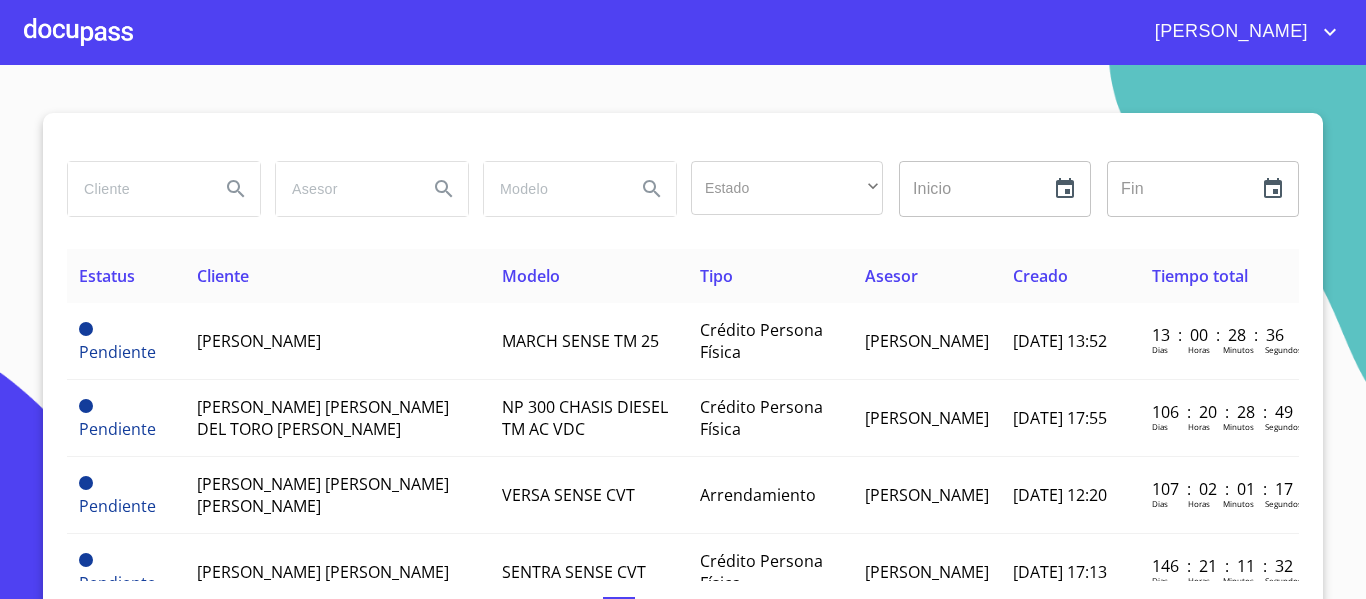 scroll, scrollTop: 0, scrollLeft: 0, axis: both 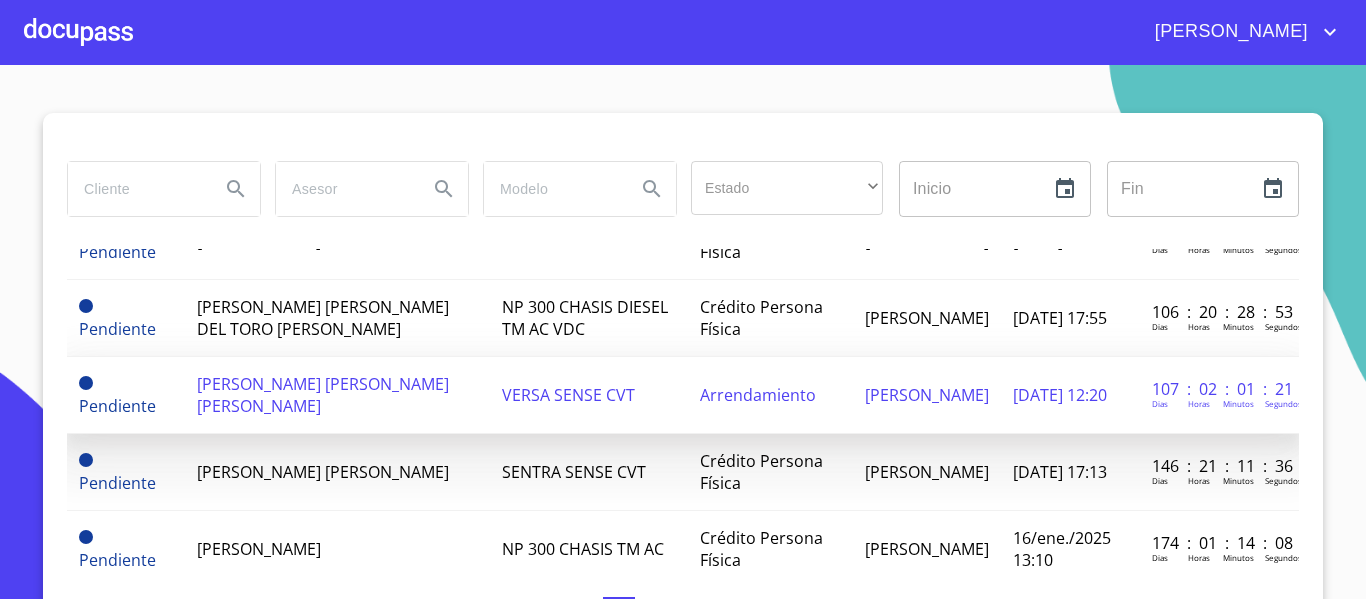 click on "[PERSON_NAME]  [PERSON_NAME]  [PERSON_NAME]" at bounding box center (323, 395) 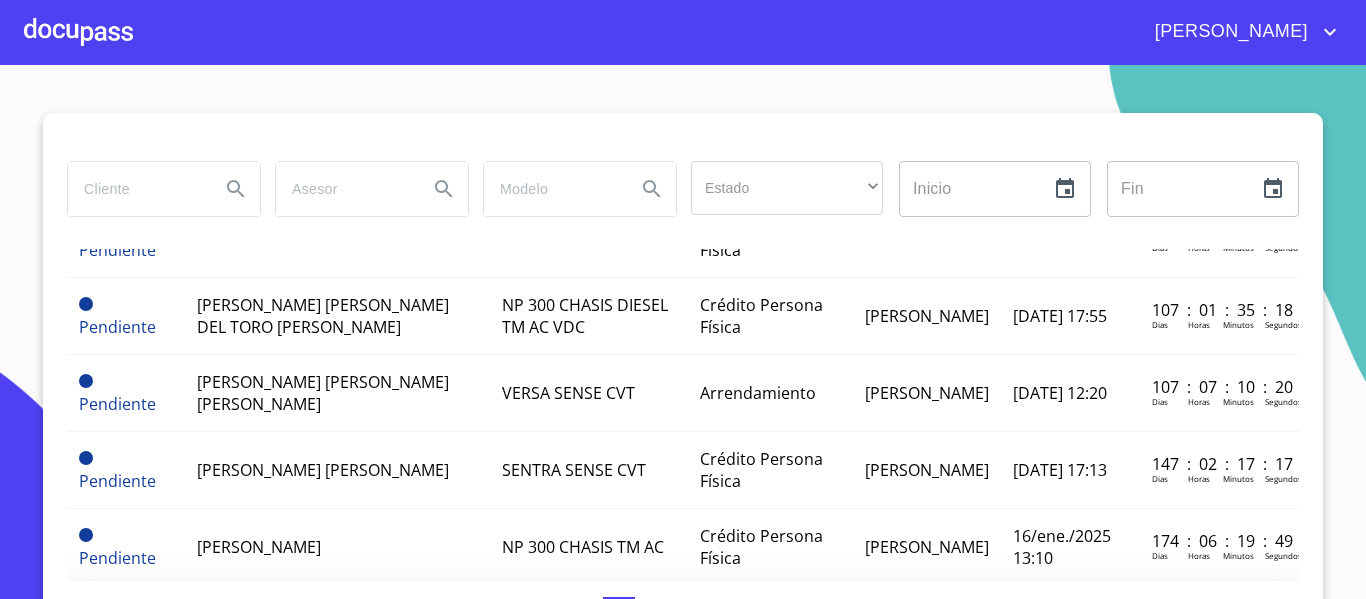 scroll, scrollTop: 100, scrollLeft: 0, axis: vertical 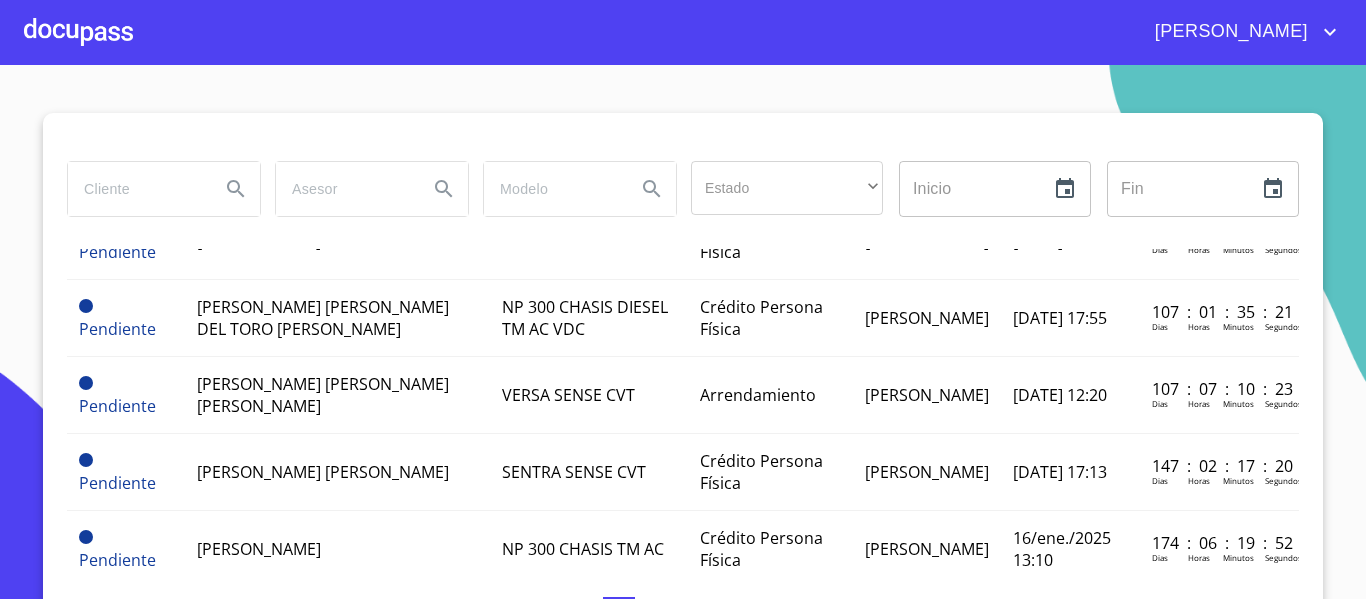 click at bounding box center (136, 189) 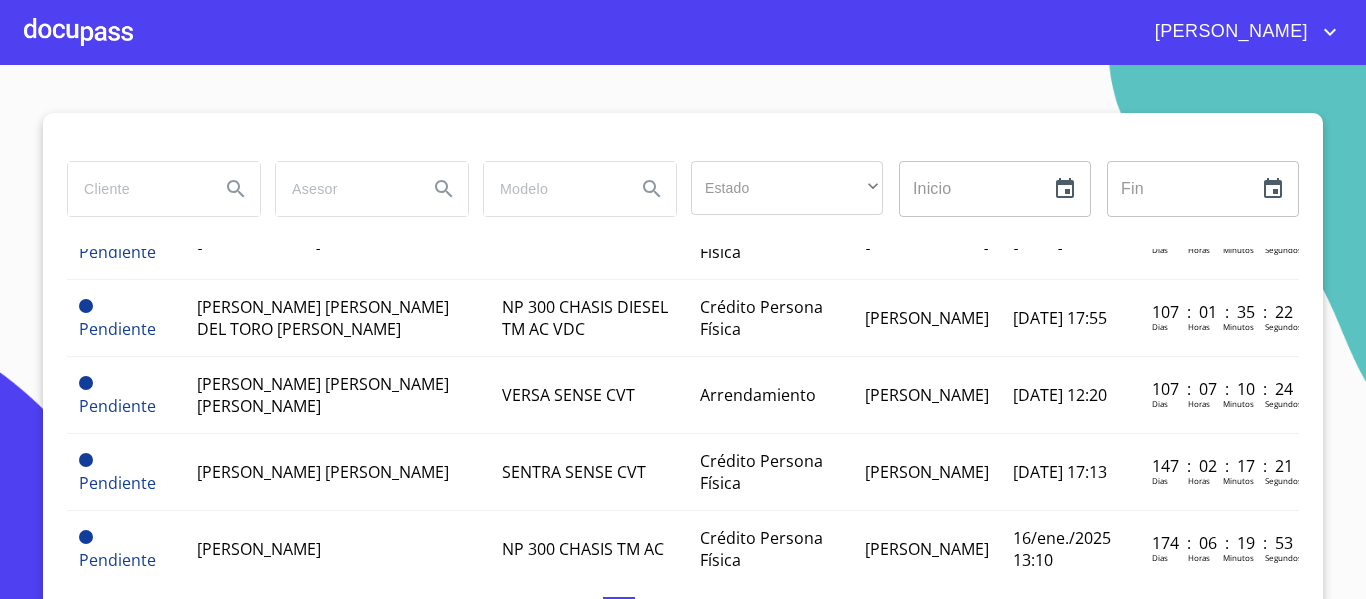 click at bounding box center [78, 32] 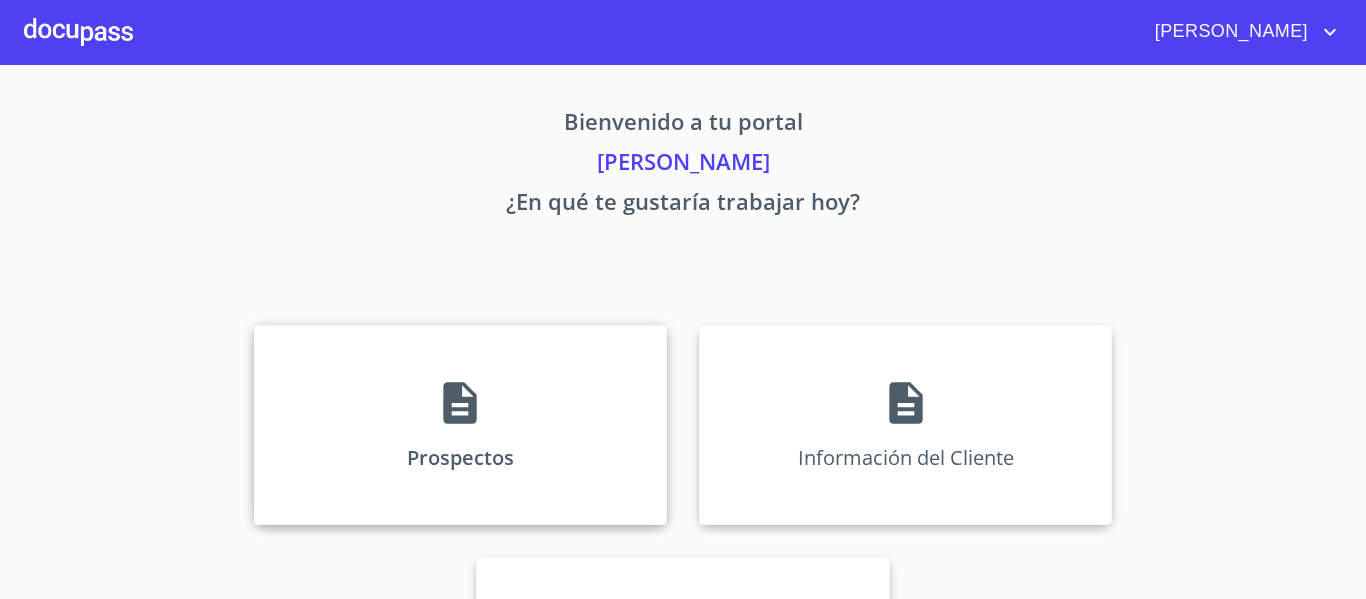 click on "Prospectos" at bounding box center (460, 425) 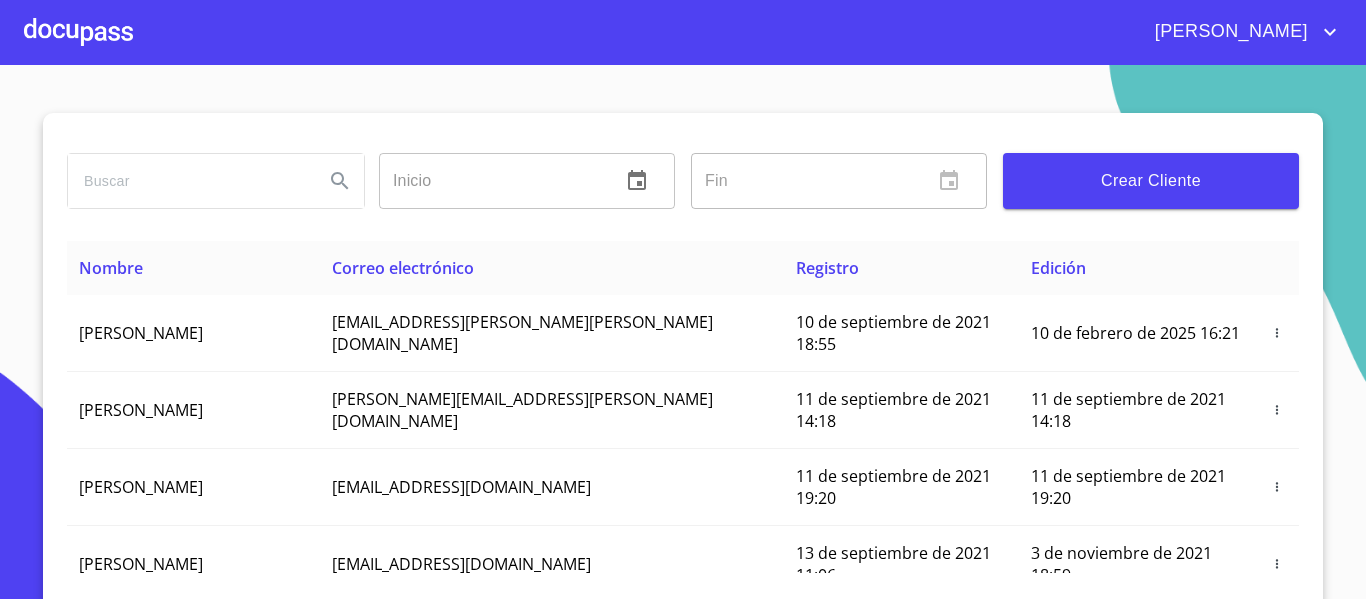 click at bounding box center (188, 181) 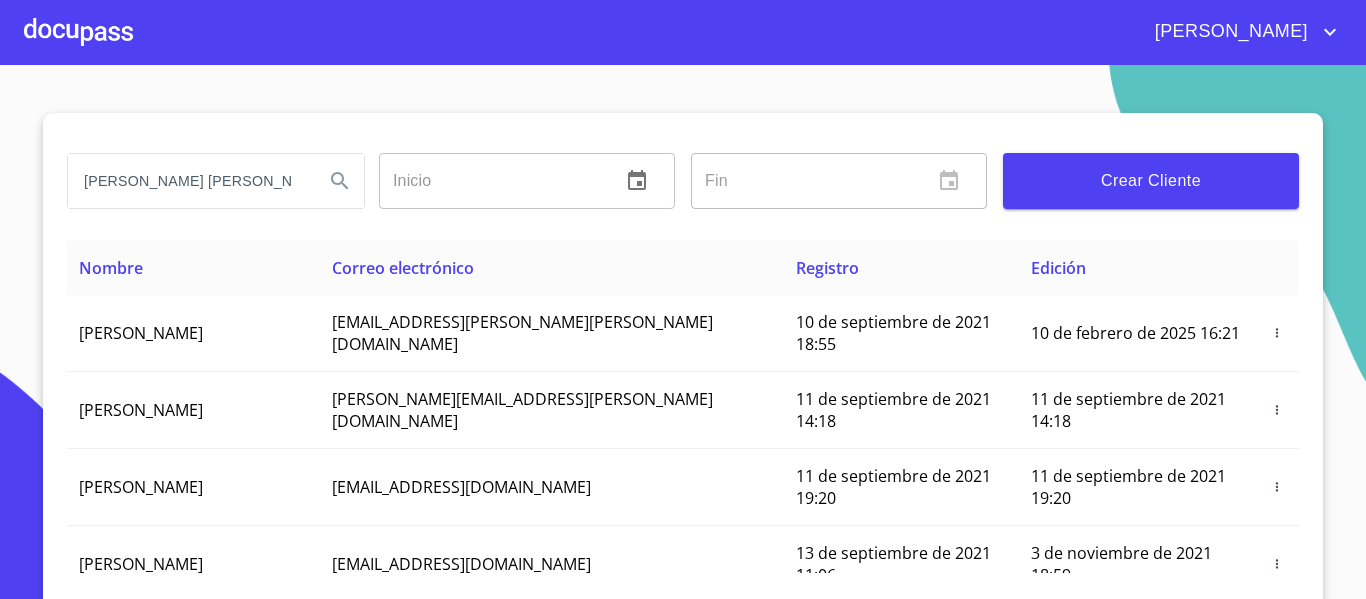 type on "[PERSON_NAME] [PERSON_NAME]" 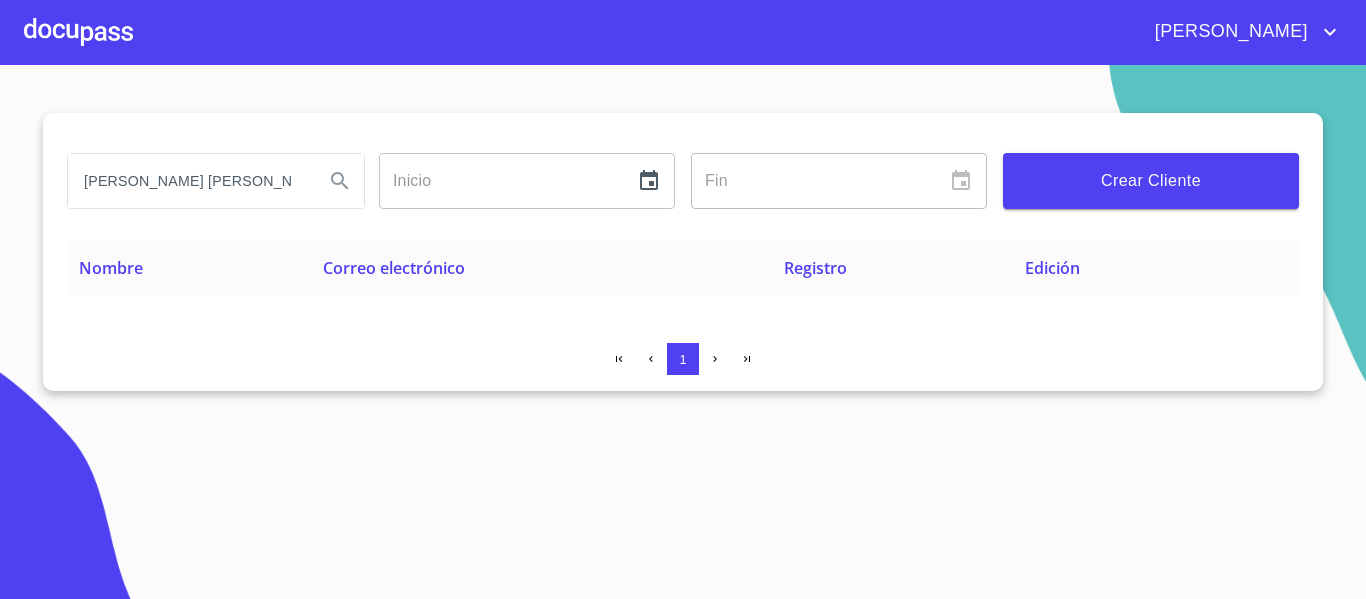 click on "Crear Cliente" at bounding box center [1151, 181] 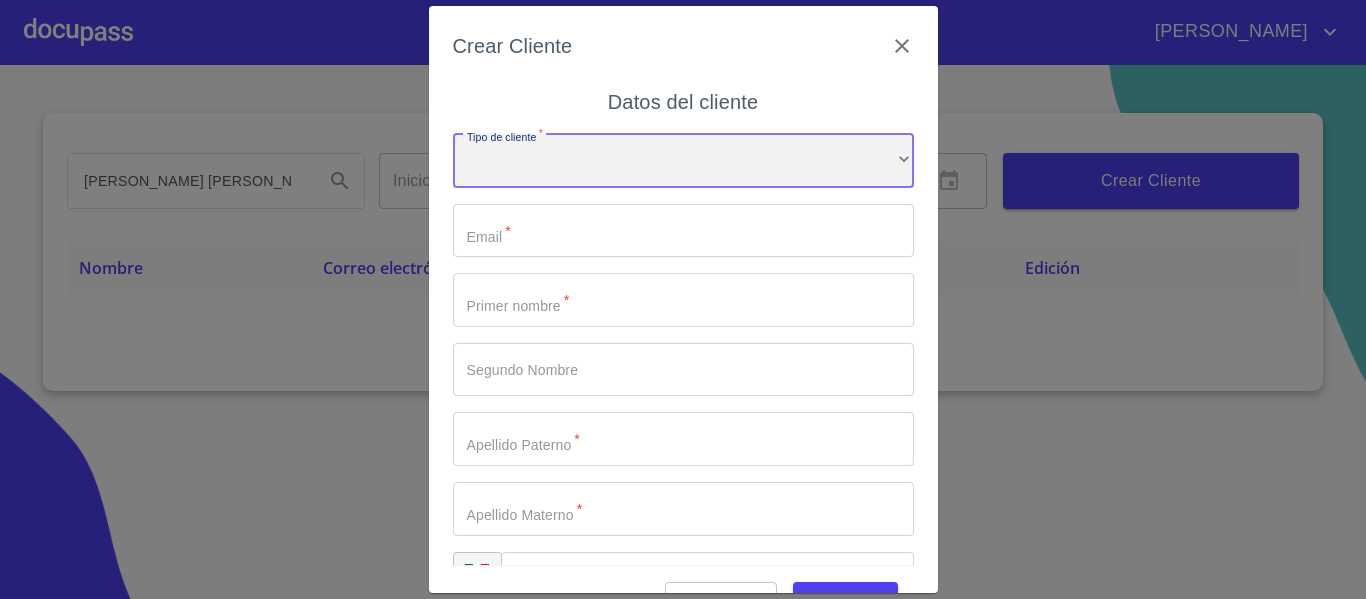 click on "​" at bounding box center [683, 161] 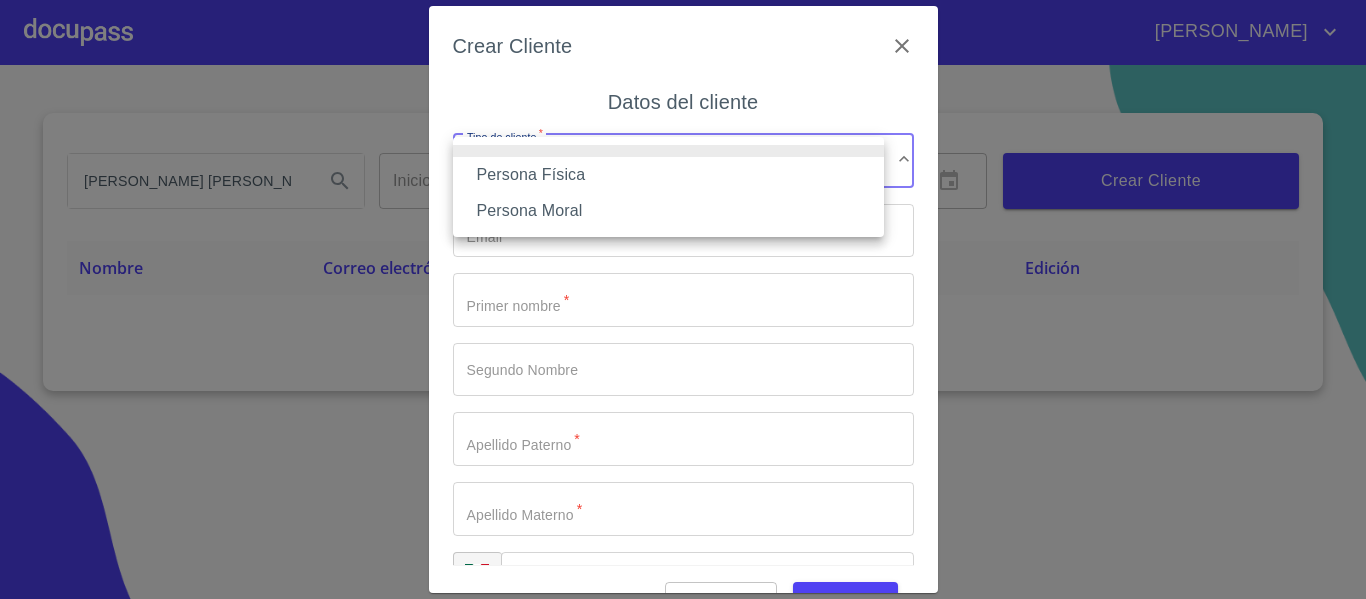 click on "Persona Física" at bounding box center [668, 175] 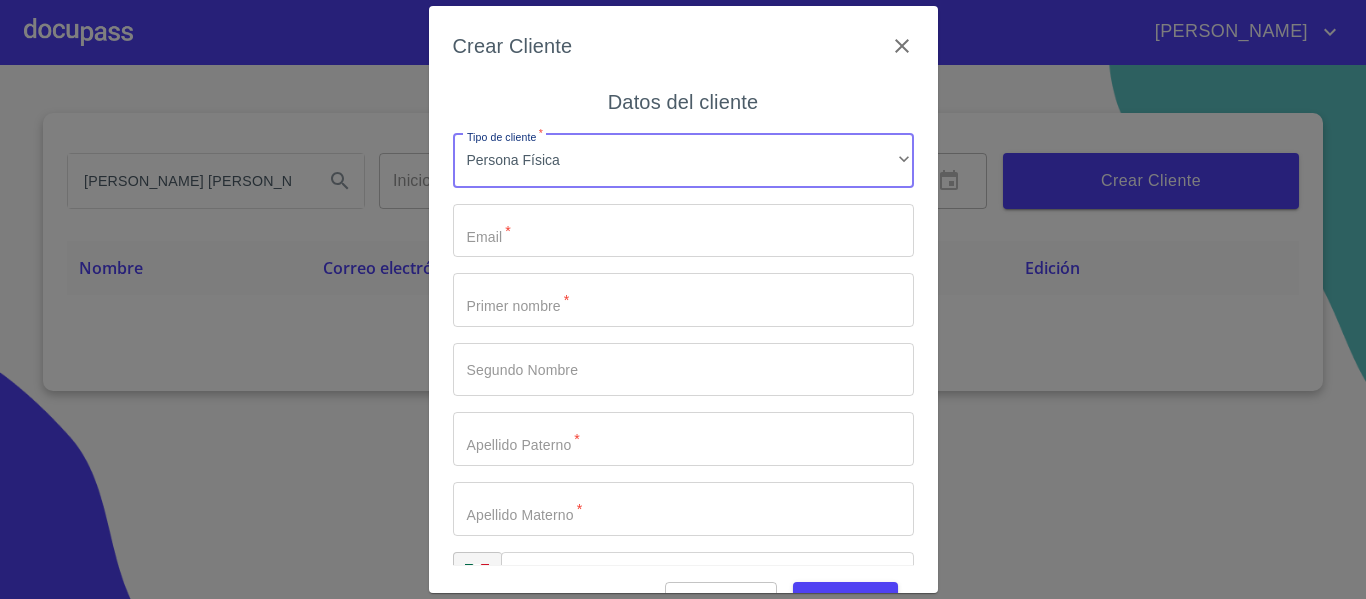 click on "Tipo de cliente   *" at bounding box center (683, 231) 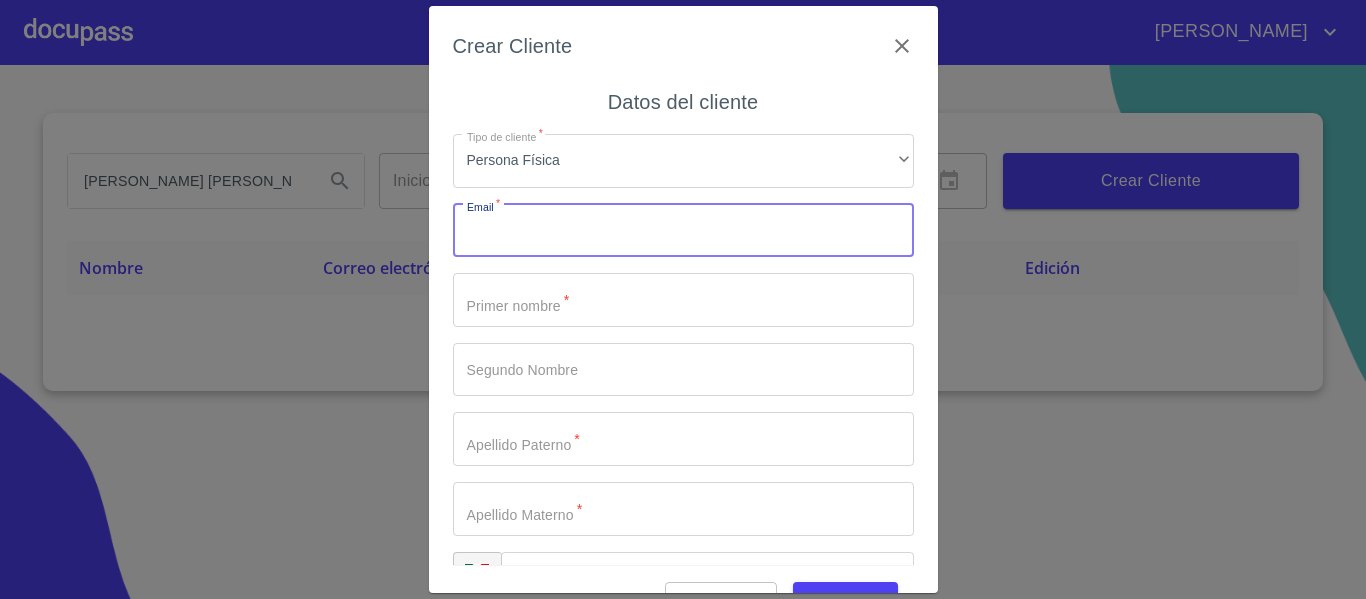 type on "K" 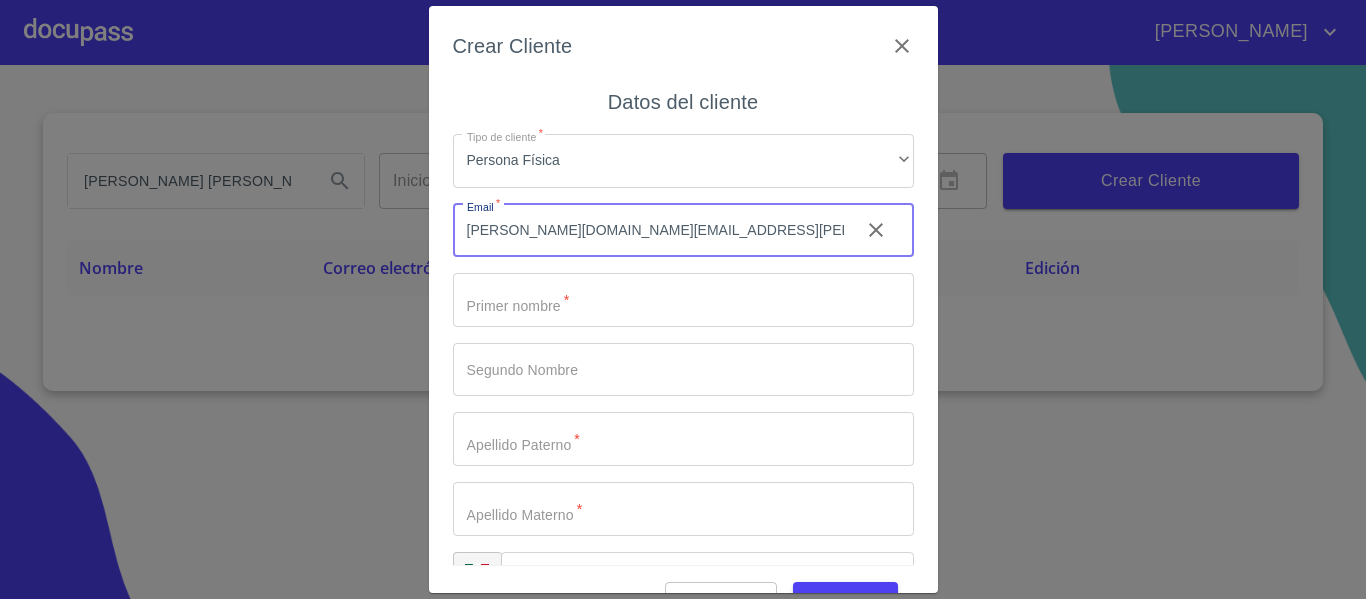 type on "[PERSON_NAME][DOMAIN_NAME][EMAIL_ADDRESS][PERSON_NAME][DOMAIN_NAME]" 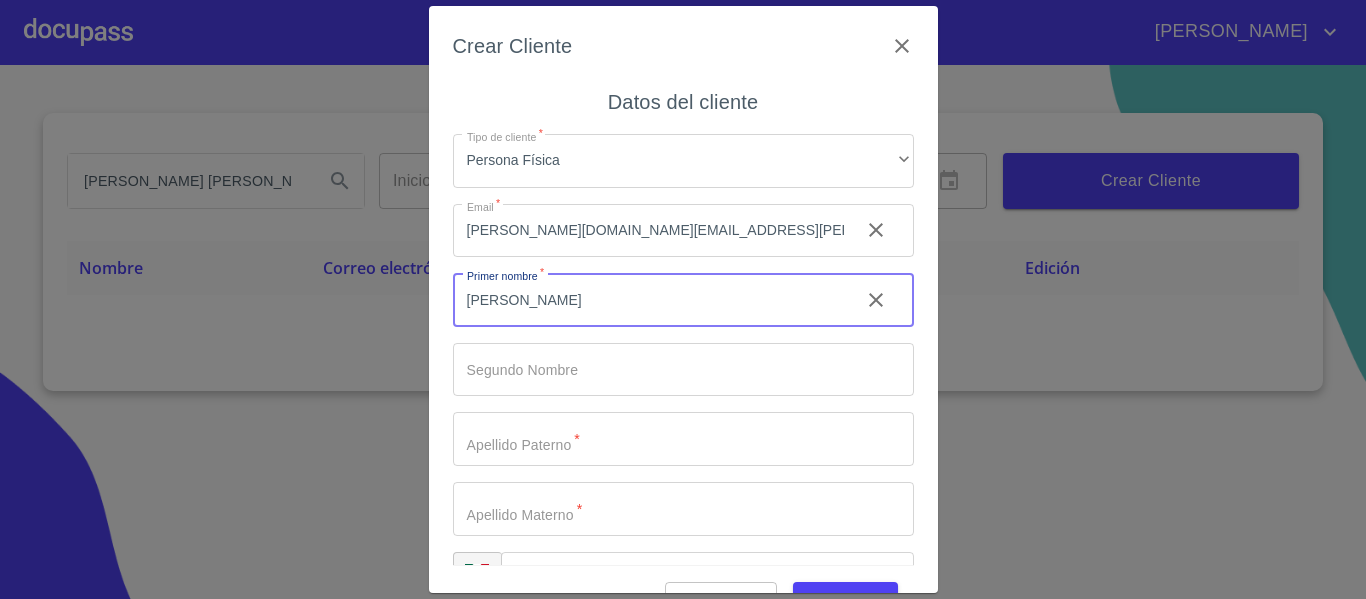 type on "[PERSON_NAME]" 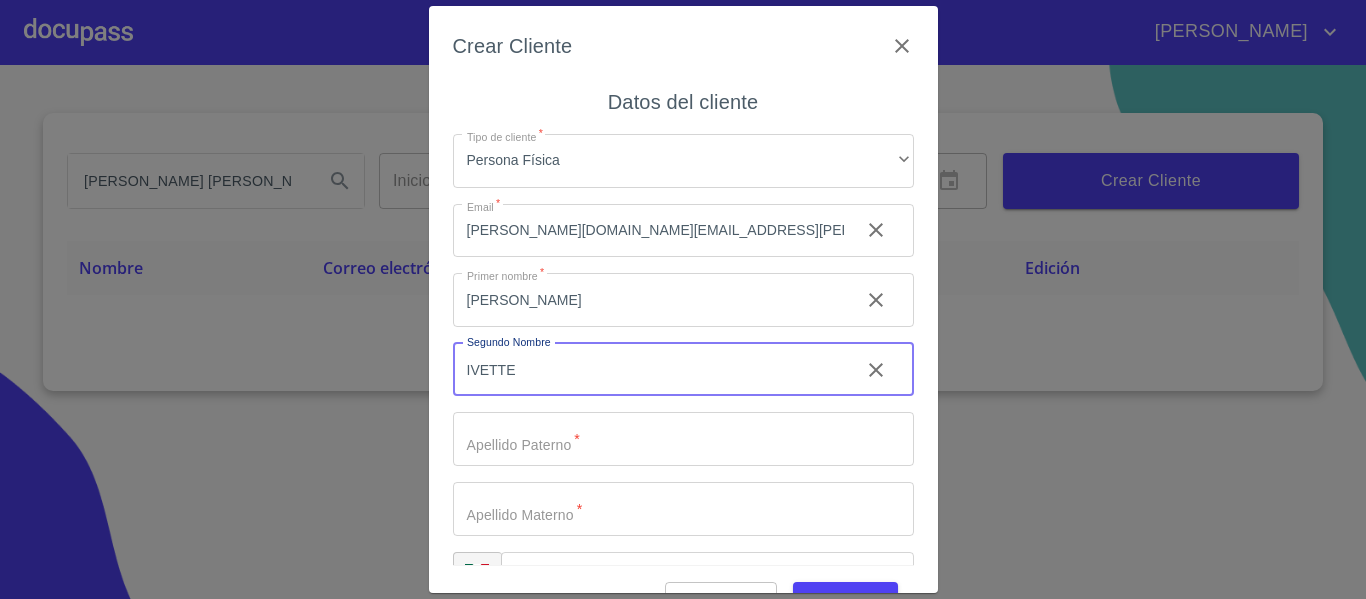 type on "IVETTE" 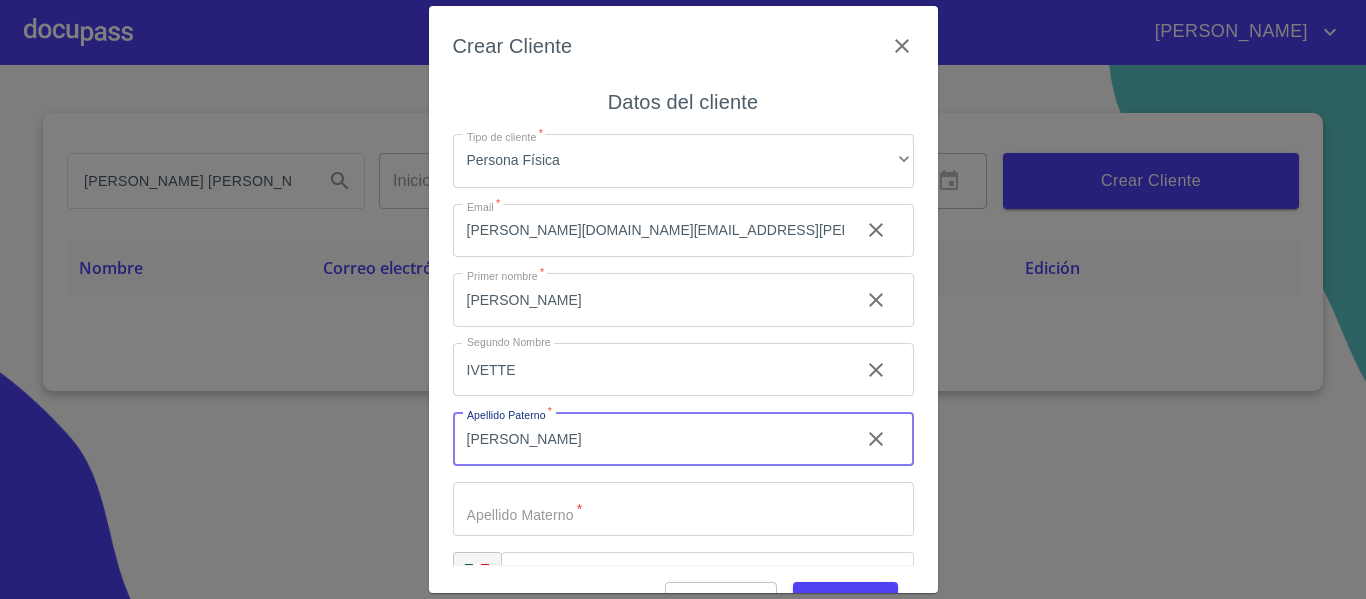 type on "[PERSON_NAME]" 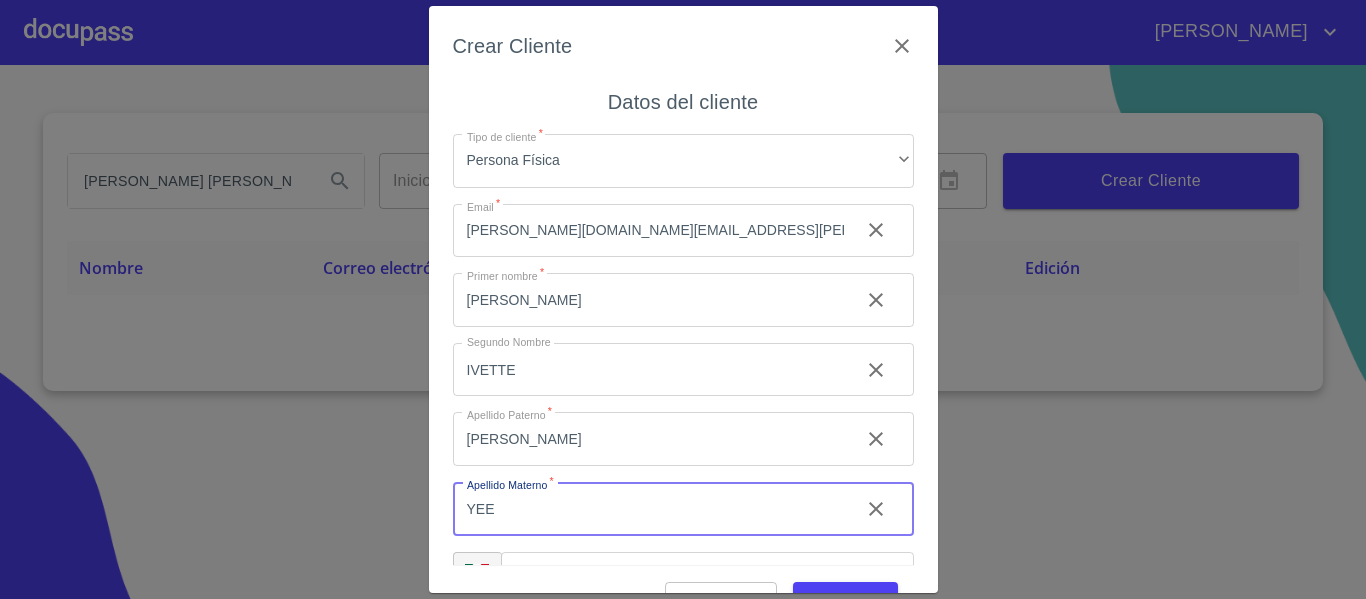 type on "YEE" 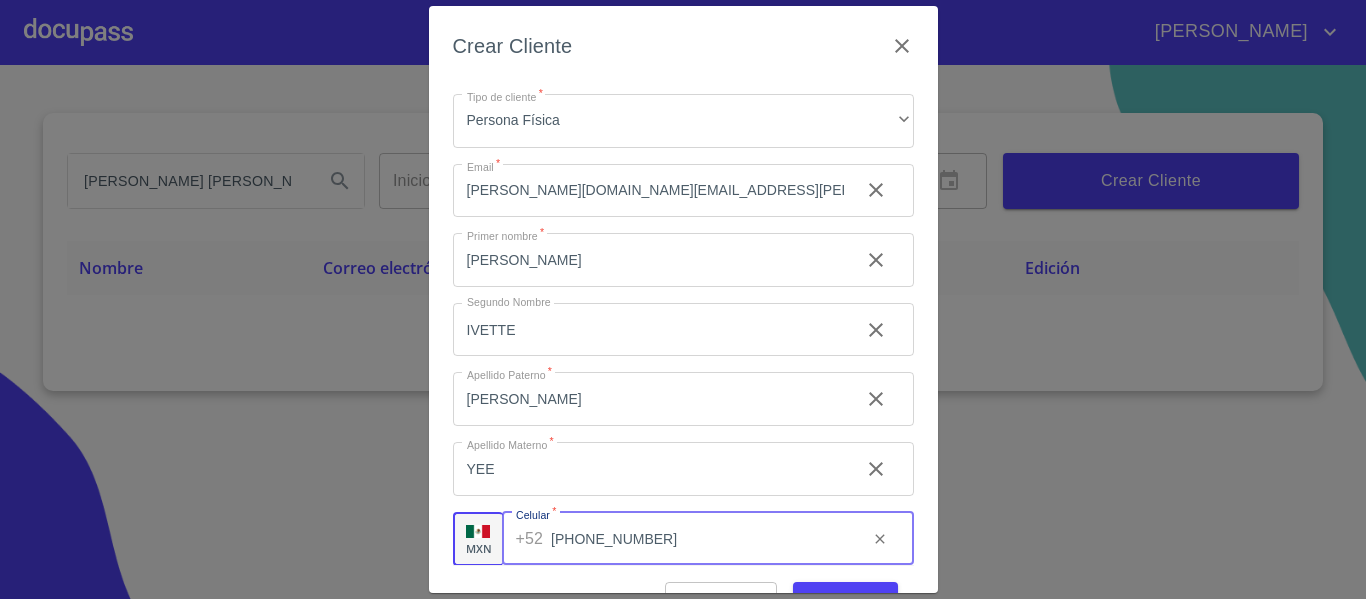 type on "[PHONE_NUMBER]" 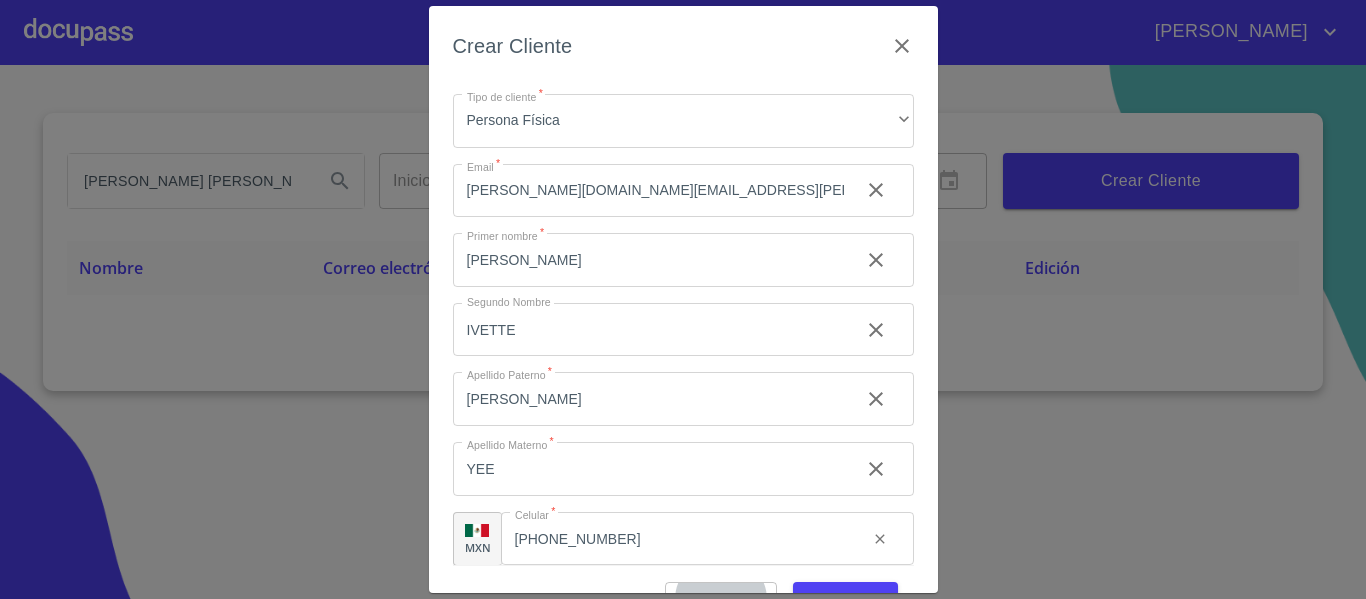 type 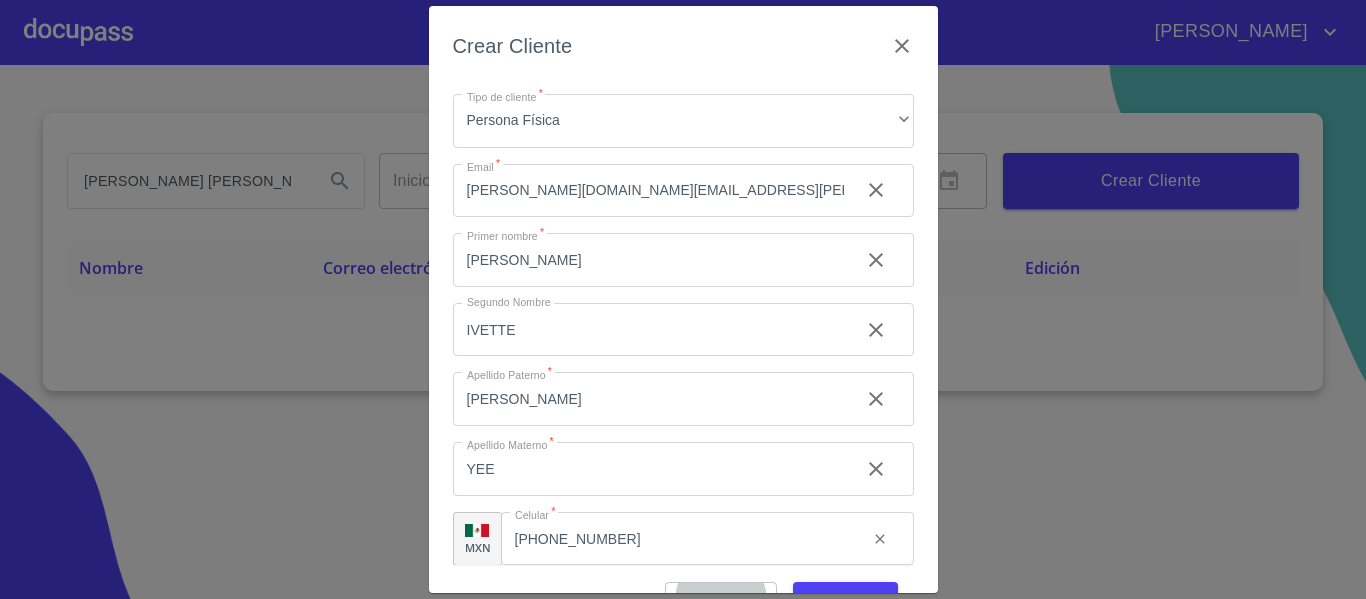 scroll, scrollTop: 26, scrollLeft: 0, axis: vertical 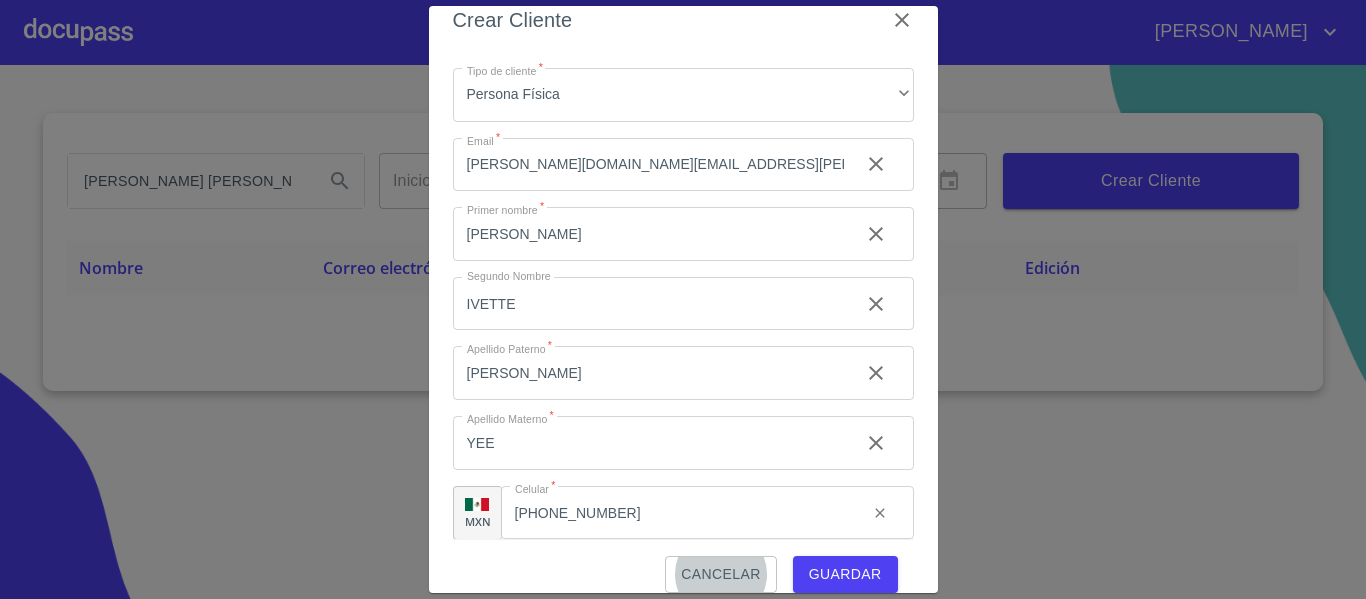 type 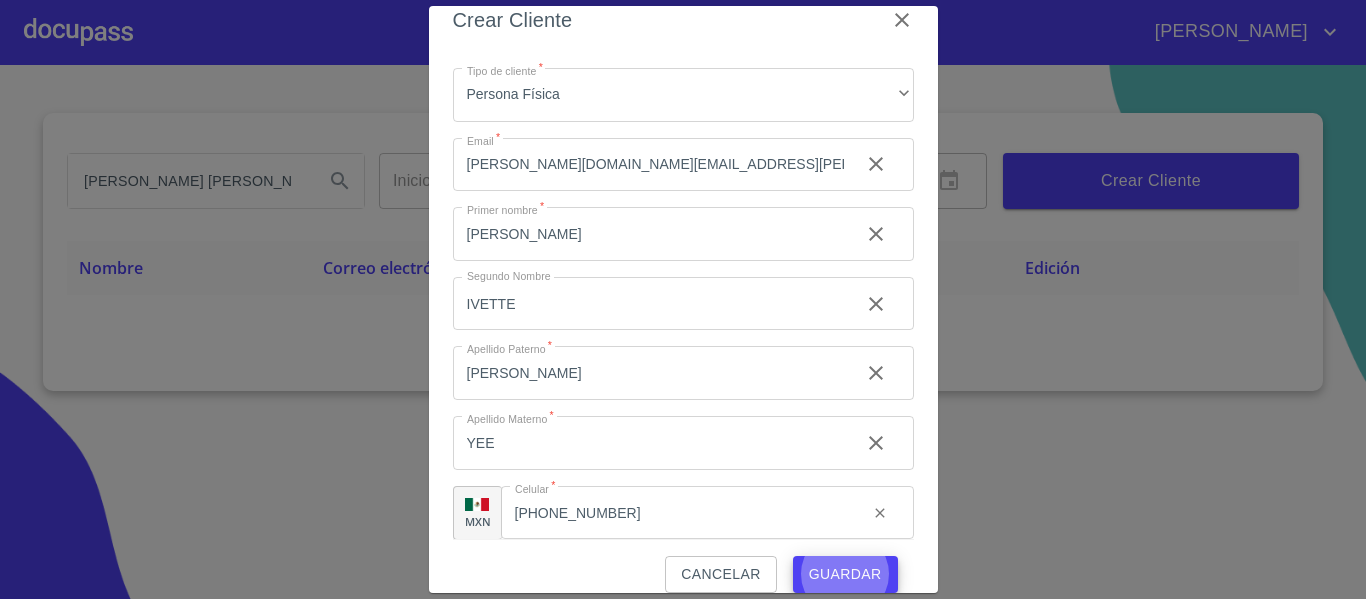 click on "Guardar" at bounding box center [845, 574] 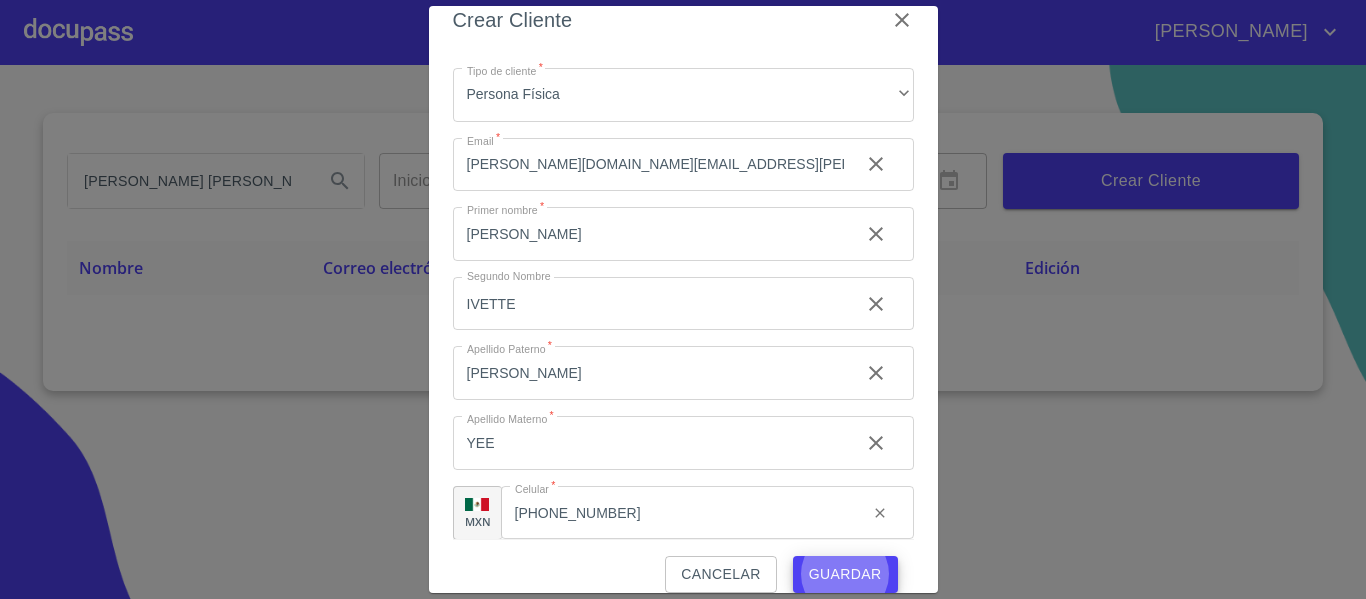type 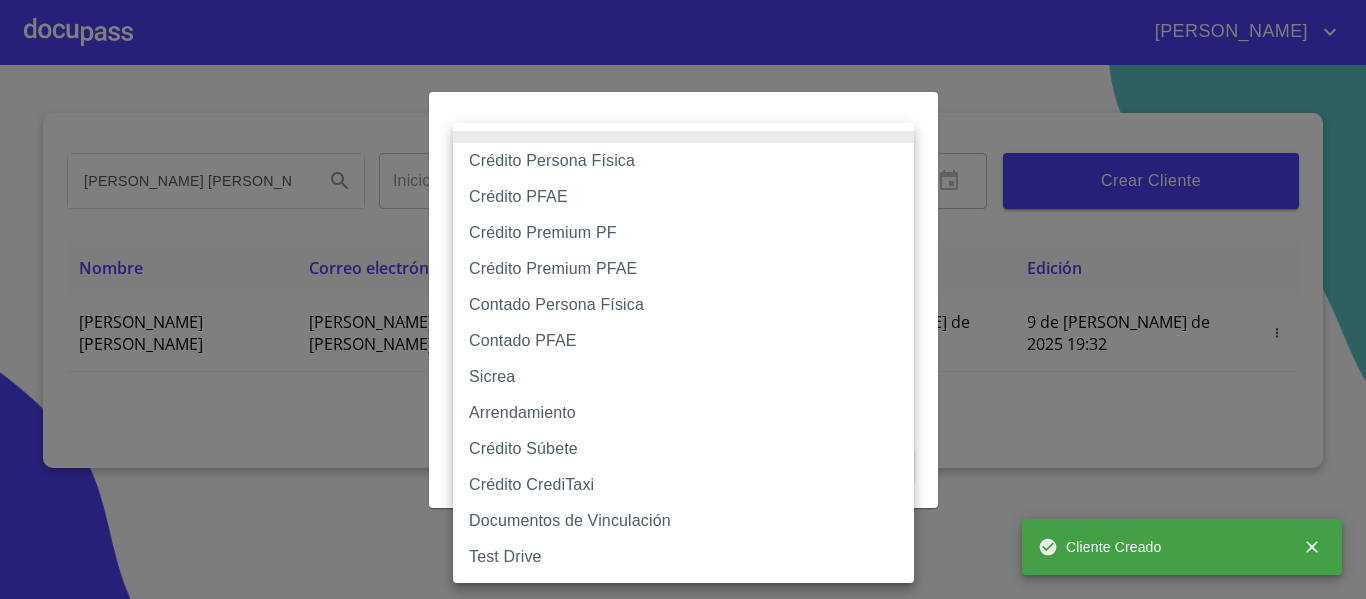click on "[PERSON_NAME] [PERSON_NAME] Inicio ​ Fin ​ Crear Cliente Nombre   Correo electrónico   Registro   Edición     [PERSON_NAME] YEE [DOMAIN_NAME][EMAIL_ADDRESS][PERSON_NAME][DOMAIN_NAME] 9 de [PERSON_NAME] de 2025 19:32 9 de [PERSON_NAME] de 2025 19:32 1 Cliente Creado
Salir Crear Flujo Selecciona Flujo ​ Selecciona Flujo Cancelar Guardar Crédito Persona Física Crédito PFAE Crédito Premium PF Crédito Premium PFAE Contado Persona Física Contado PFAE Sicrea Arrendamiento Crédito Súbete Crédito CrediTaxi Documentos de Vinculación Test Drive" at bounding box center [683, 299] 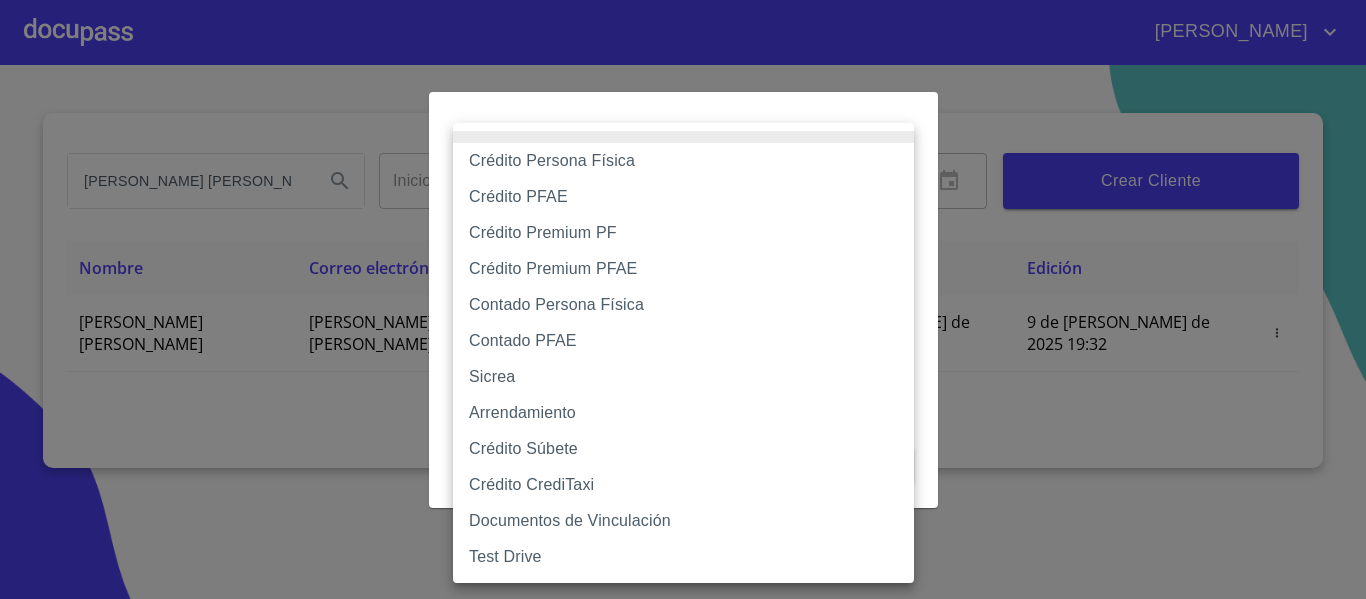 click on "Crédito Persona Física" at bounding box center (683, 161) 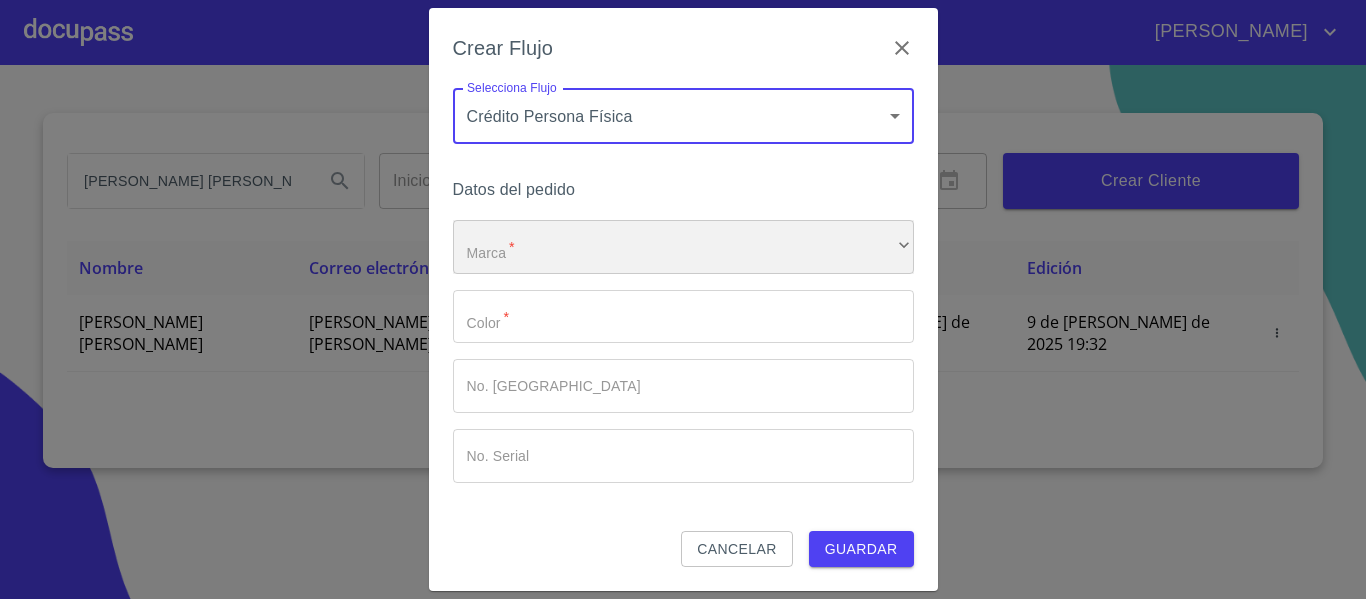 click on "​" at bounding box center [683, 247] 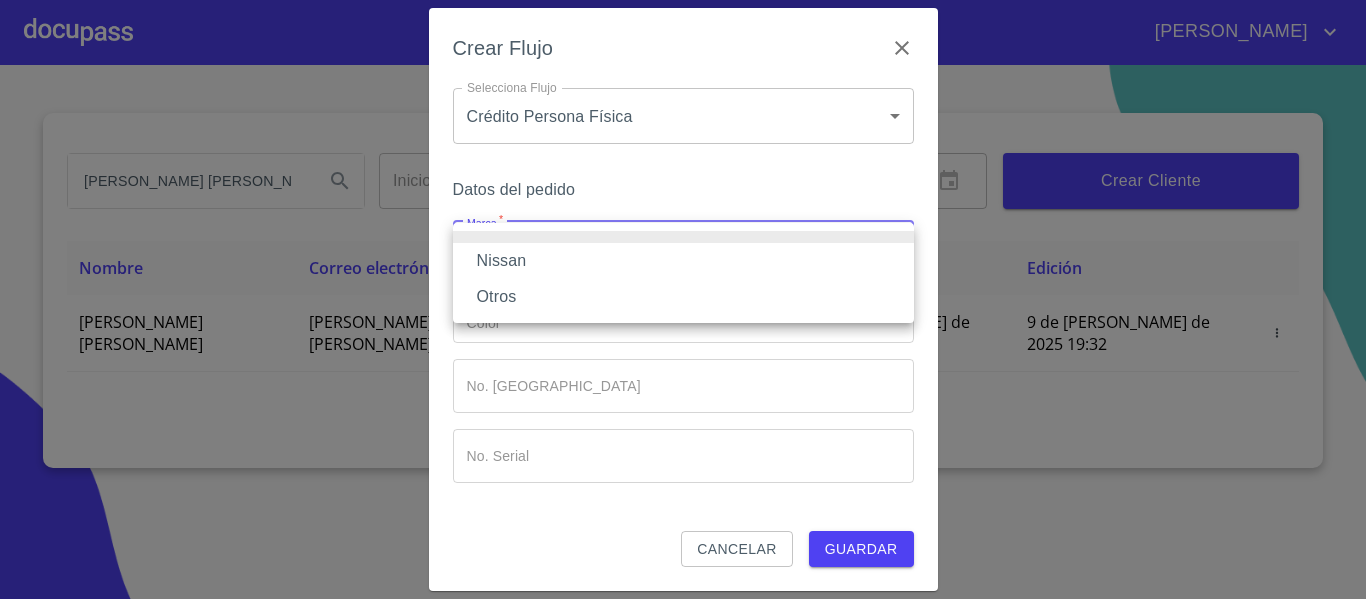 click on "Nissan" at bounding box center [683, 261] 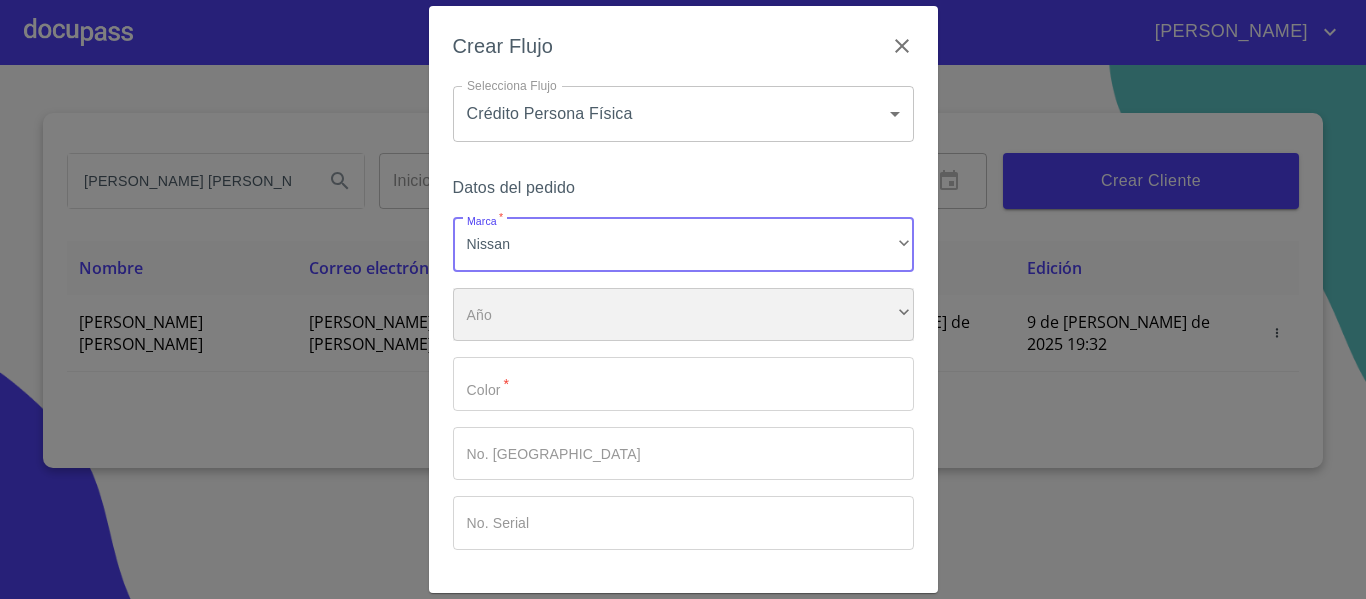 click on "​" at bounding box center [683, 315] 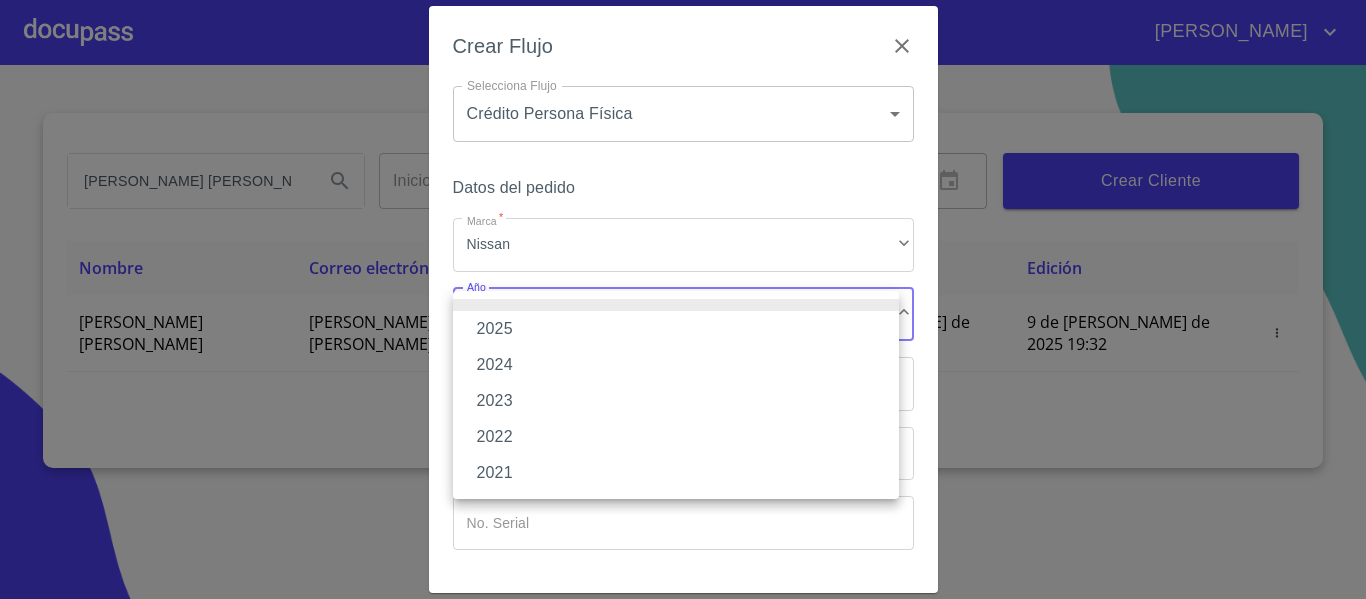 click on "2025" at bounding box center [676, 329] 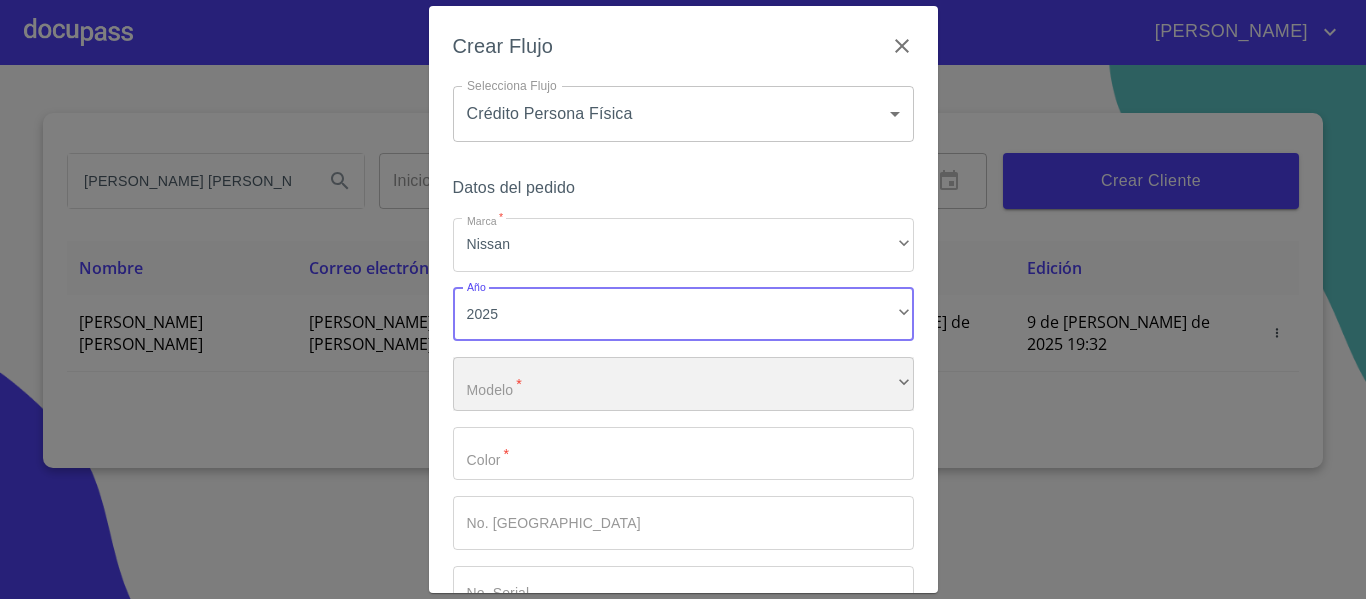 click on "​" at bounding box center (683, 384) 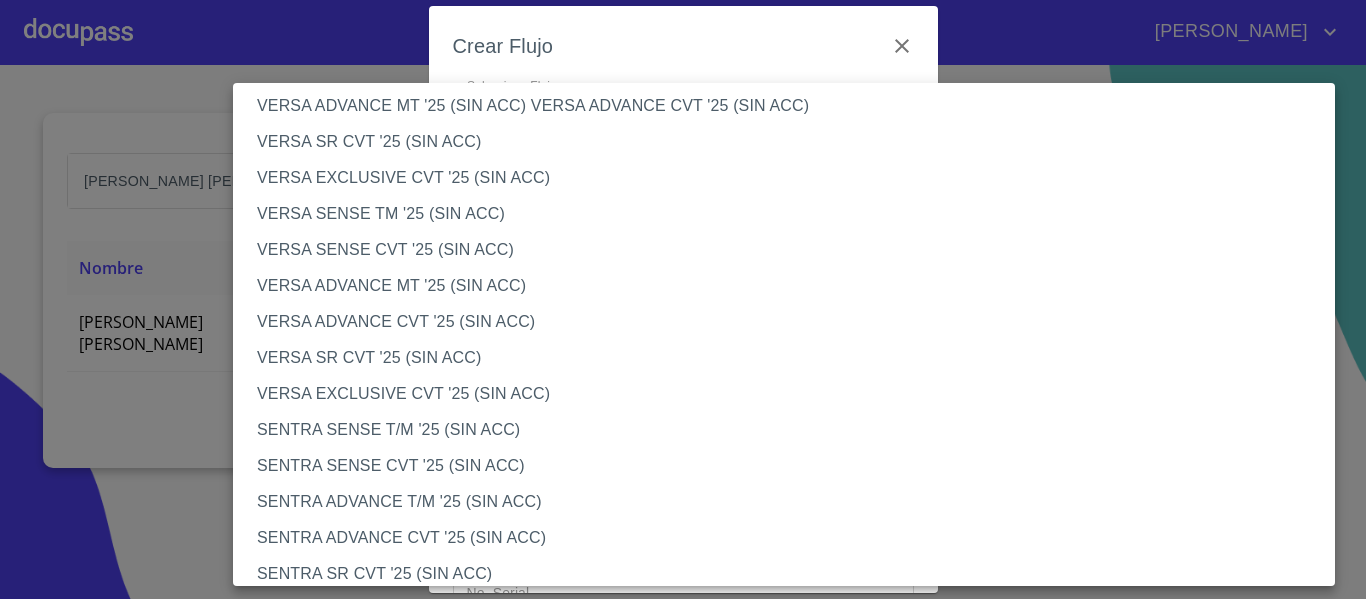 scroll, scrollTop: 800, scrollLeft: 0, axis: vertical 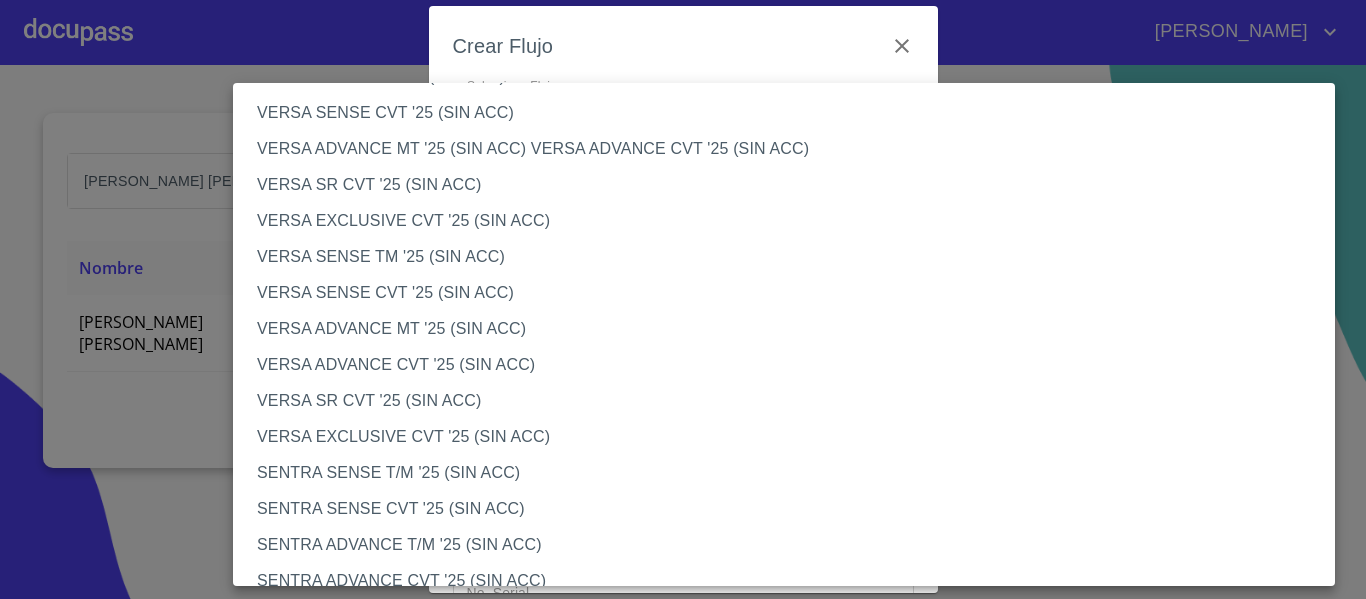 click on "VERSA SENSE CVT '25 (SIN ACC)" at bounding box center [791, 293] 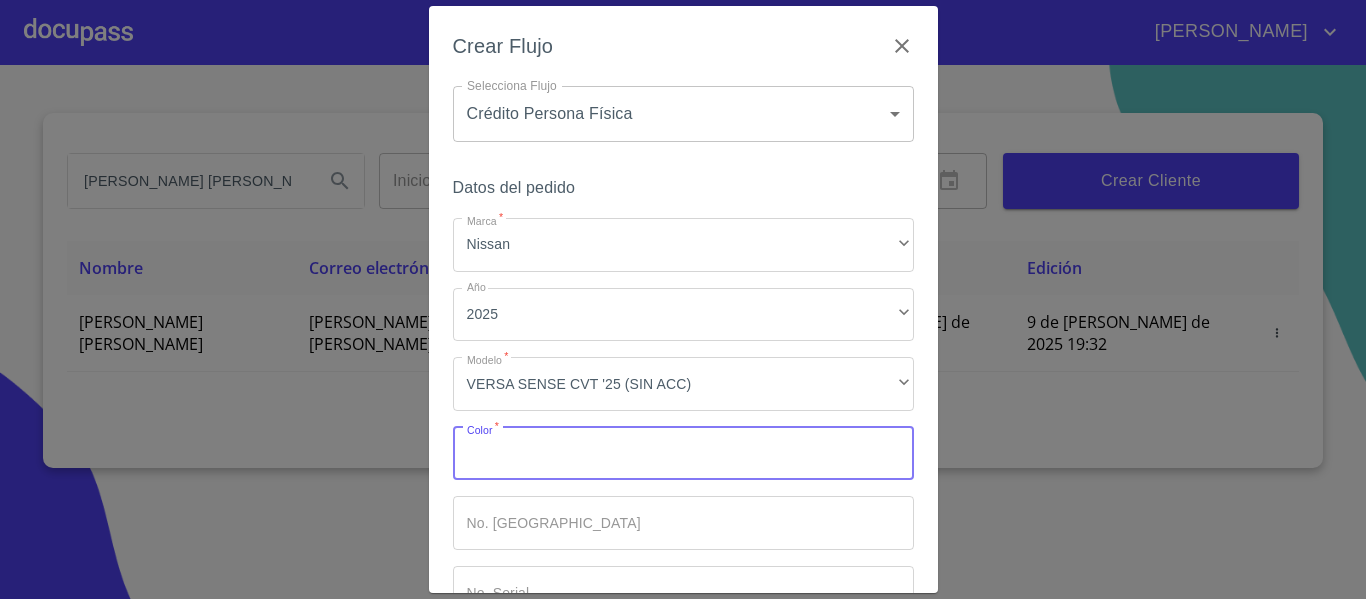 click on "Marca   *" at bounding box center [683, 454] 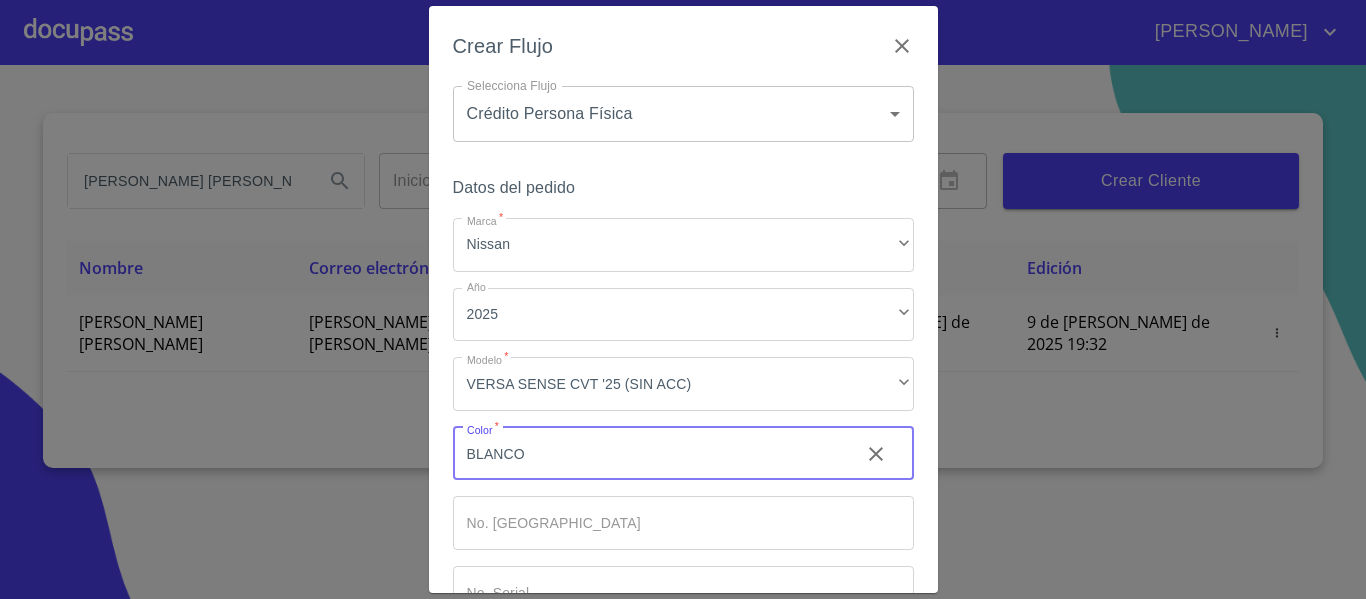 type on "BLANCO" 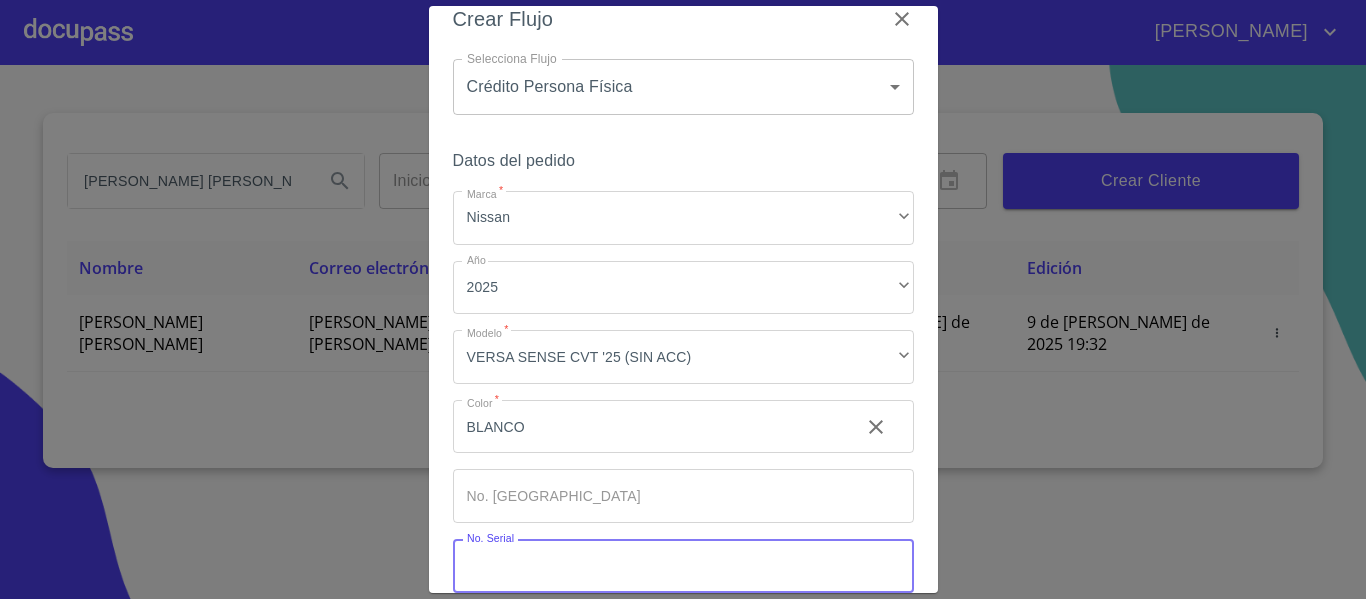 type 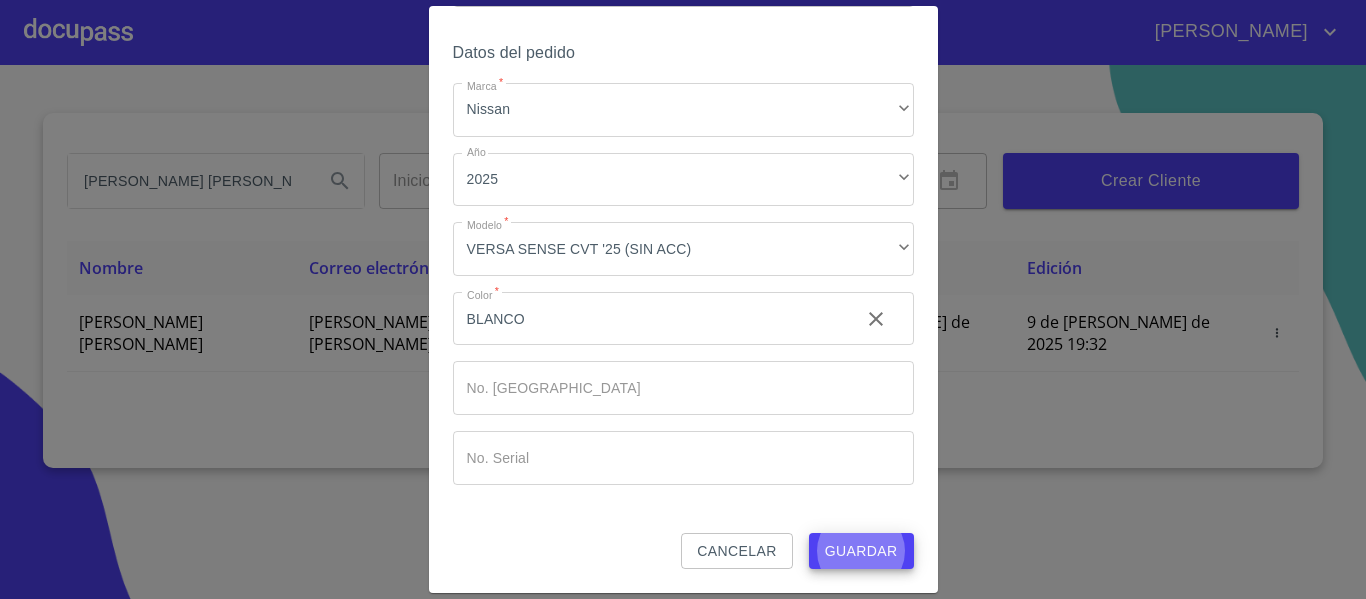 type 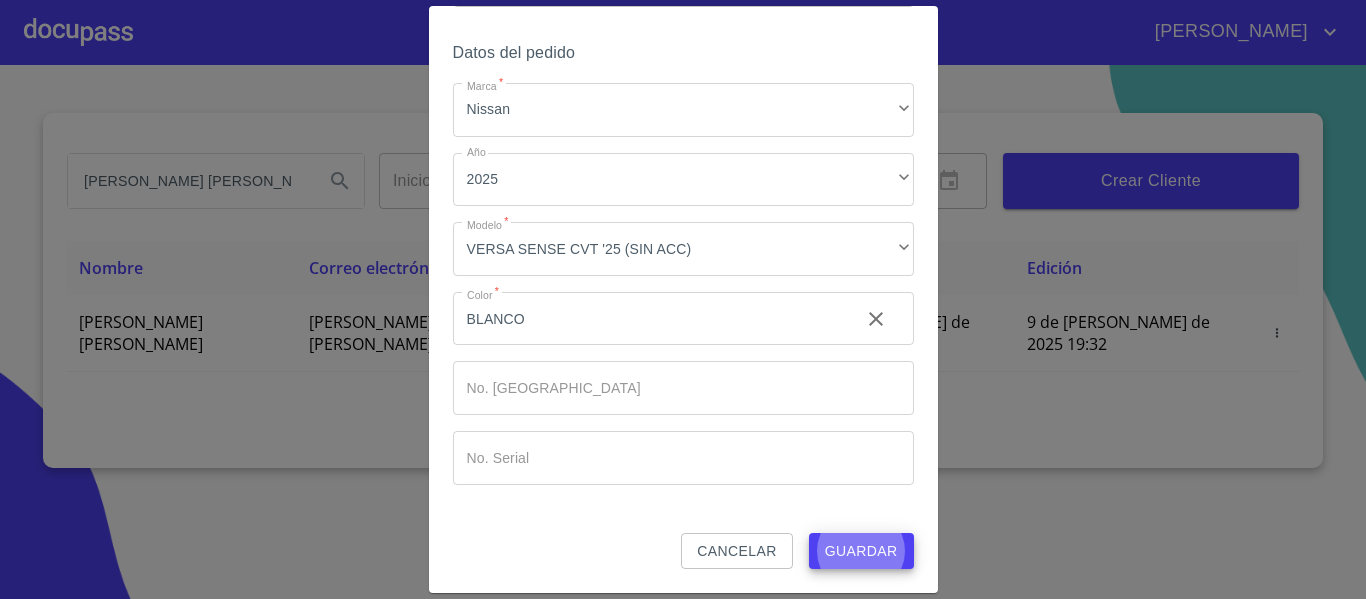 click on "Guardar" at bounding box center [861, 551] 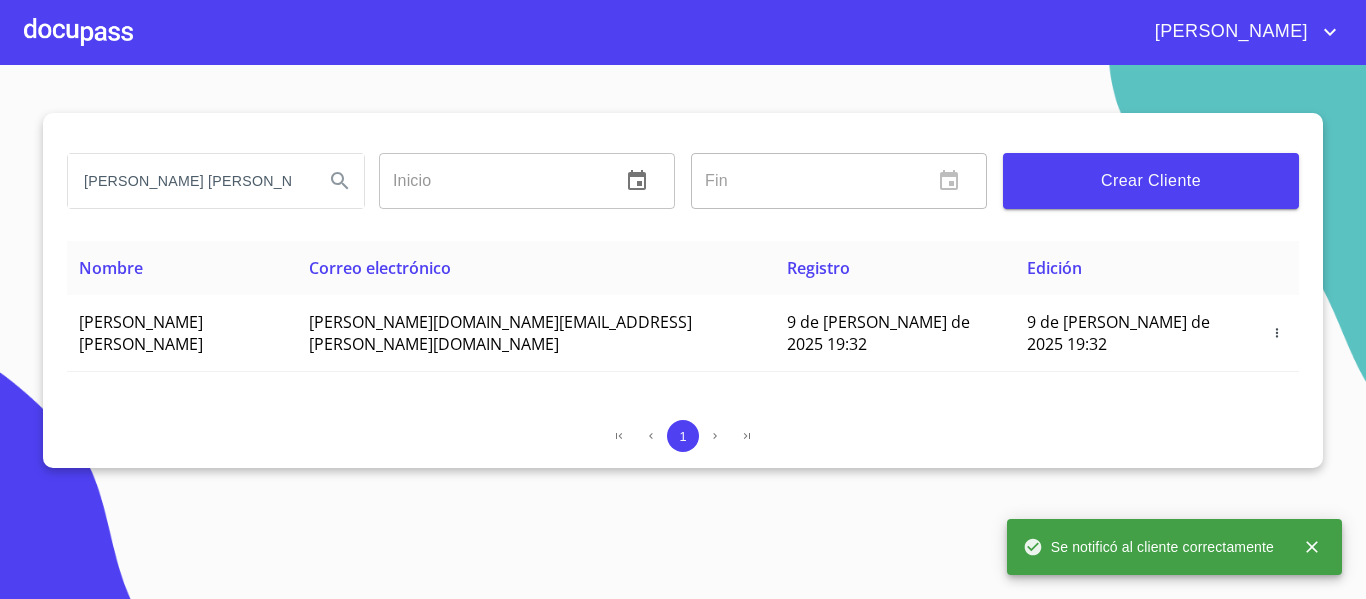 click at bounding box center [78, 32] 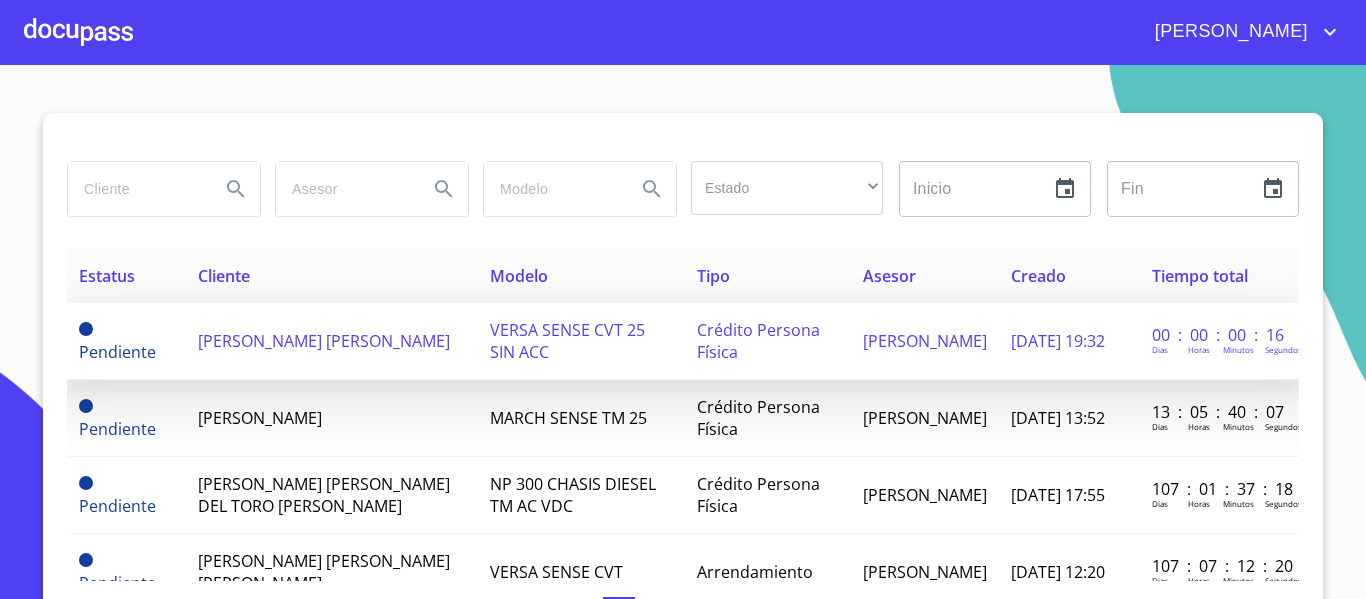 click on "[PERSON_NAME] [PERSON_NAME]" at bounding box center (324, 341) 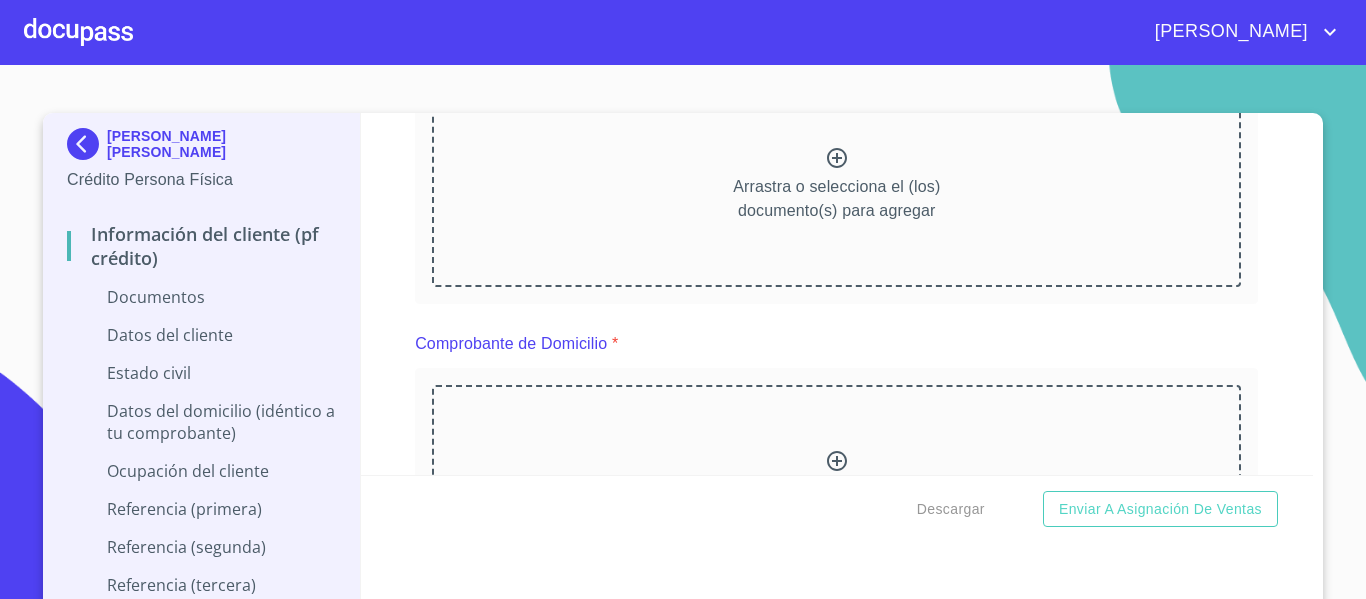 scroll, scrollTop: 300, scrollLeft: 0, axis: vertical 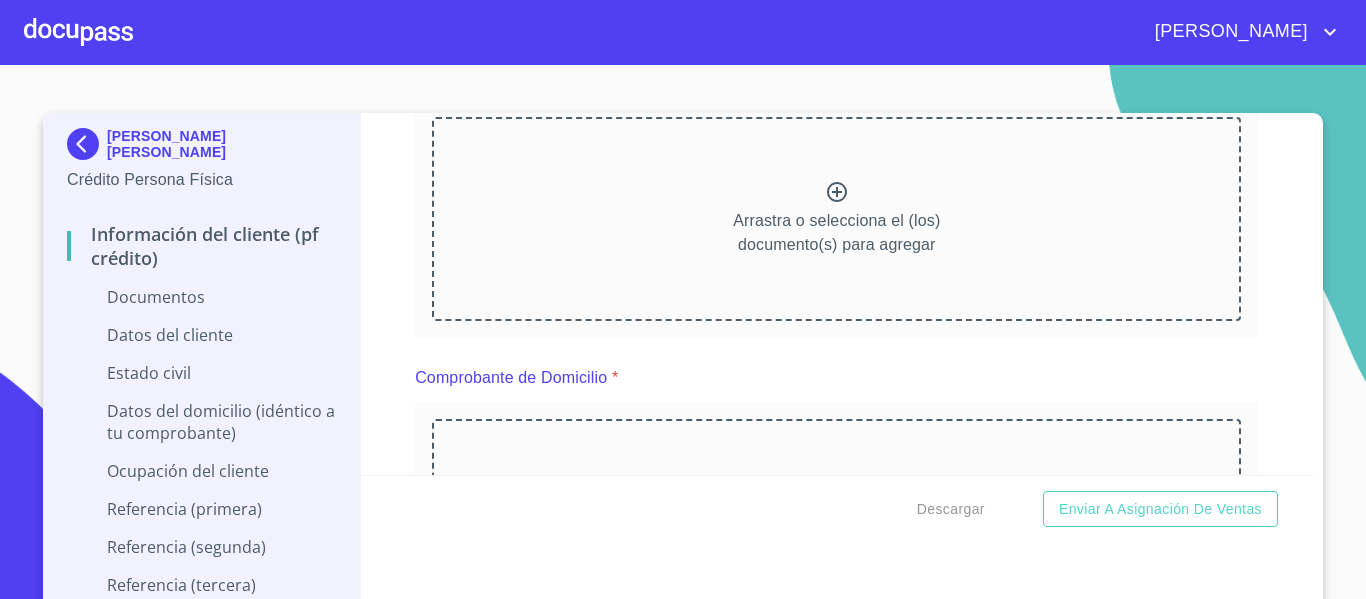 click on "Arrastra o selecciona el (los) documento(s) para agregar" at bounding box center (836, 233) 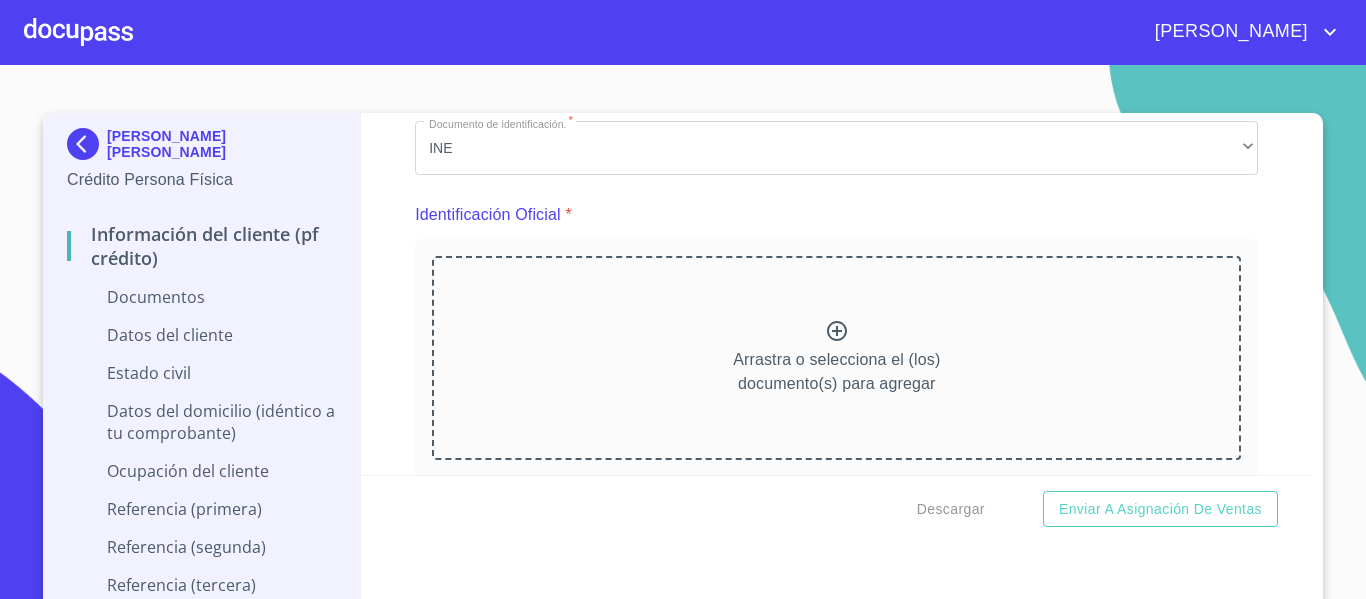 scroll, scrollTop: 100, scrollLeft: 0, axis: vertical 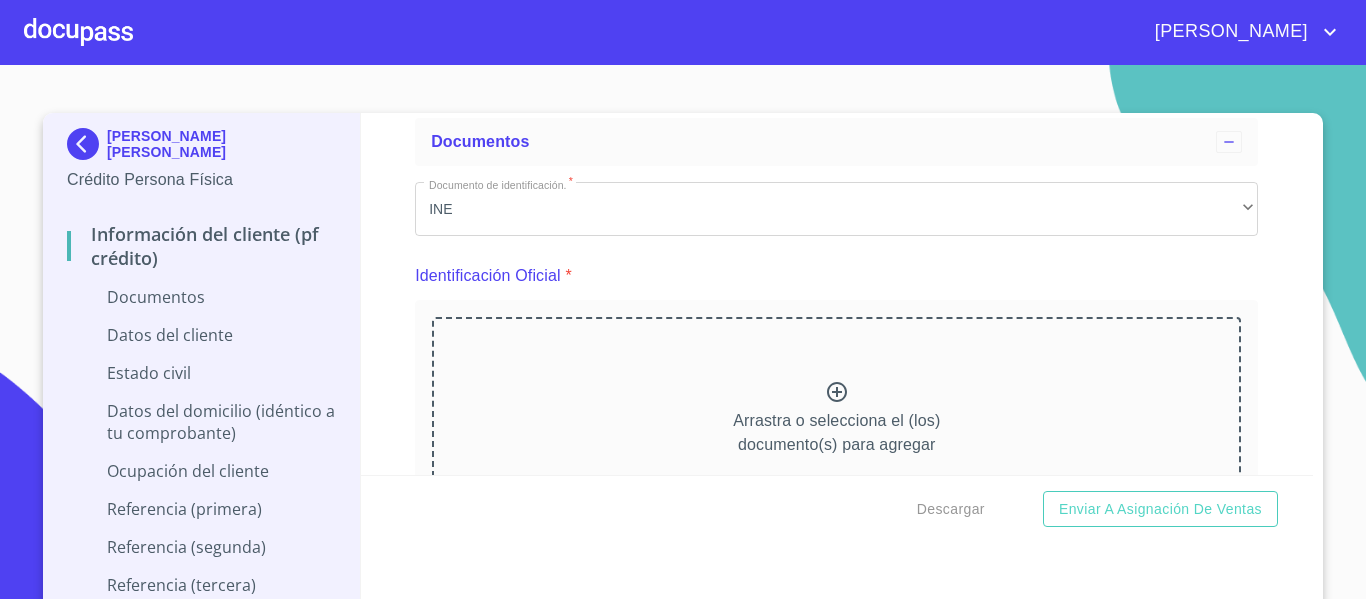 click 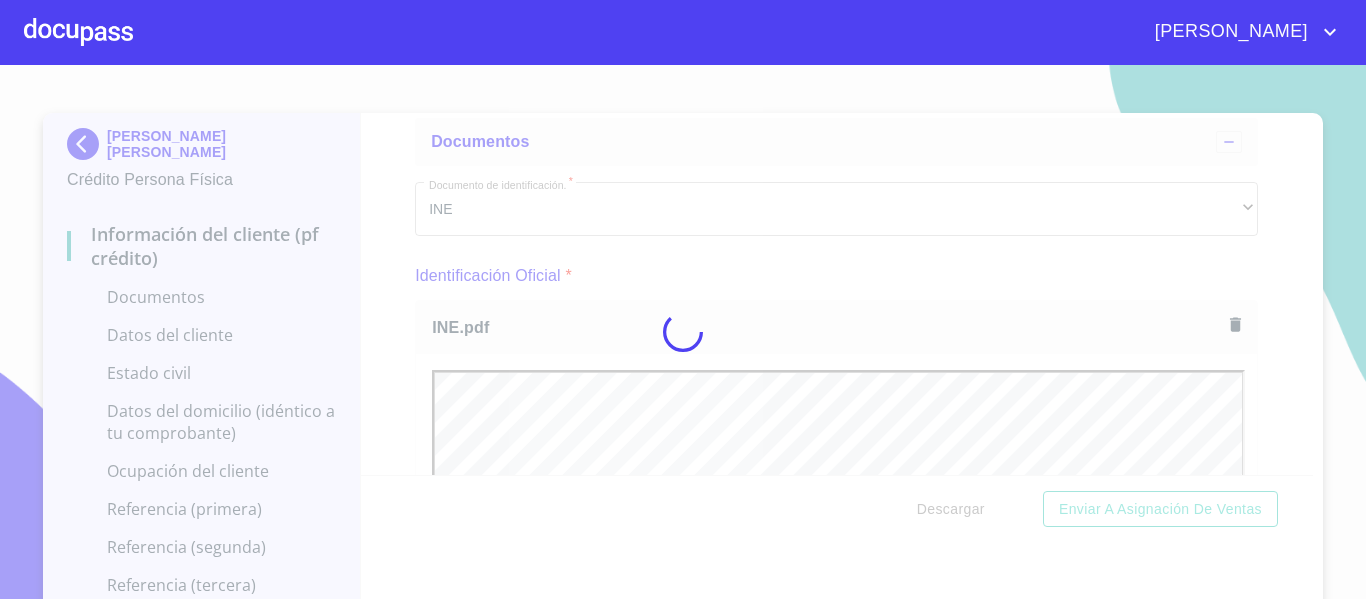 scroll, scrollTop: 0, scrollLeft: 0, axis: both 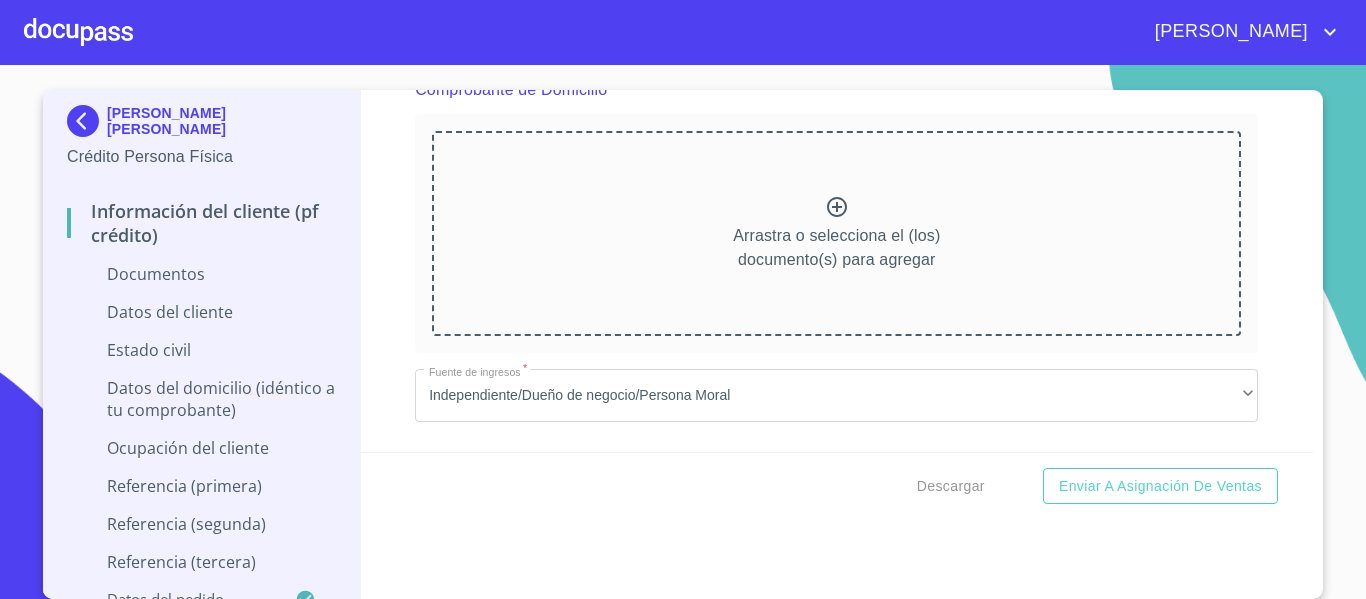 click on "Arrastra o selecciona el (los) documento(s) para agregar" at bounding box center [836, 248] 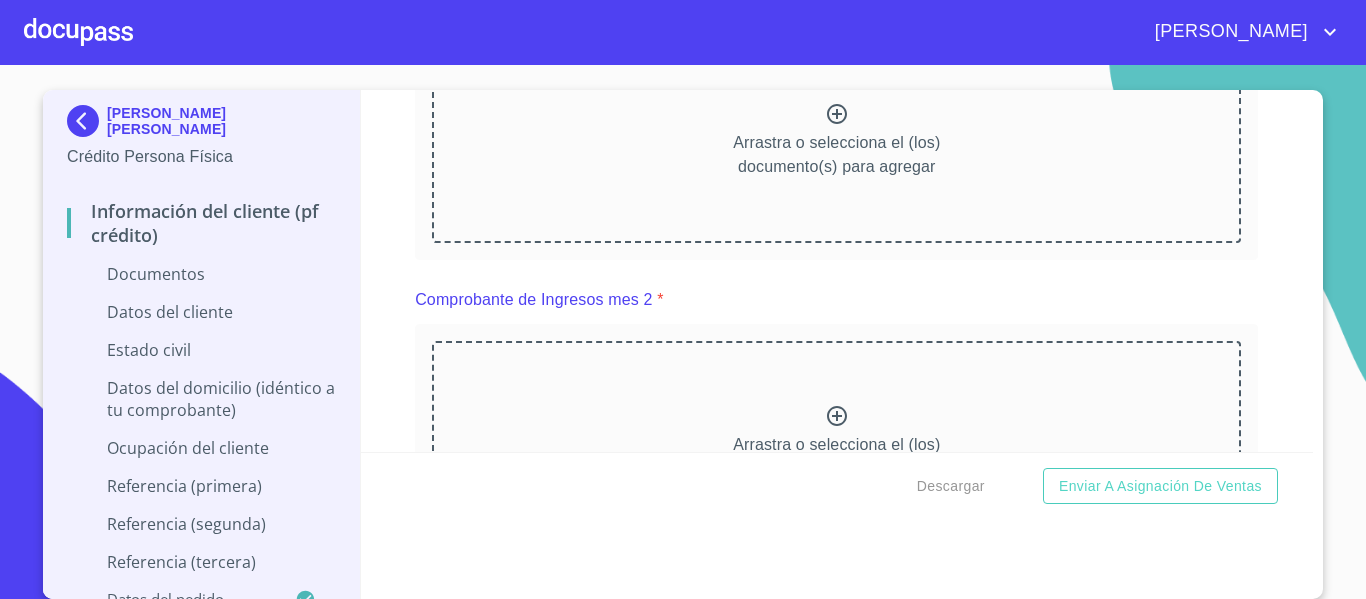 scroll, scrollTop: 1900, scrollLeft: 0, axis: vertical 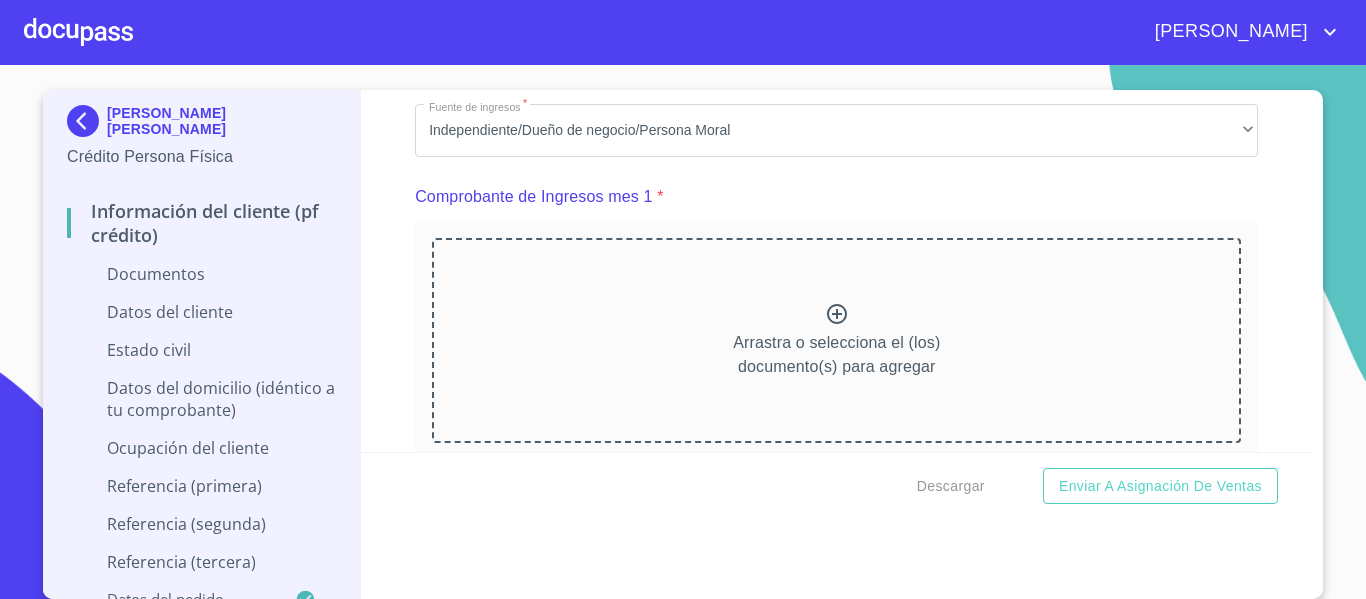 click on "Documento de identificación.   * INE ​ Identificación Oficial * Identificación Oficial Identificación Oficial Comprobante de Domicilio * Comprobante de Domicilio Comprobante de Domicilio Fuente de ingresos   * Independiente/Dueño de negocio/Persona Moral ​ Comprobante de Ingresos mes 1 * Arrastra o selecciona el (los) documento(s) para agregar Comprobante de Ingresos mes 2 * Arrastra o selecciona el (los) documento(s) para agregar Comprobante de Ingresos mes 3 * Arrastra o selecciona el (los) documento(s) para agregar CURP * [GEOGRAPHIC_DATA] o selecciona el (los) documento(s) para agregar [PERSON_NAME] de situación fiscal Arrastra o selecciona el (los) documento(s) para agregar" at bounding box center [836, 14] 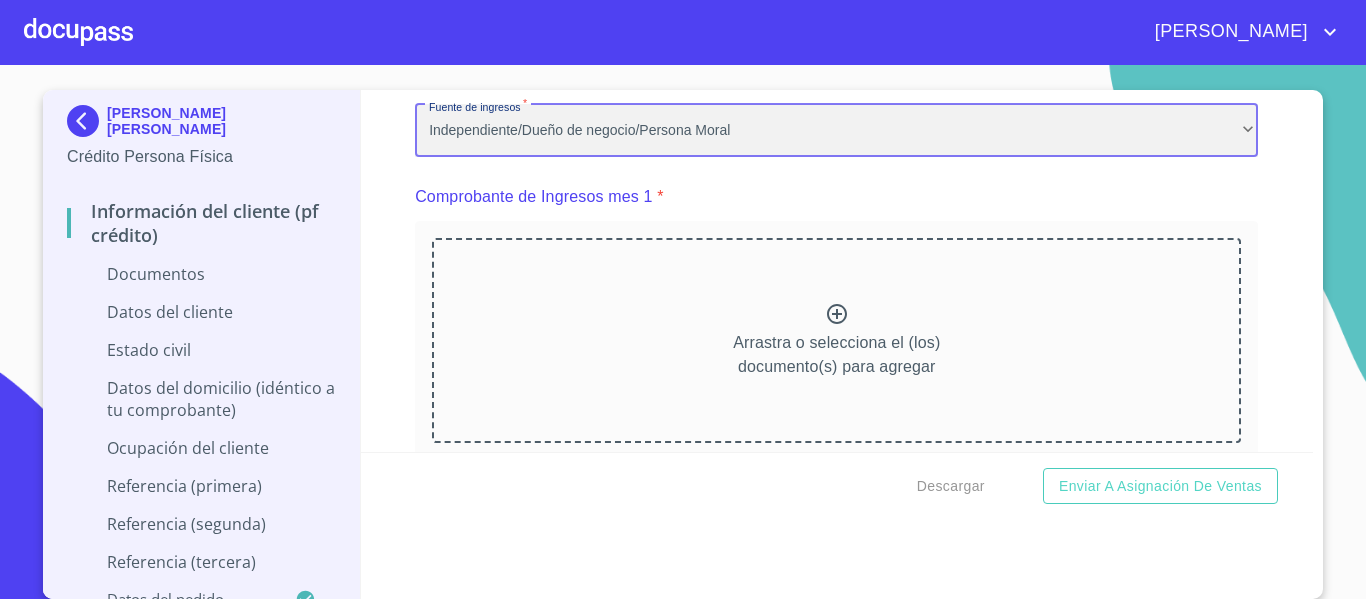 click on "Independiente/Dueño de negocio/Persona Moral" at bounding box center [836, 131] 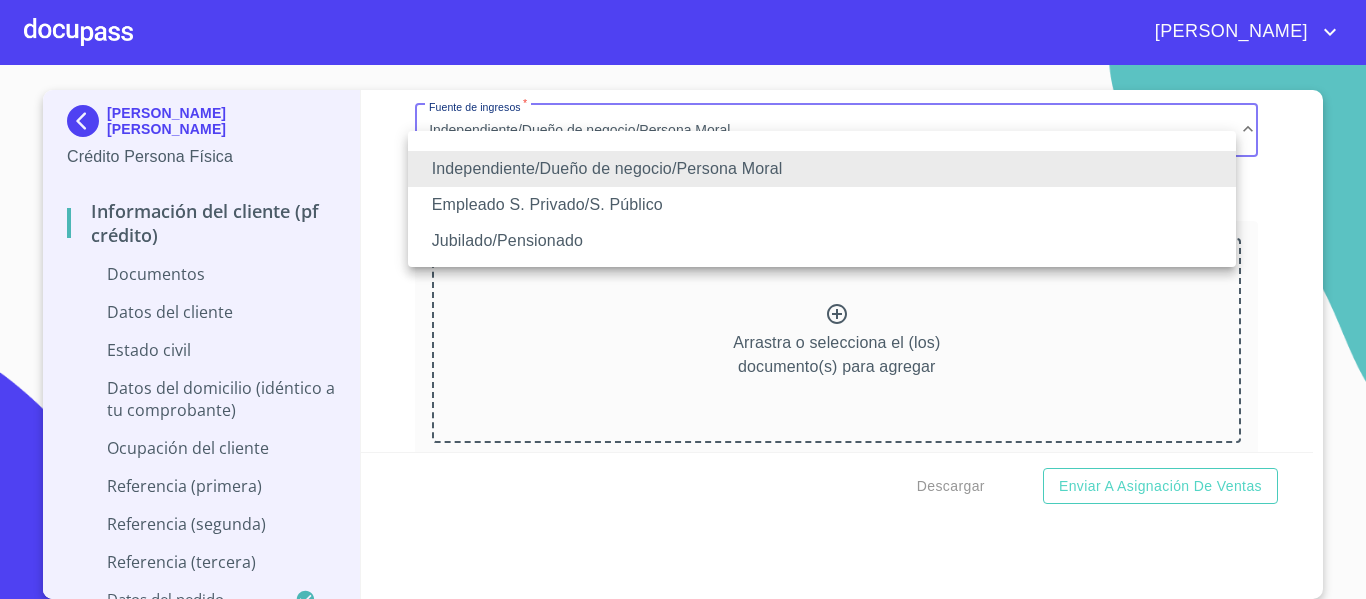 click on "Empleado S. Privado/S. Público" at bounding box center (822, 205) 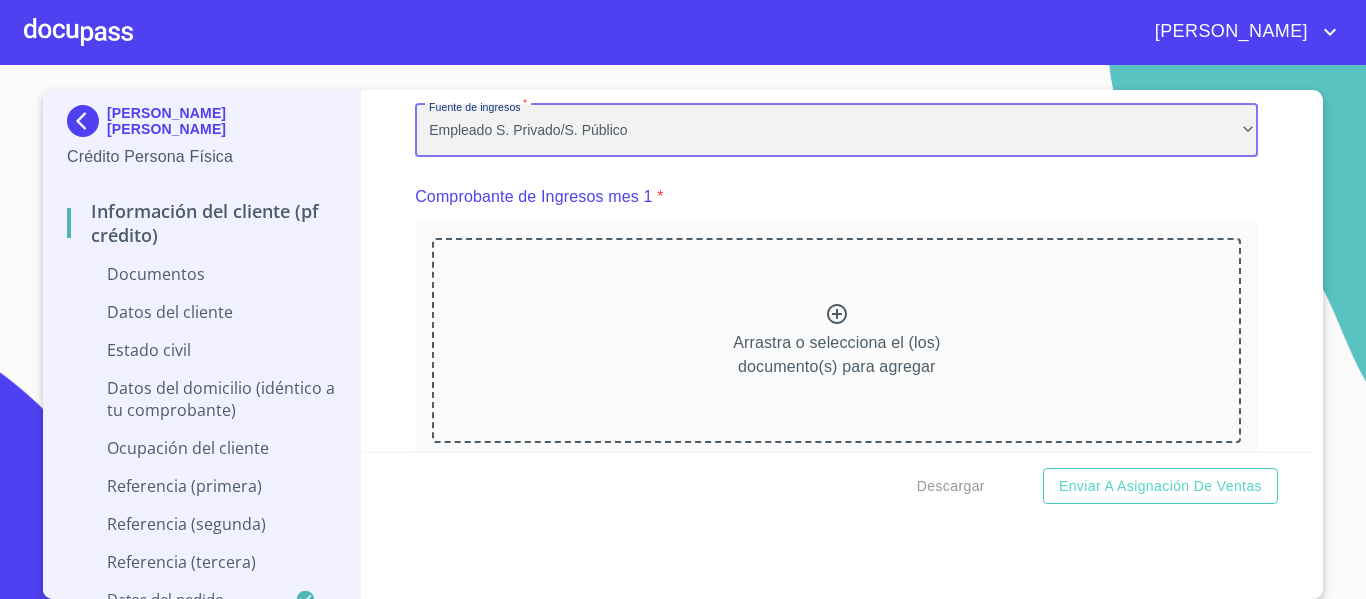 scroll, scrollTop: 0, scrollLeft: 0, axis: both 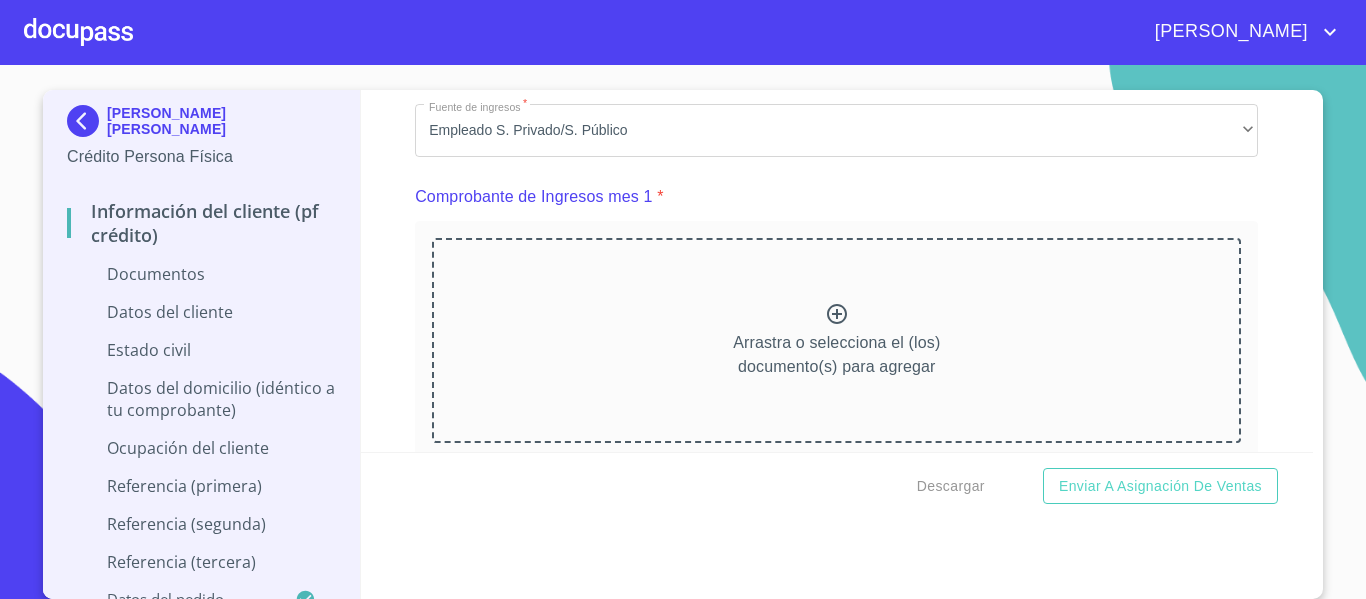 click on "Arrastra o selecciona el (los) documento(s) para agregar" at bounding box center (836, 340) 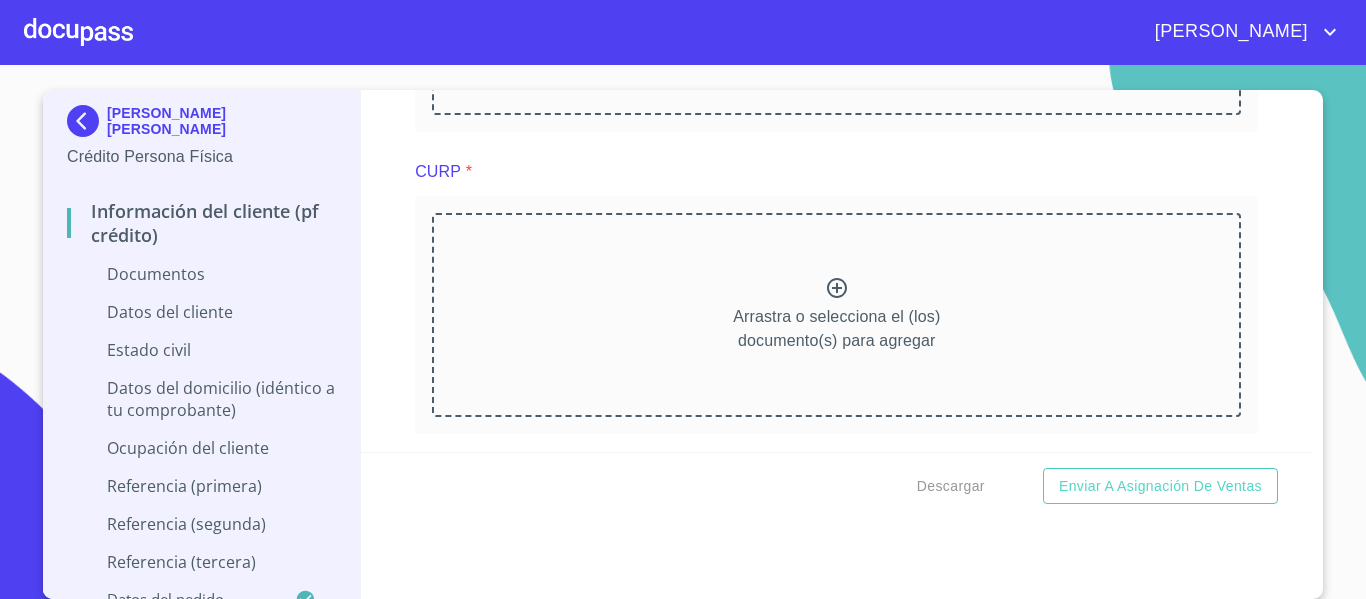 scroll, scrollTop: 3400, scrollLeft: 0, axis: vertical 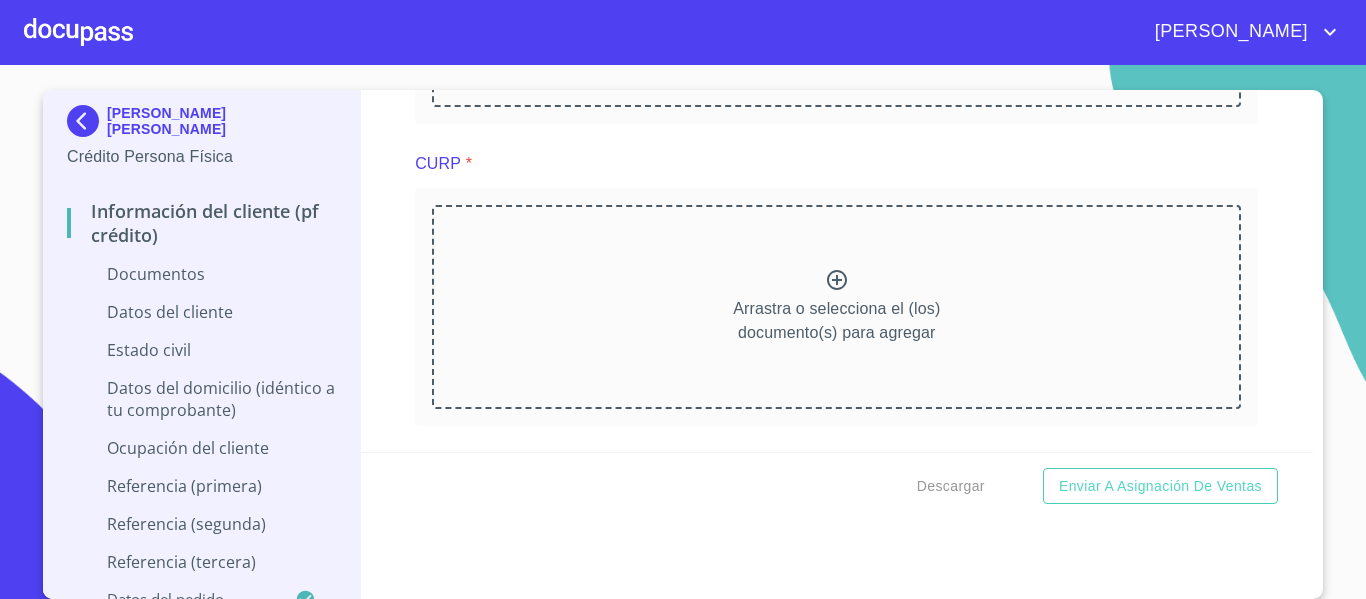 click on "Arrastra o selecciona el (los) documento(s) para agregar" at bounding box center [836, 321] 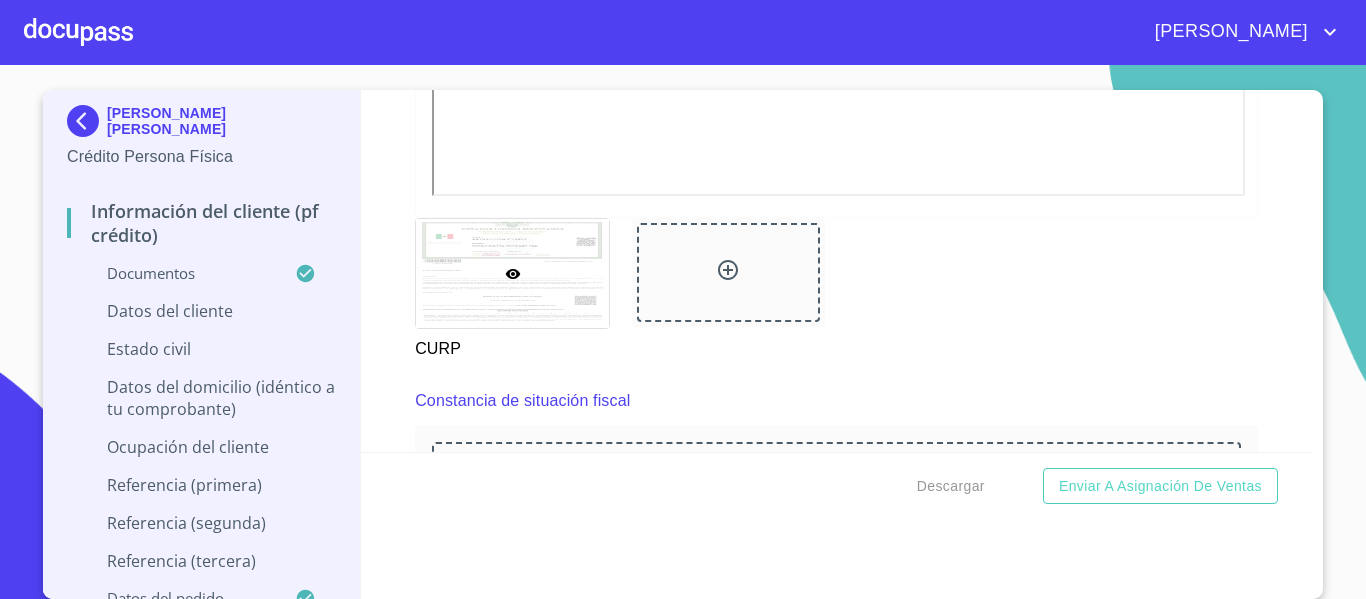 scroll, scrollTop: 4300, scrollLeft: 0, axis: vertical 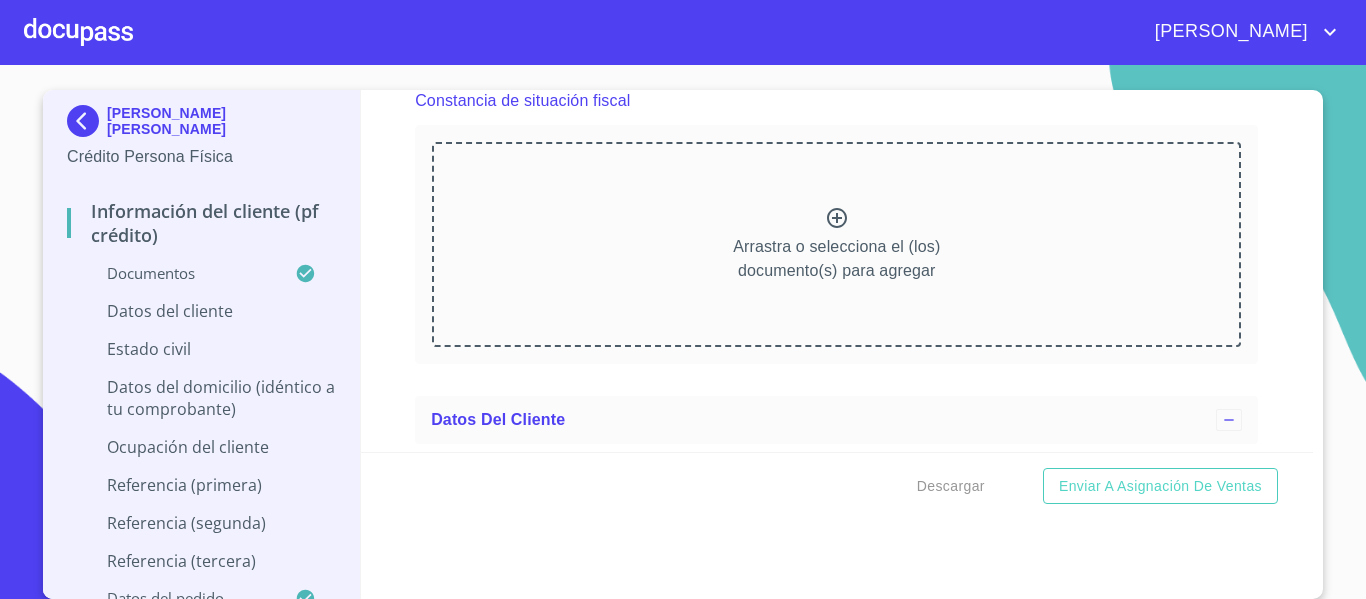 click on "Arrastra o selecciona el (los) documento(s) para agregar" at bounding box center [836, 259] 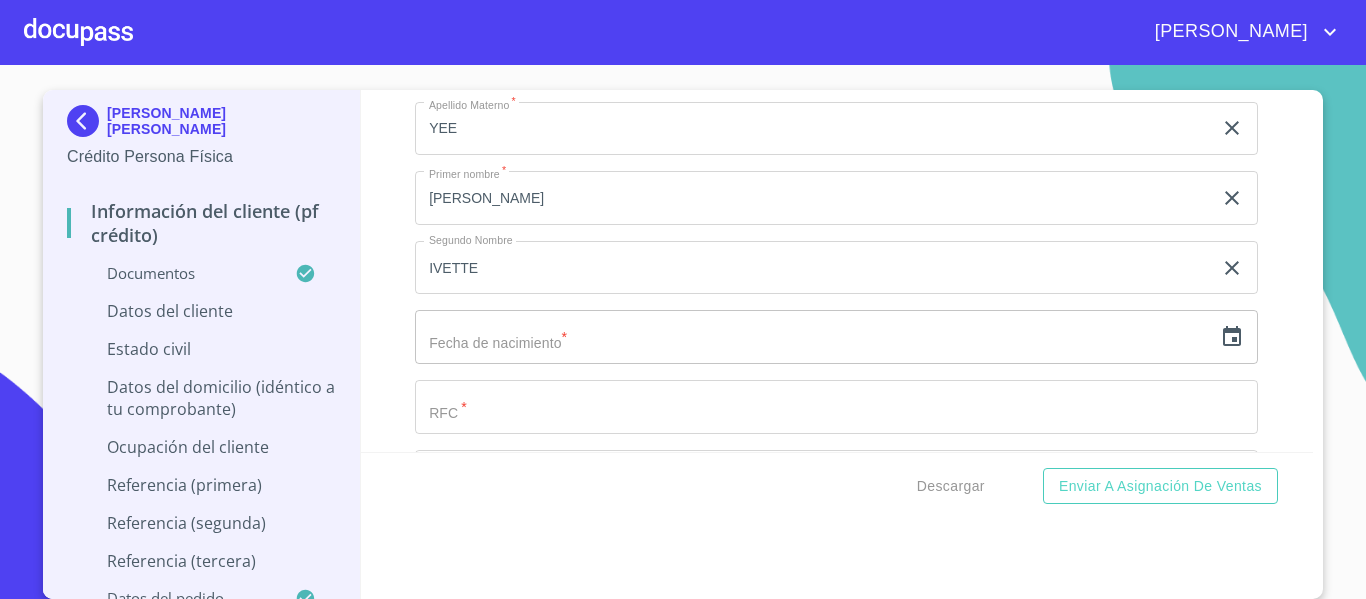 scroll, scrollTop: 5400, scrollLeft: 0, axis: vertical 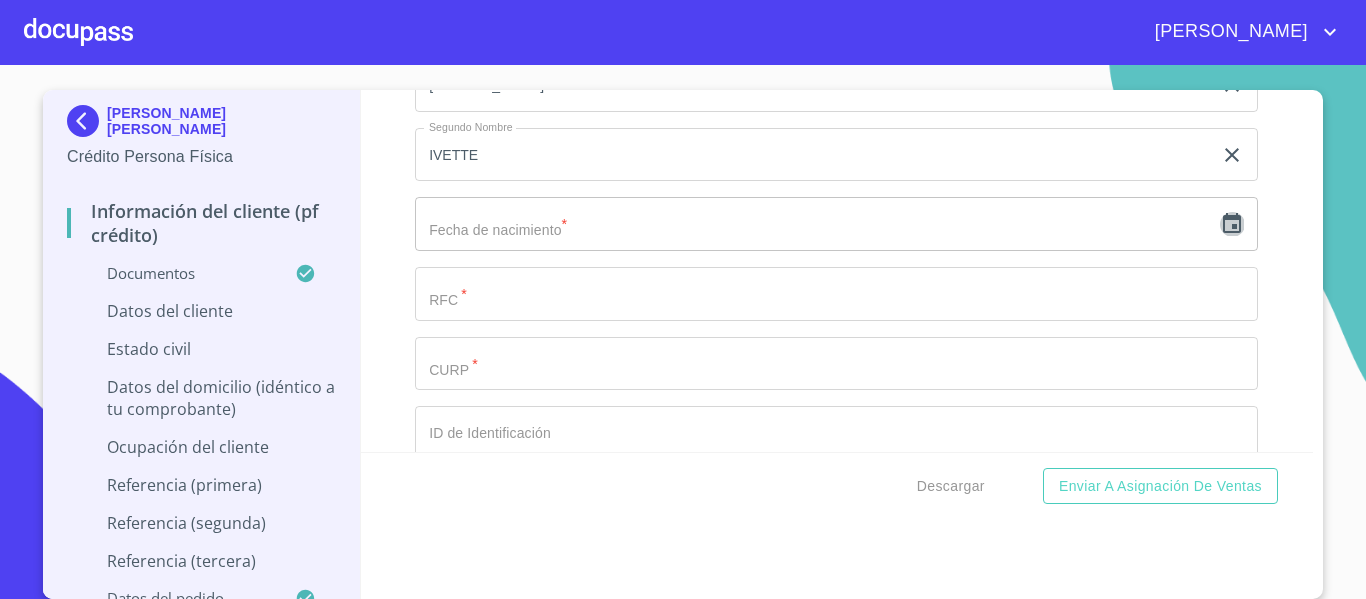 click 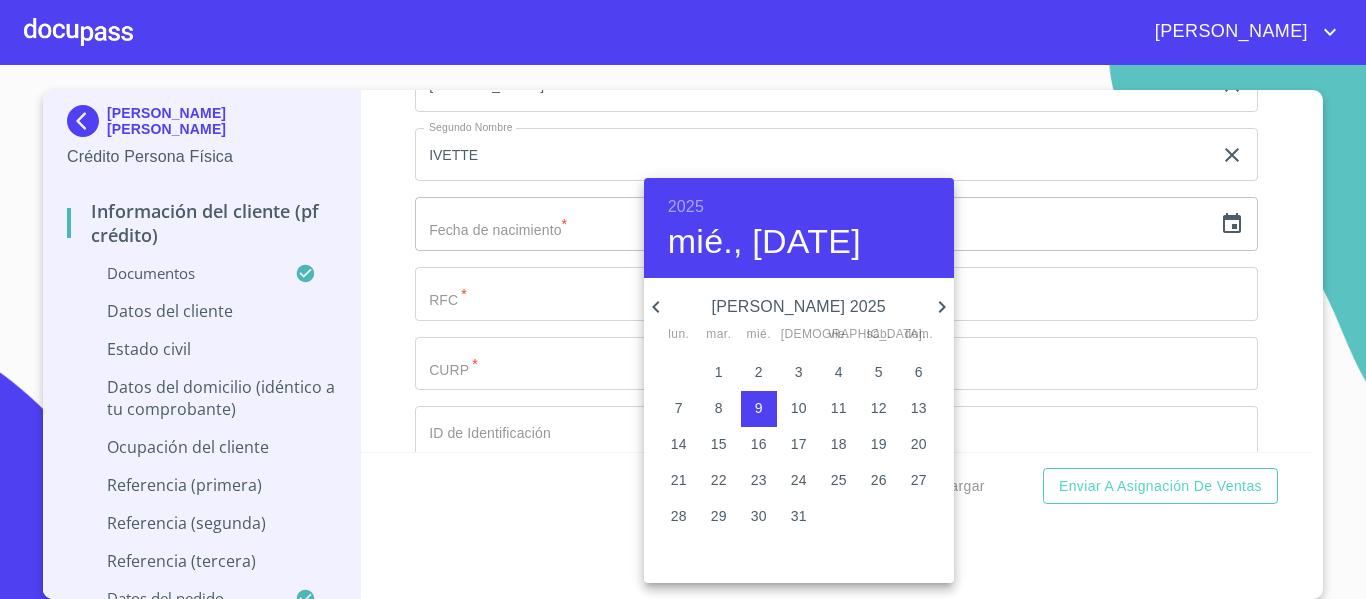 click on "2025" at bounding box center [686, 207] 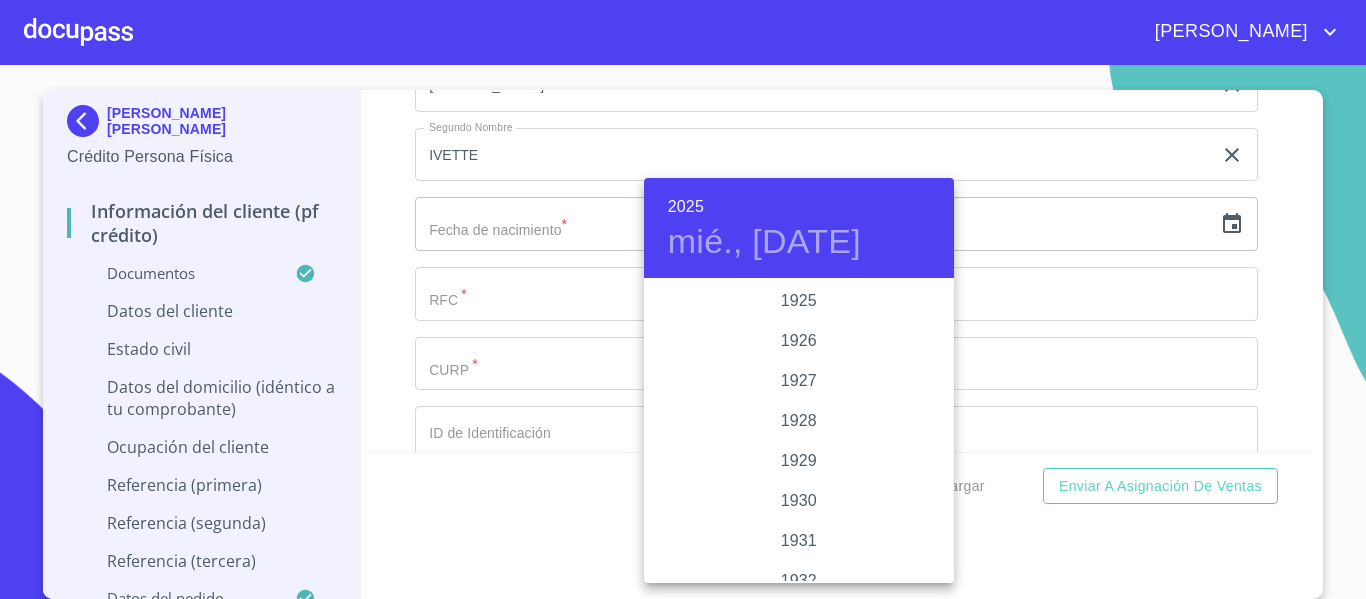 scroll, scrollTop: 3880, scrollLeft: 0, axis: vertical 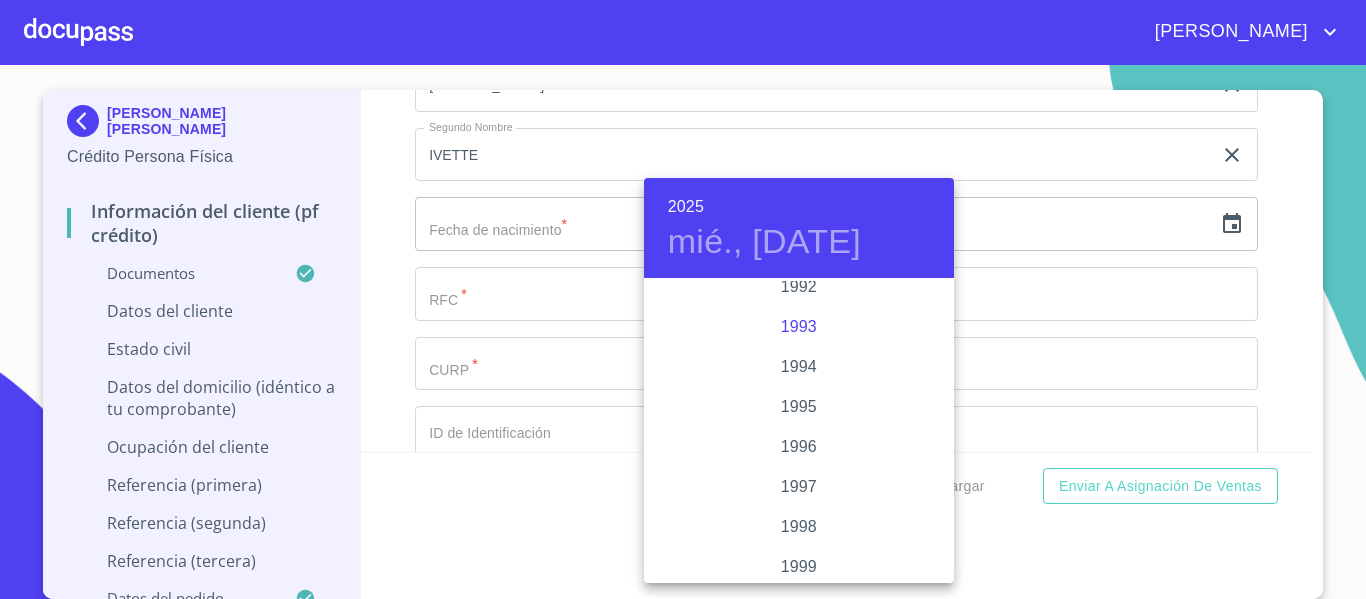 click on "1993" at bounding box center [799, 327] 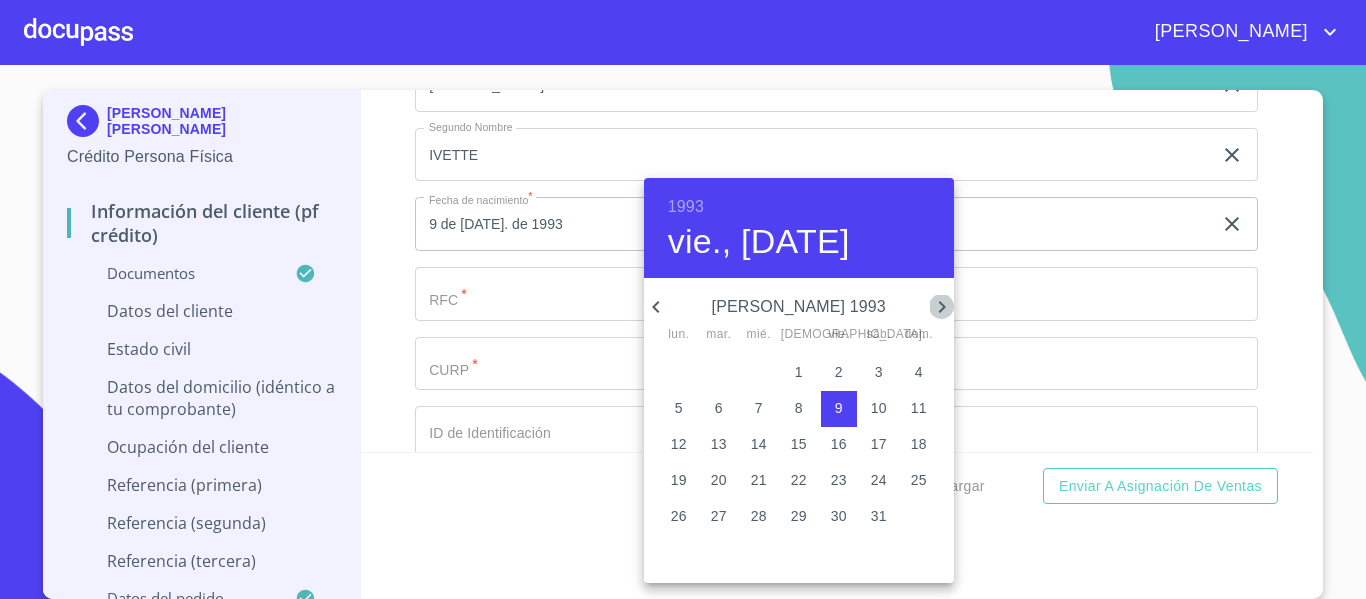 click 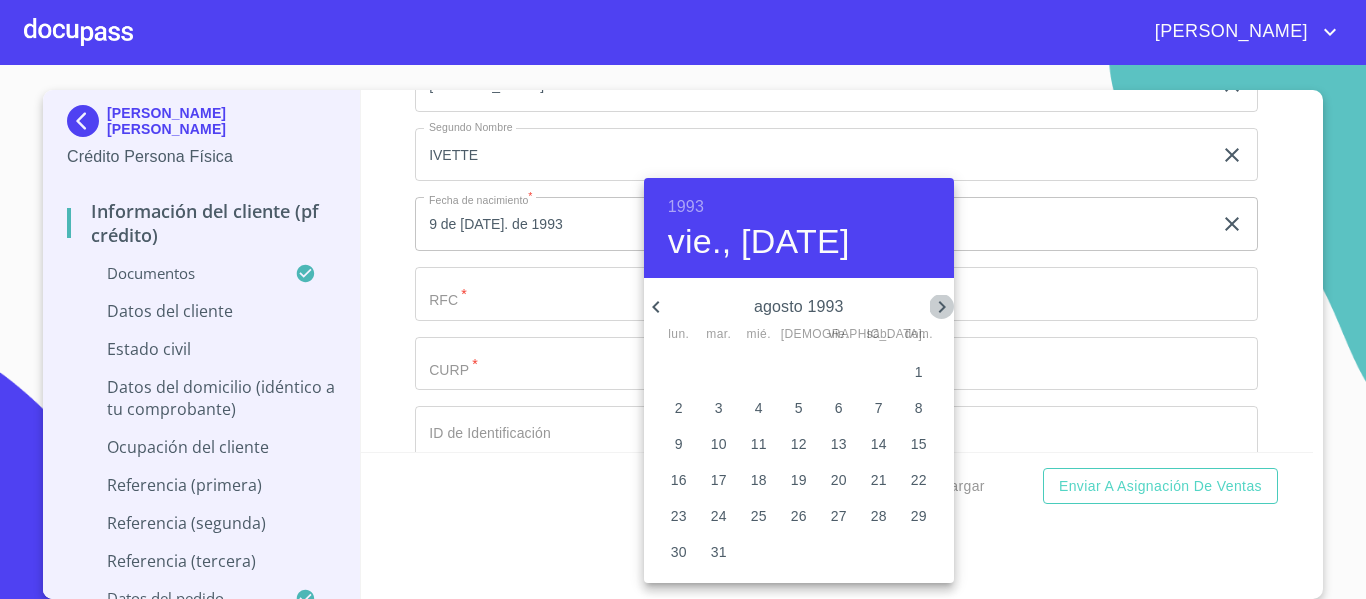 click 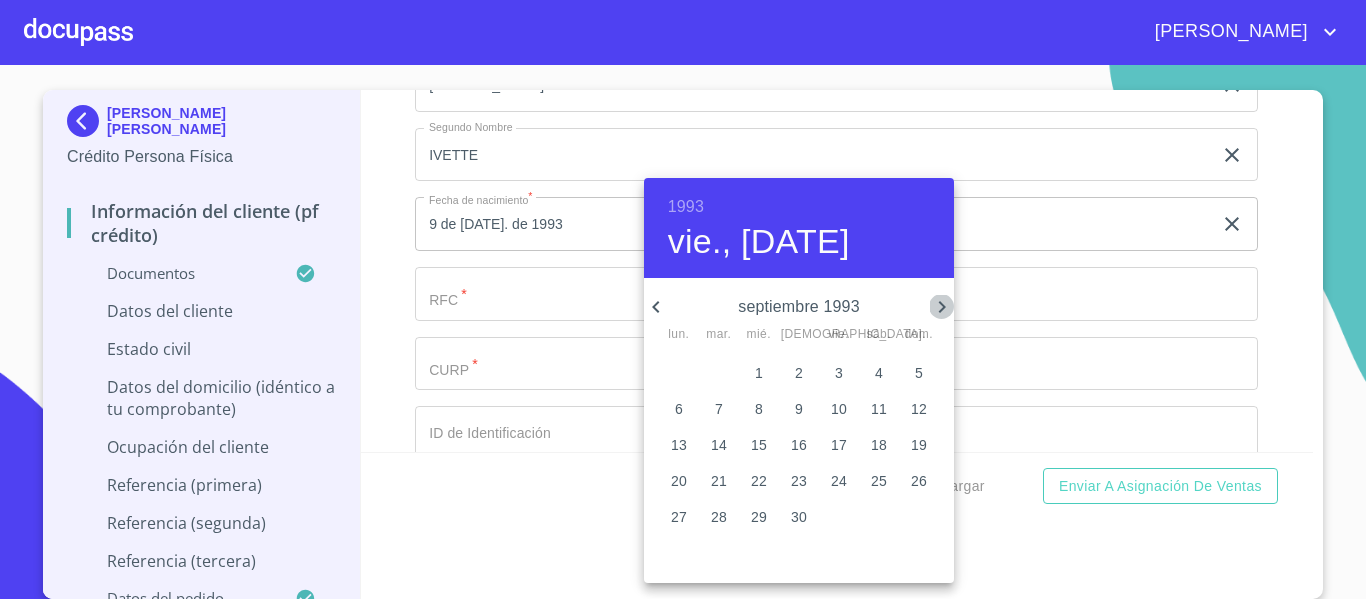 click 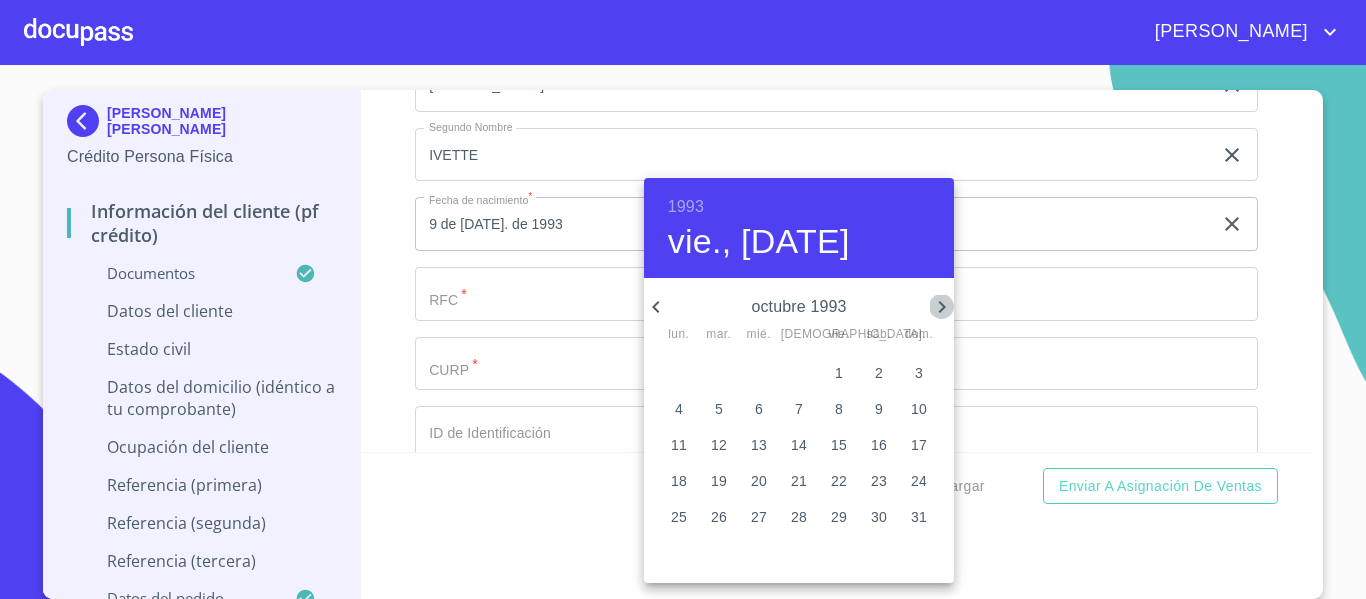 click 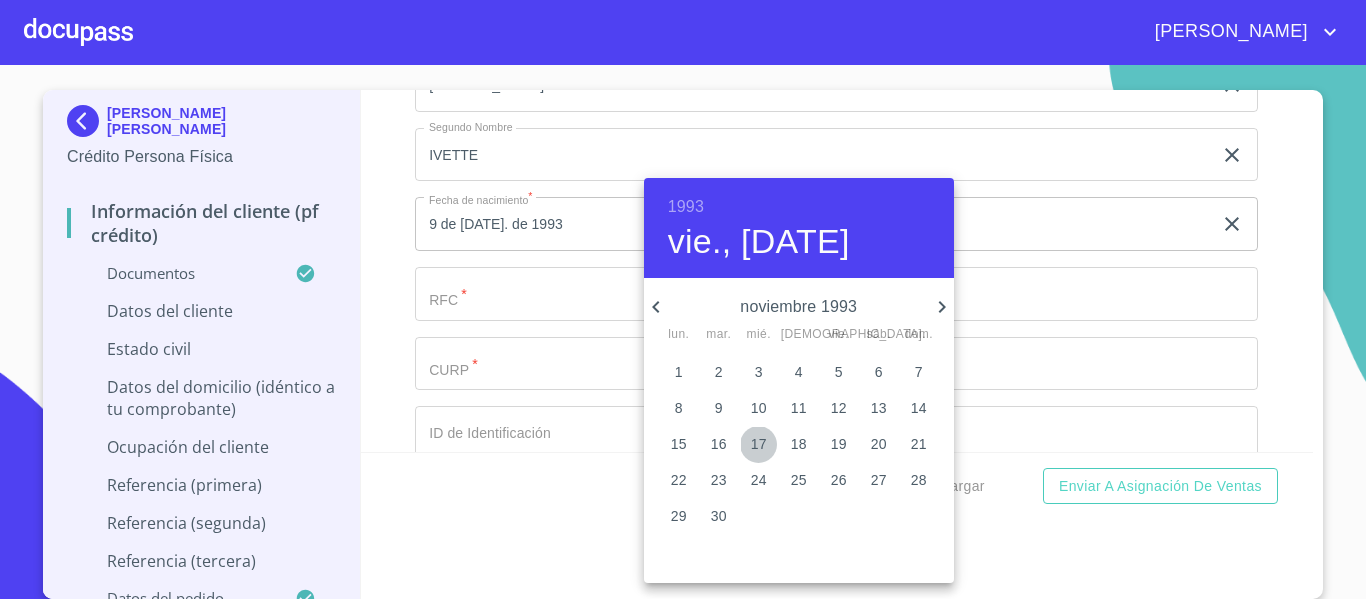 click on "17" at bounding box center (759, 444) 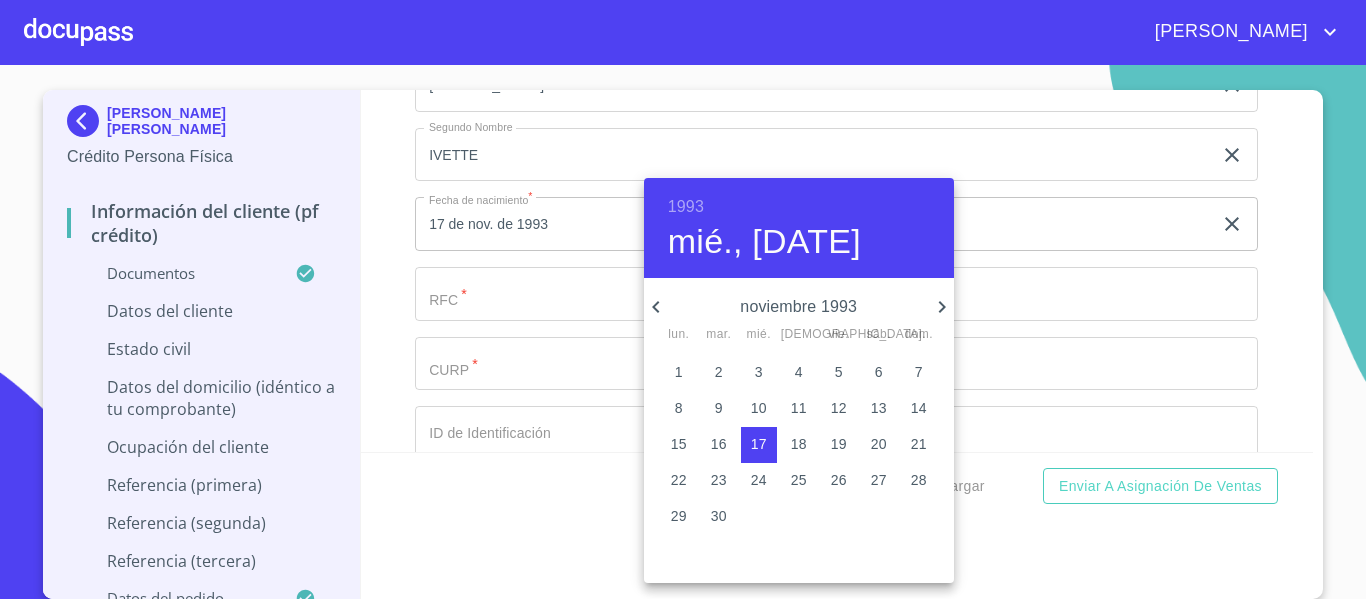 click at bounding box center (683, 299) 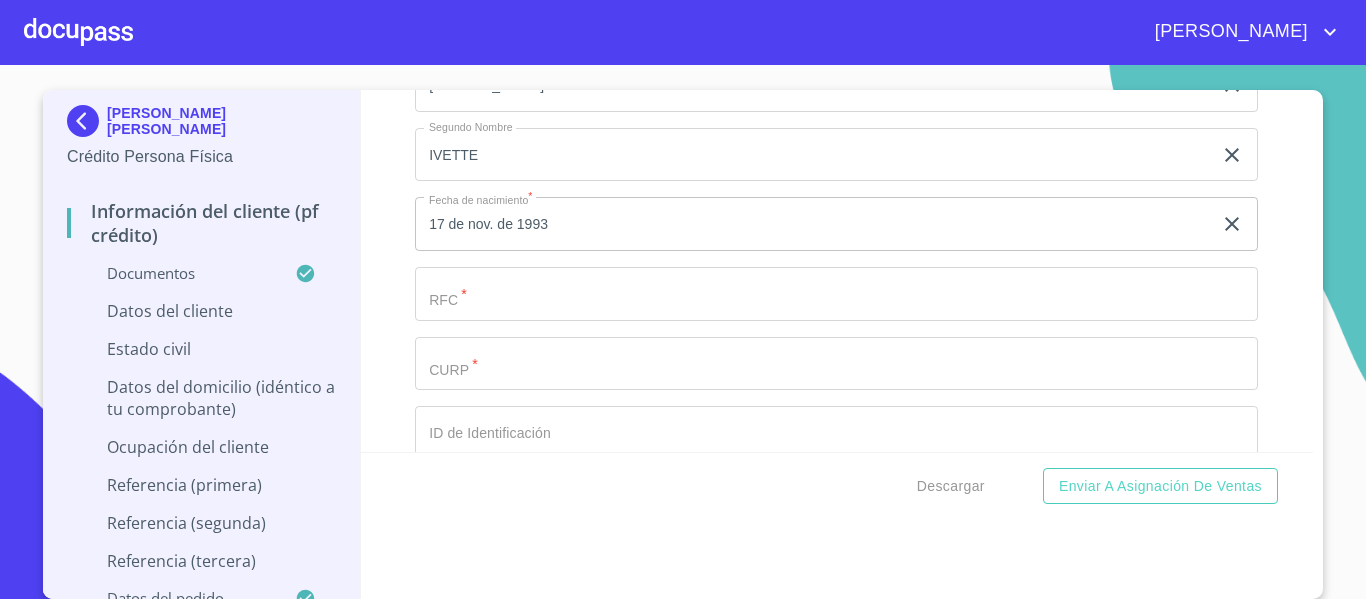 click on "Documento de identificación.   *" at bounding box center [813, -54] 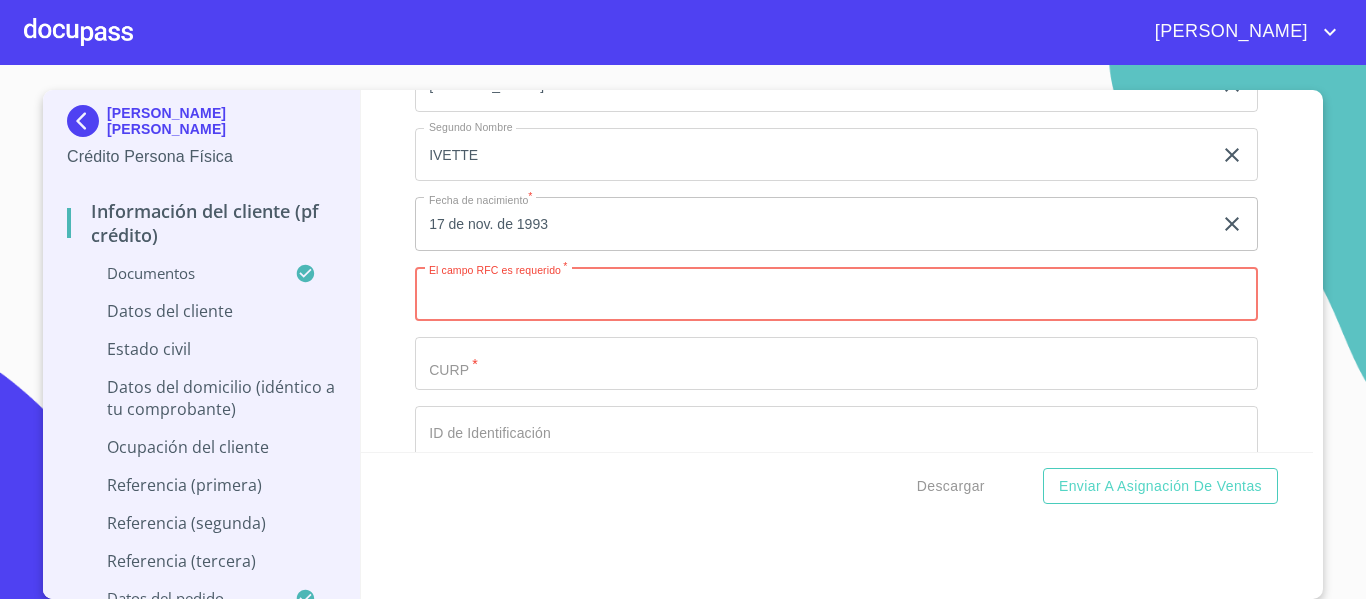 click on "Documento de identificación.   *" at bounding box center [836, 294] 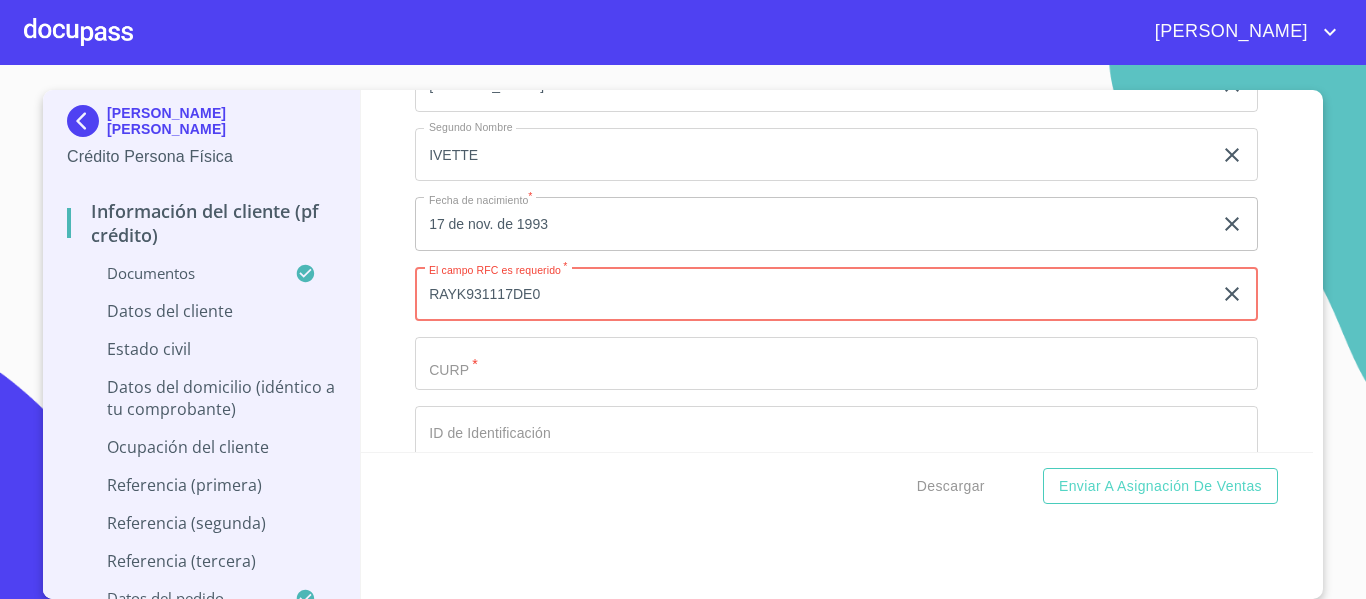 click on "RAYK931117DE0" at bounding box center [813, 294] 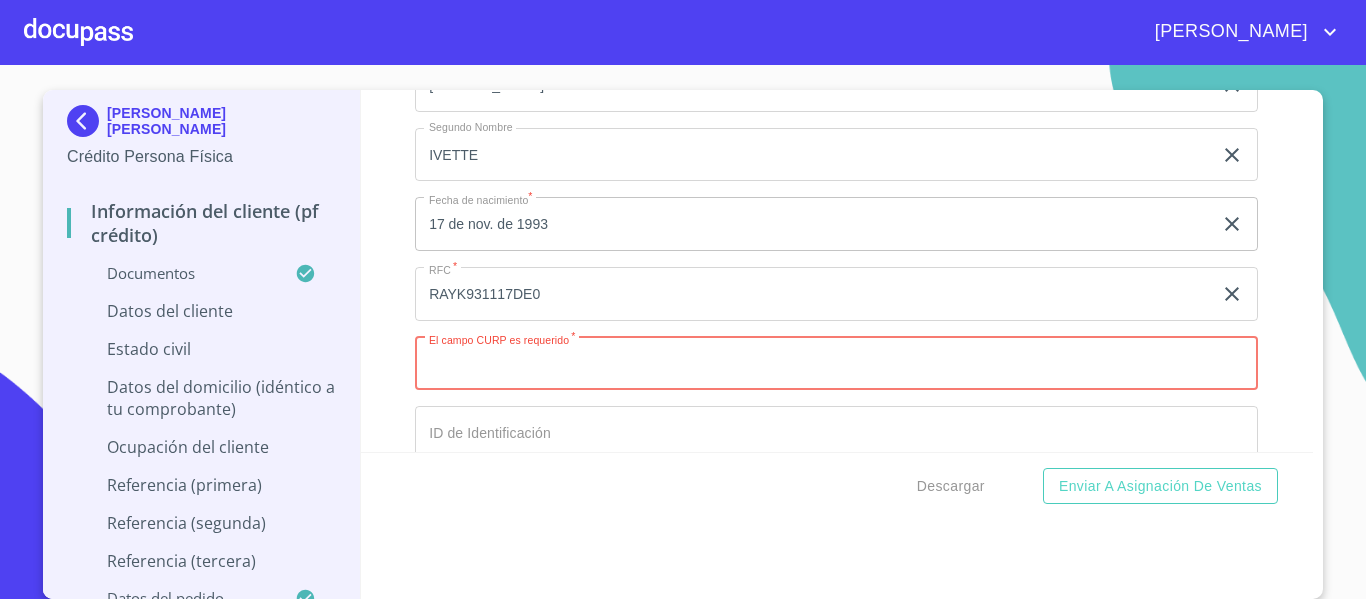 click on "Documento de identificación.   *" at bounding box center (836, 364) 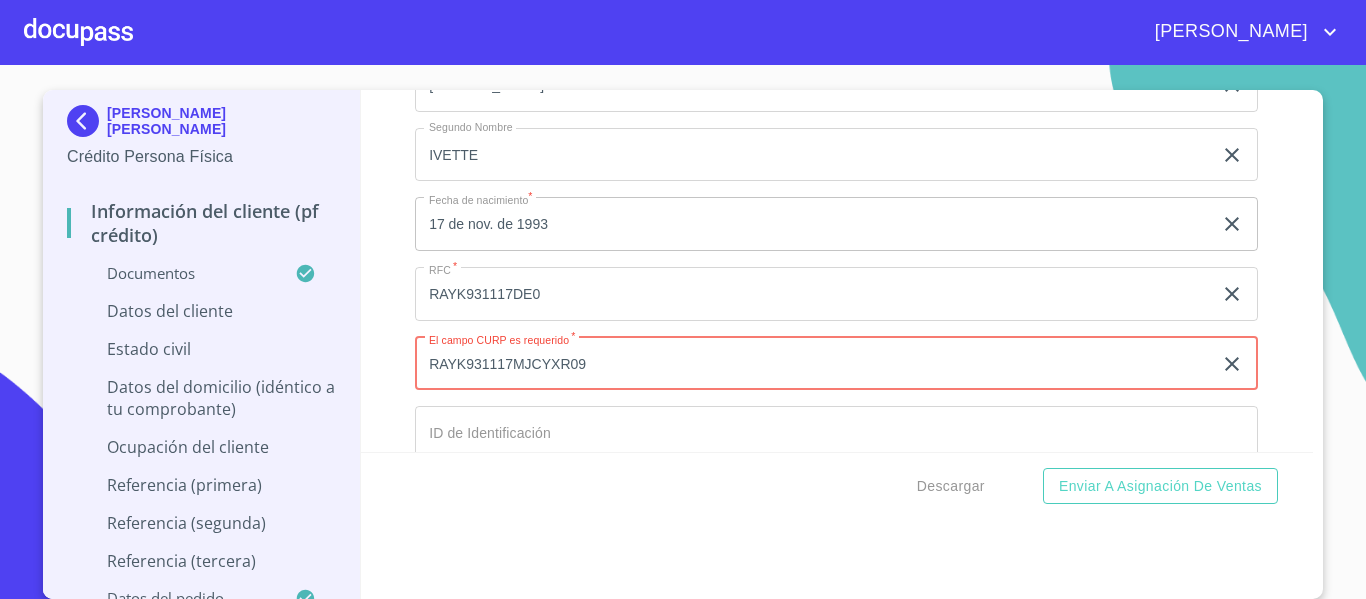 click on "RAYK931117MJCYXR09" at bounding box center (813, 364) 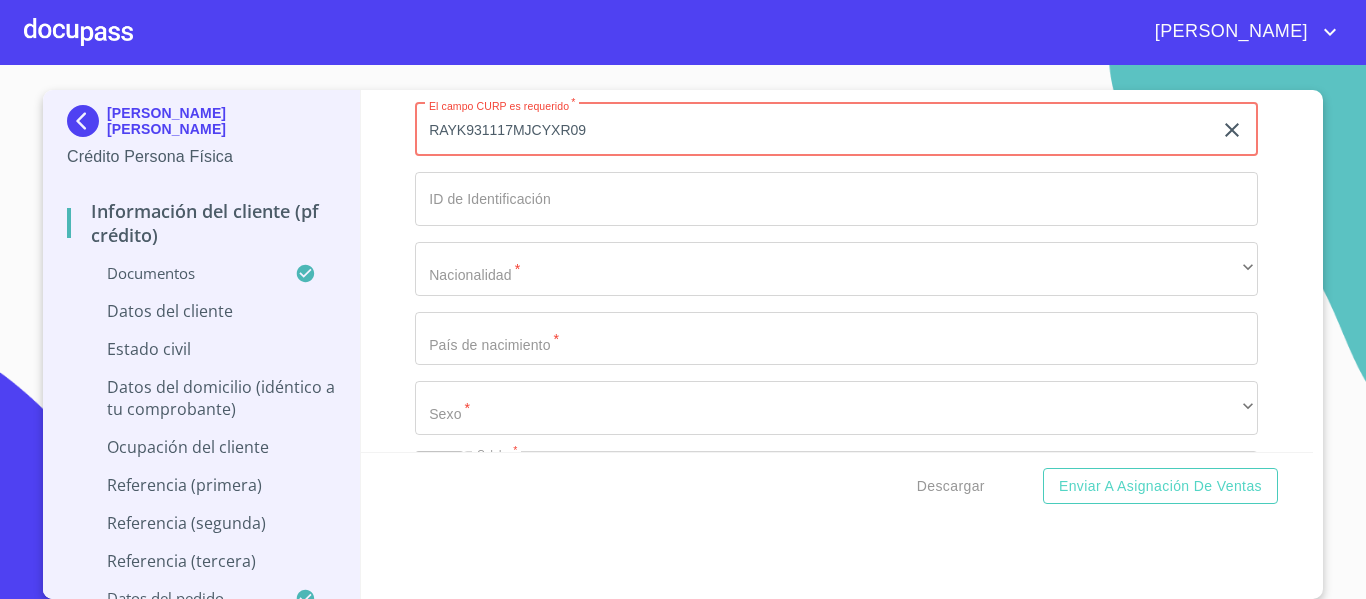 scroll, scrollTop: 5600, scrollLeft: 0, axis: vertical 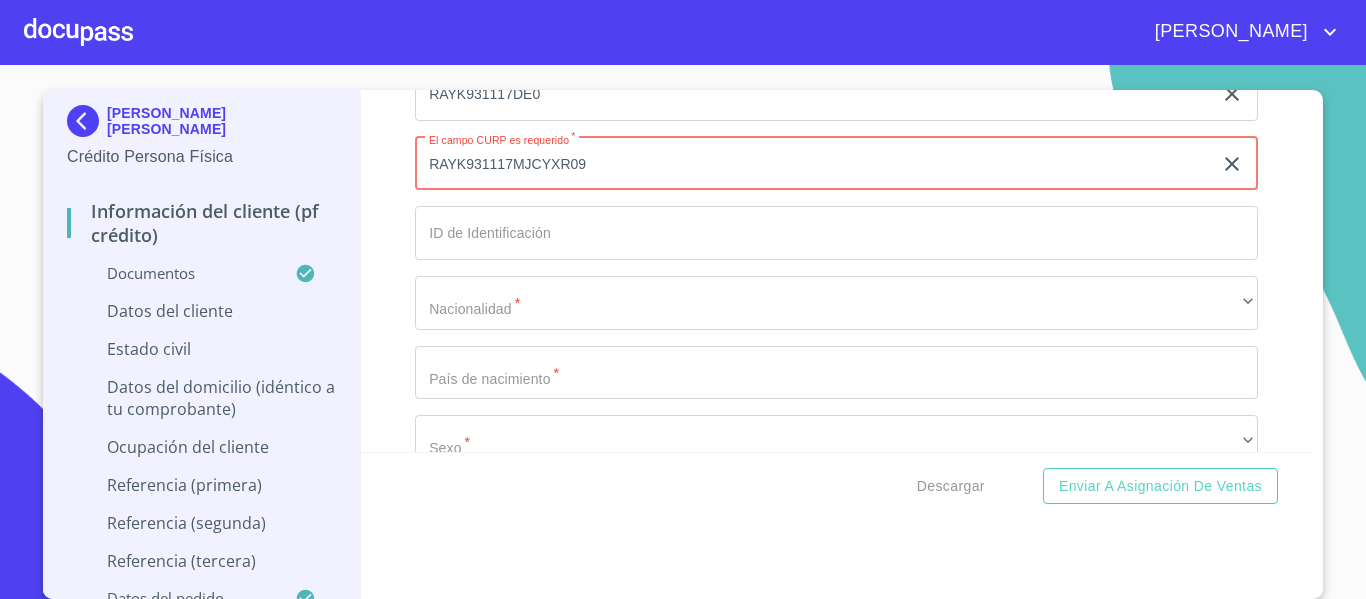 type on "RAYK931117MJCYXR09" 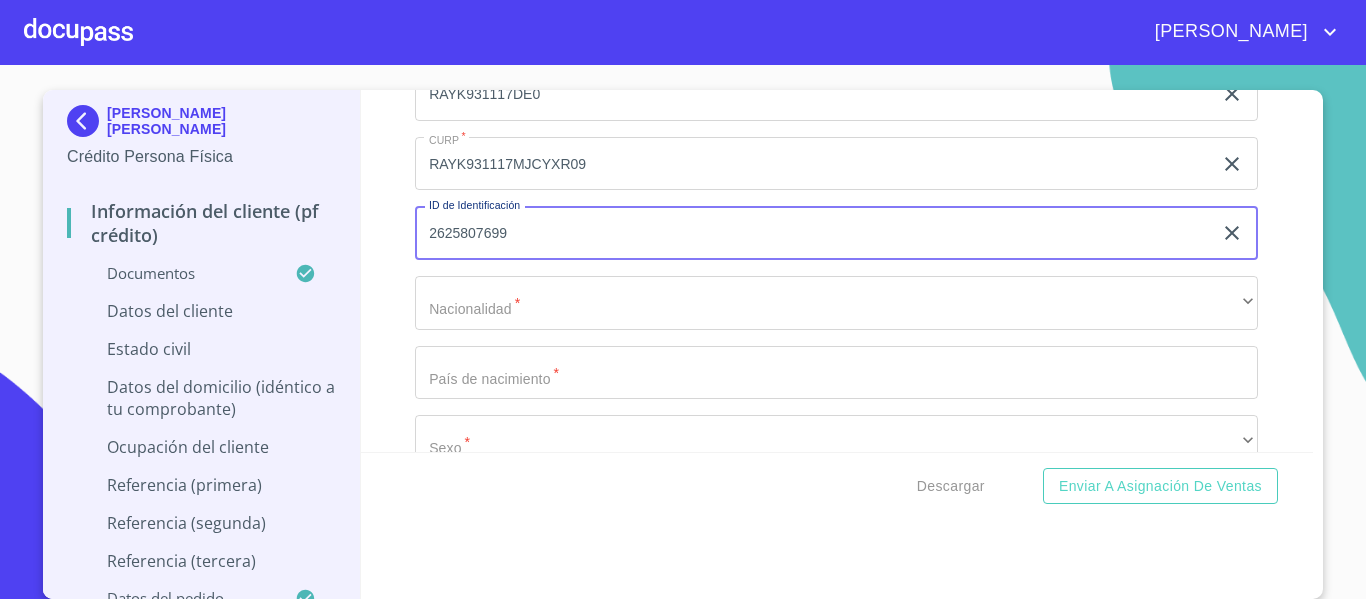 type on "2625807699" 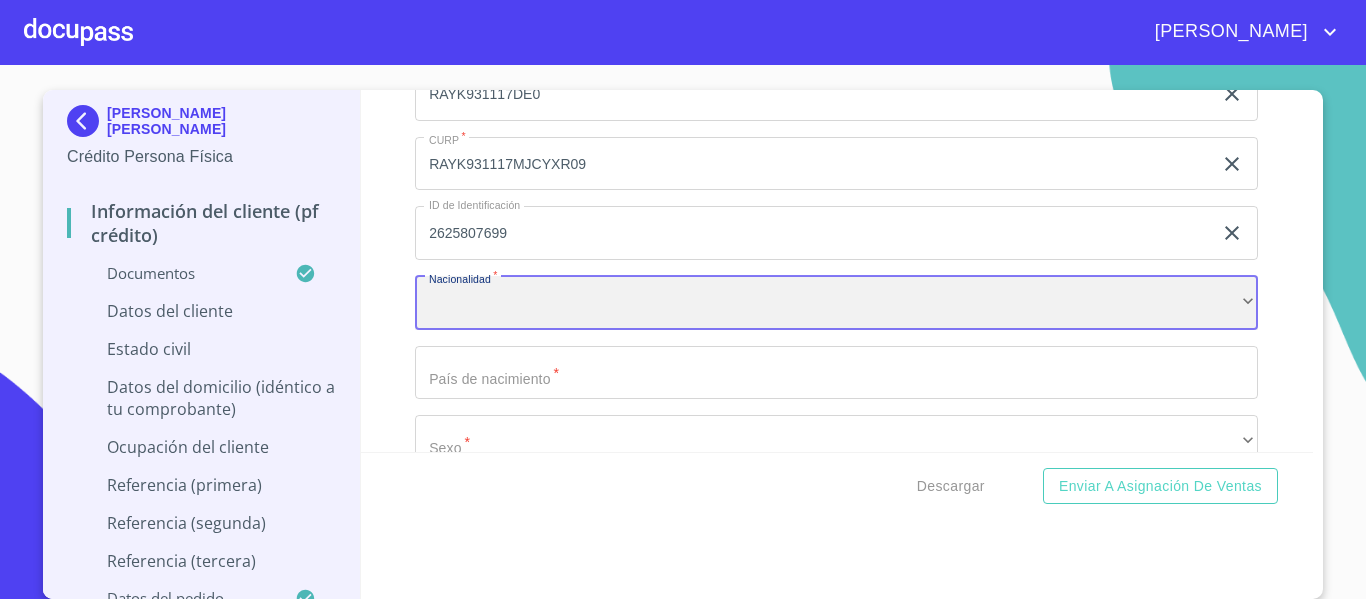 click on "​" at bounding box center (836, 303) 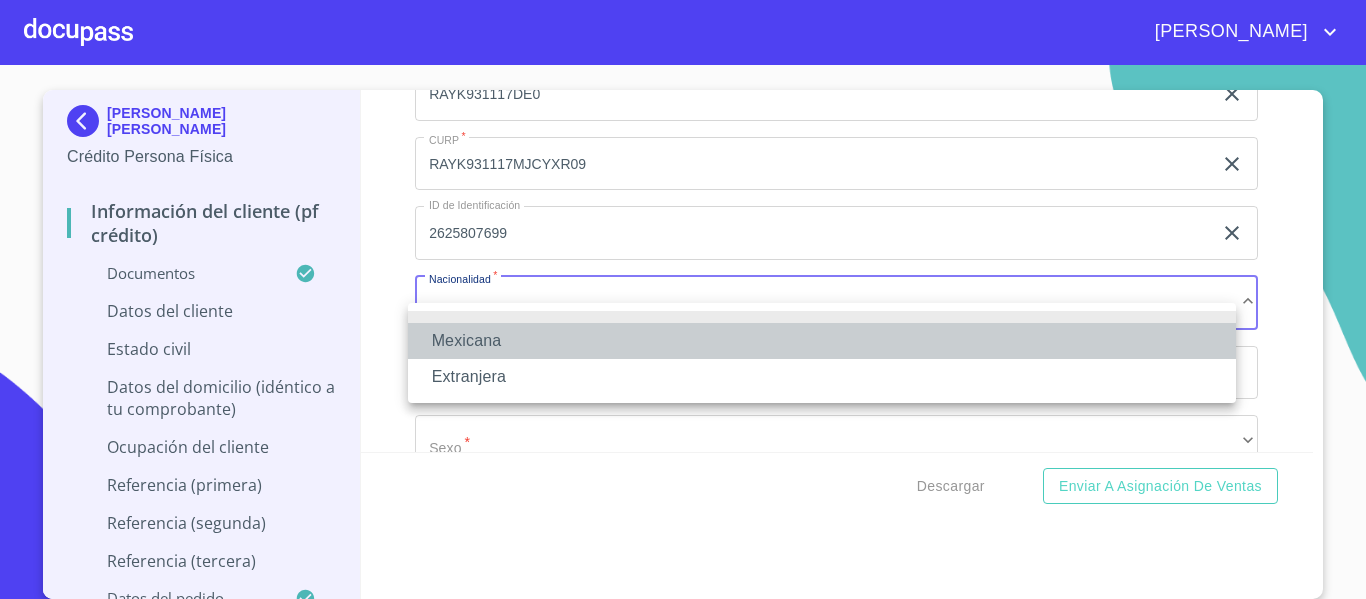 click on "Mexicana" at bounding box center [822, 341] 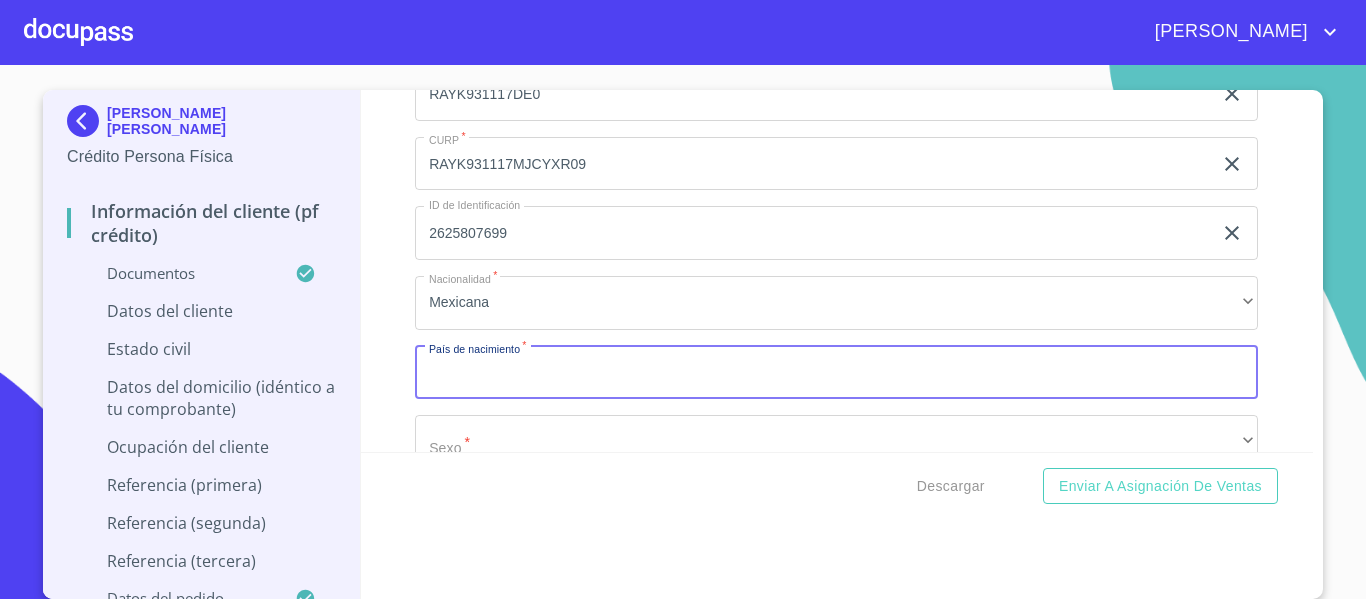 click on "Documento de identificación.   *" at bounding box center [836, 373] 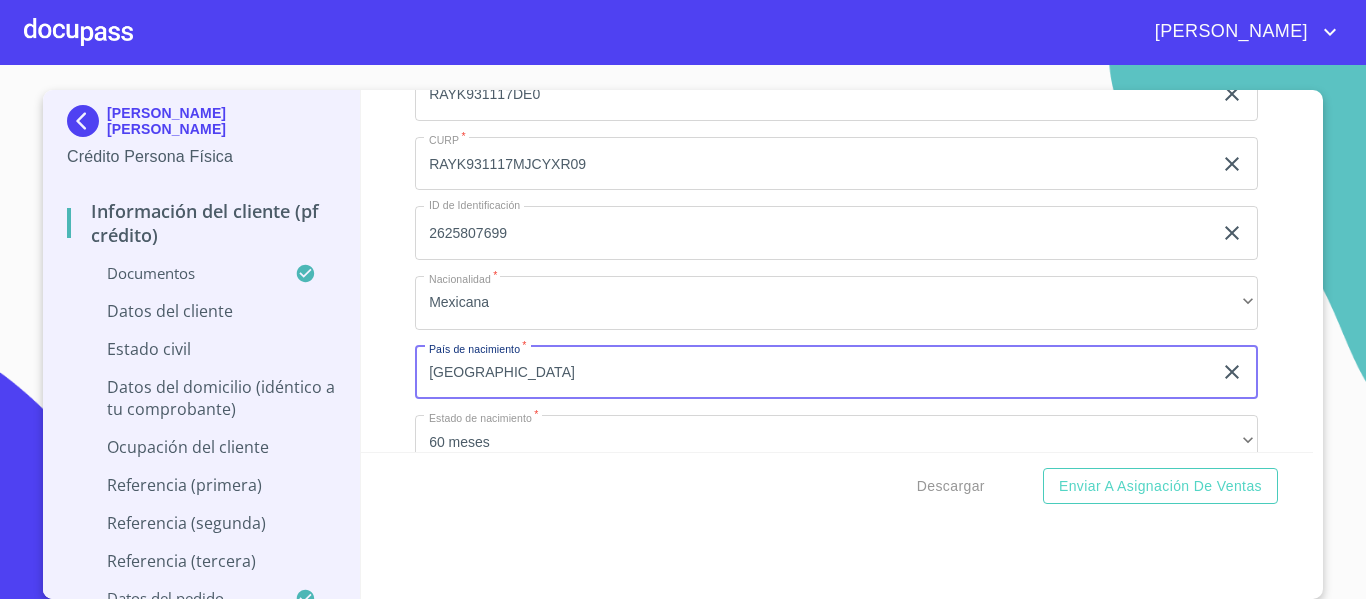 type on "[GEOGRAPHIC_DATA]" 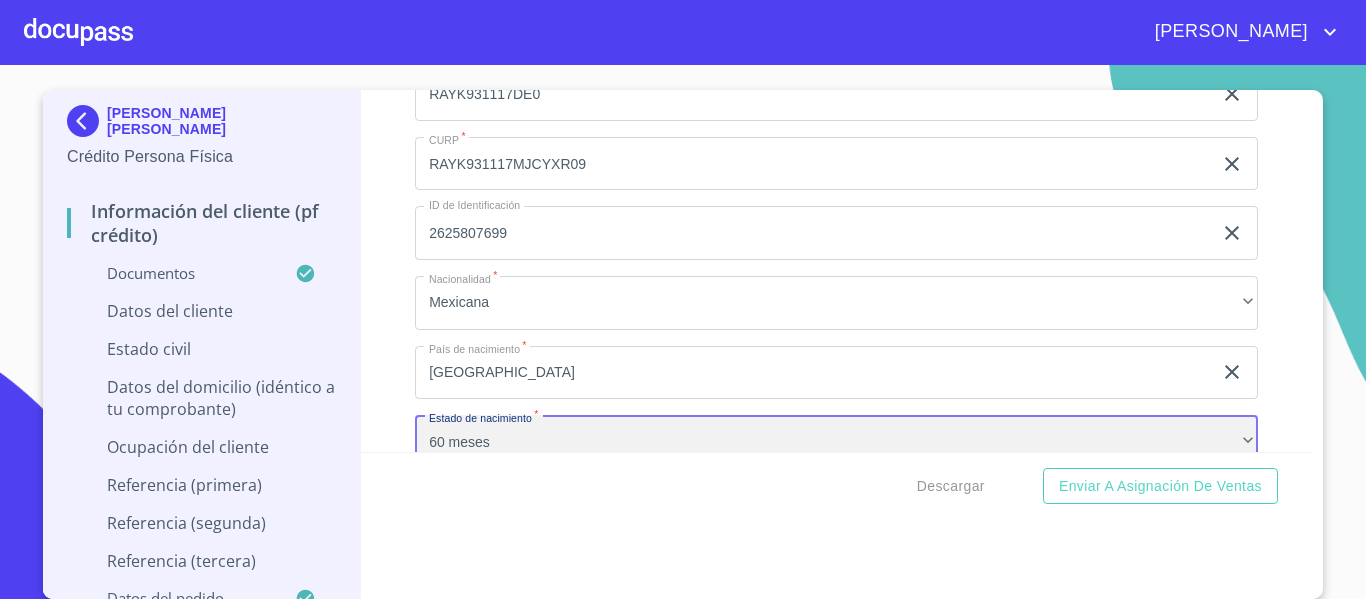 scroll, scrollTop: 5641, scrollLeft: 0, axis: vertical 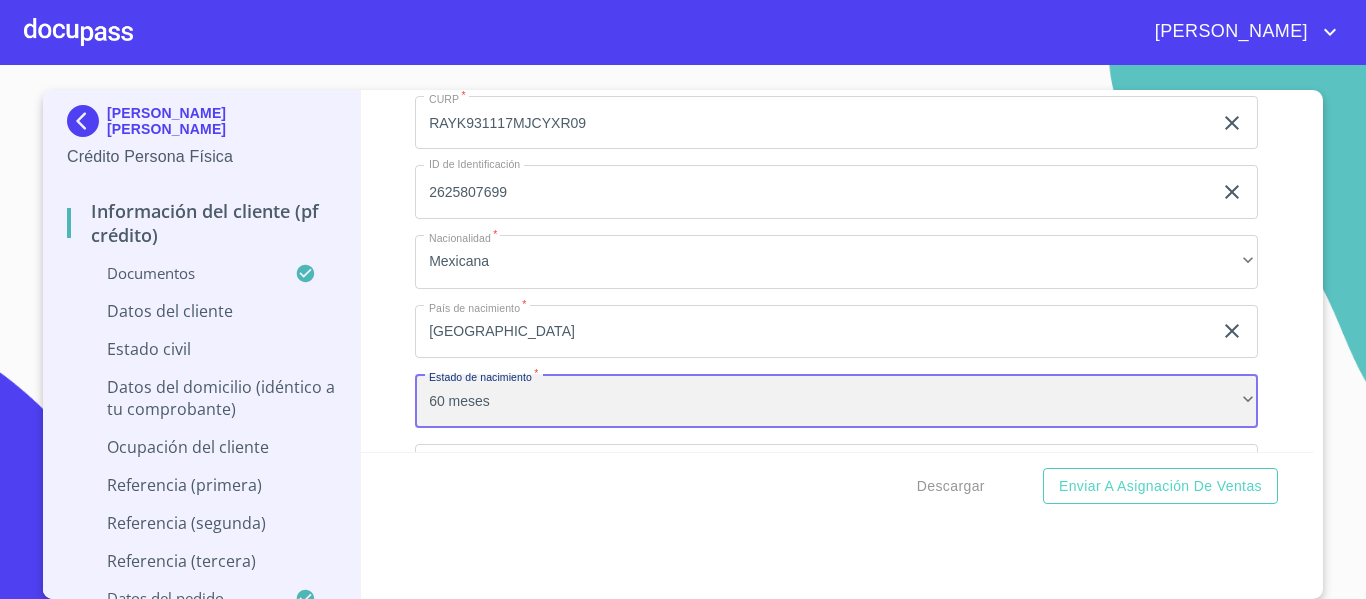 click on "60 meses" at bounding box center (836, 401) 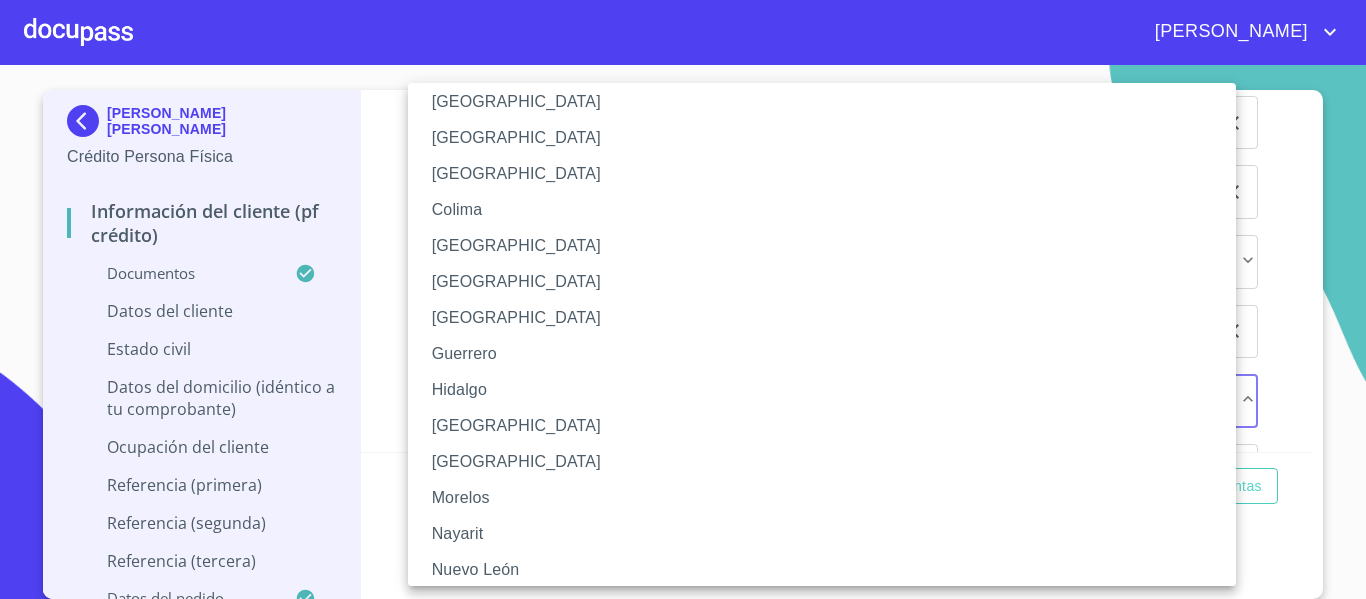 scroll, scrollTop: 200, scrollLeft: 0, axis: vertical 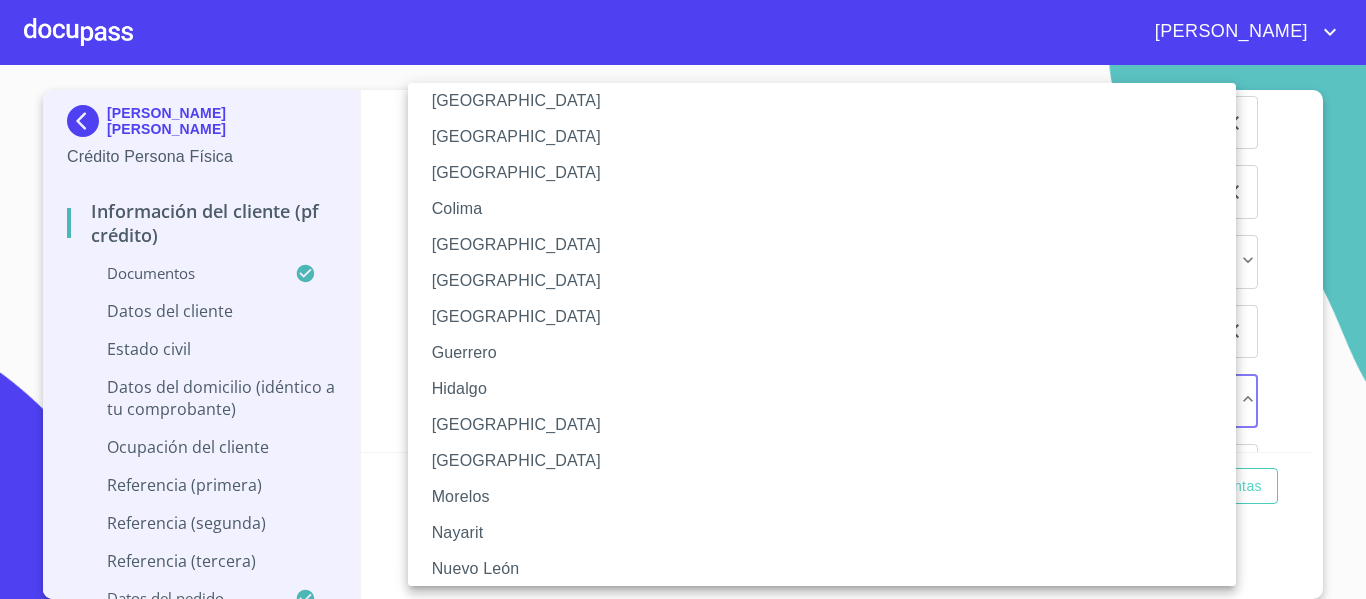 click on "[GEOGRAPHIC_DATA]" at bounding box center (829, 425) 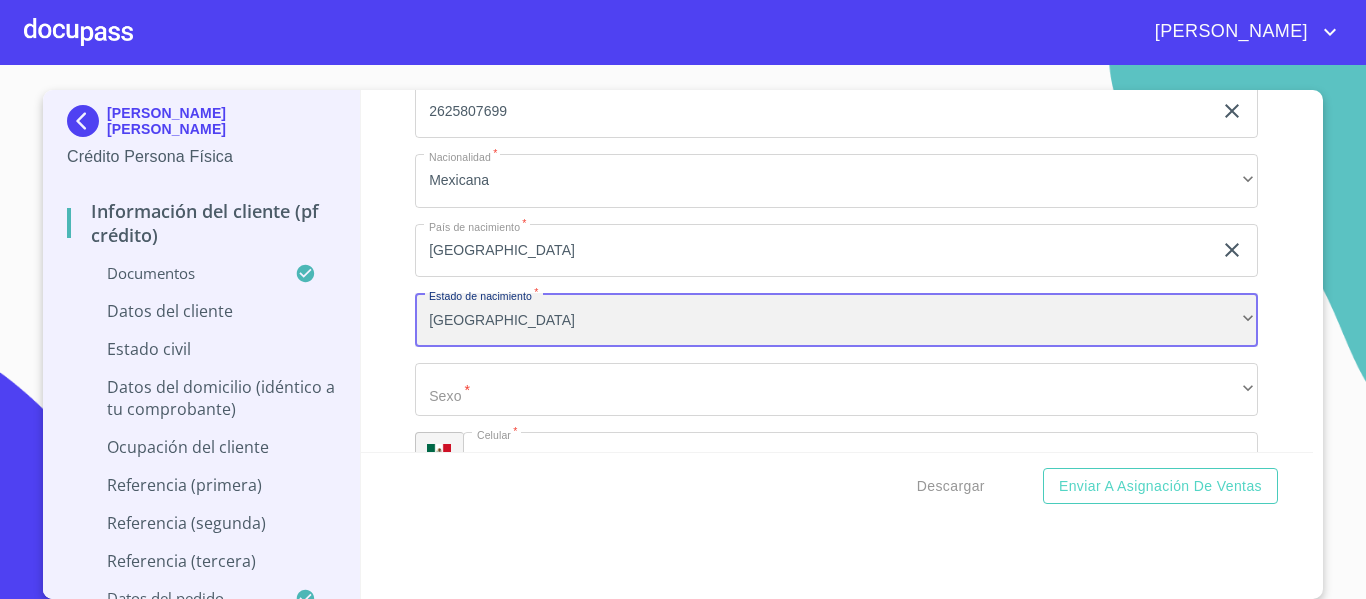 scroll, scrollTop: 5841, scrollLeft: 0, axis: vertical 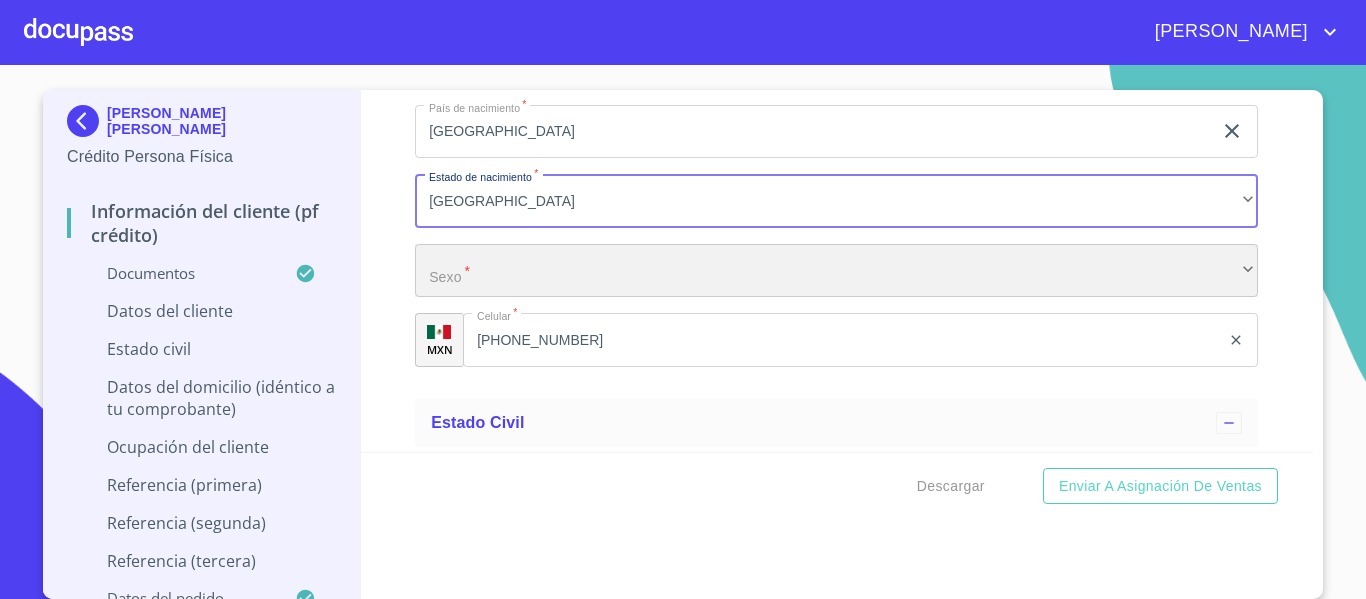 click on "​" at bounding box center (836, 271) 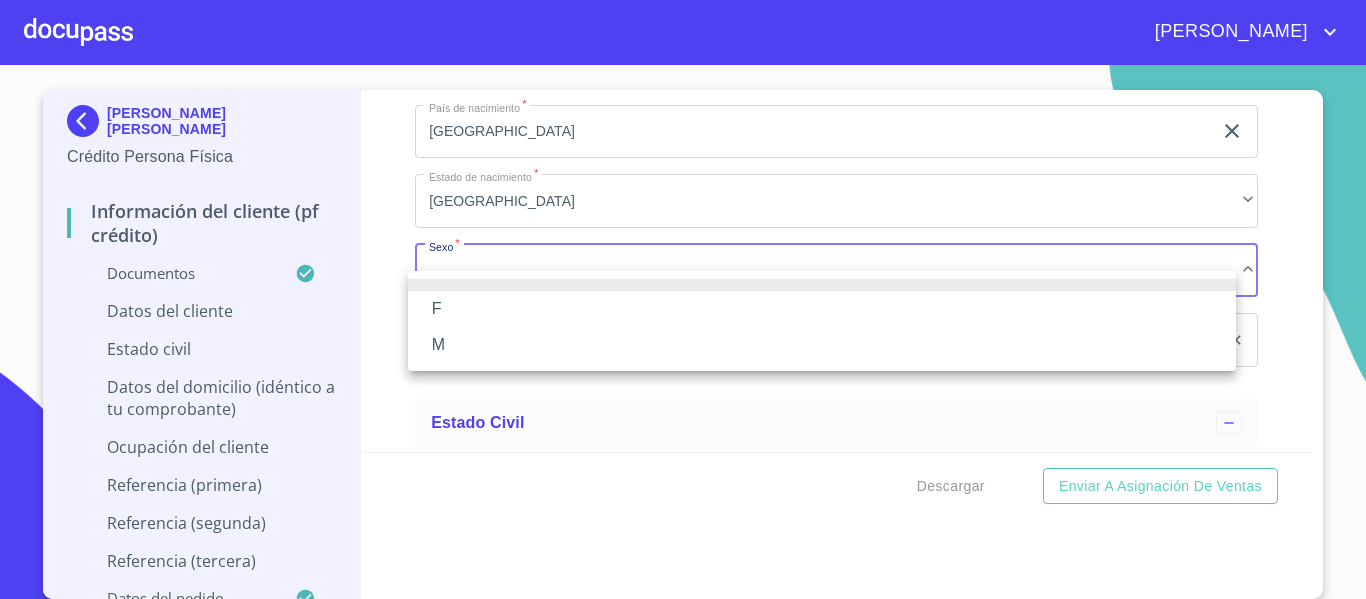 click on "M" at bounding box center (822, 345) 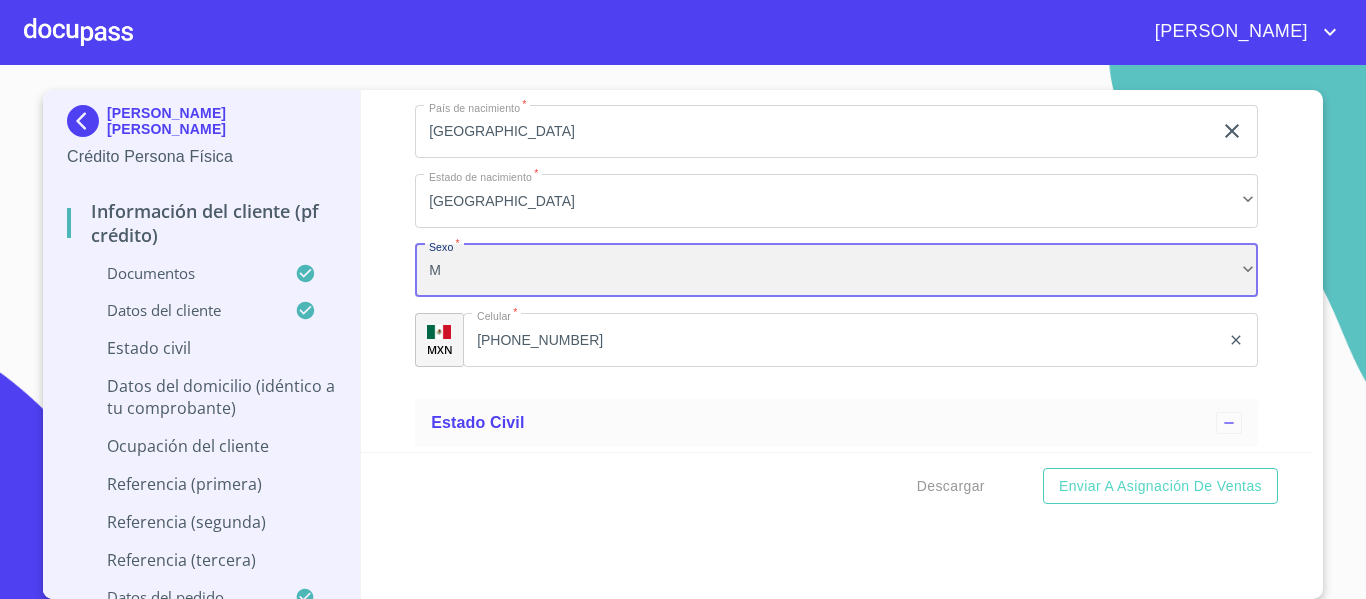 click on "M" at bounding box center [836, 271] 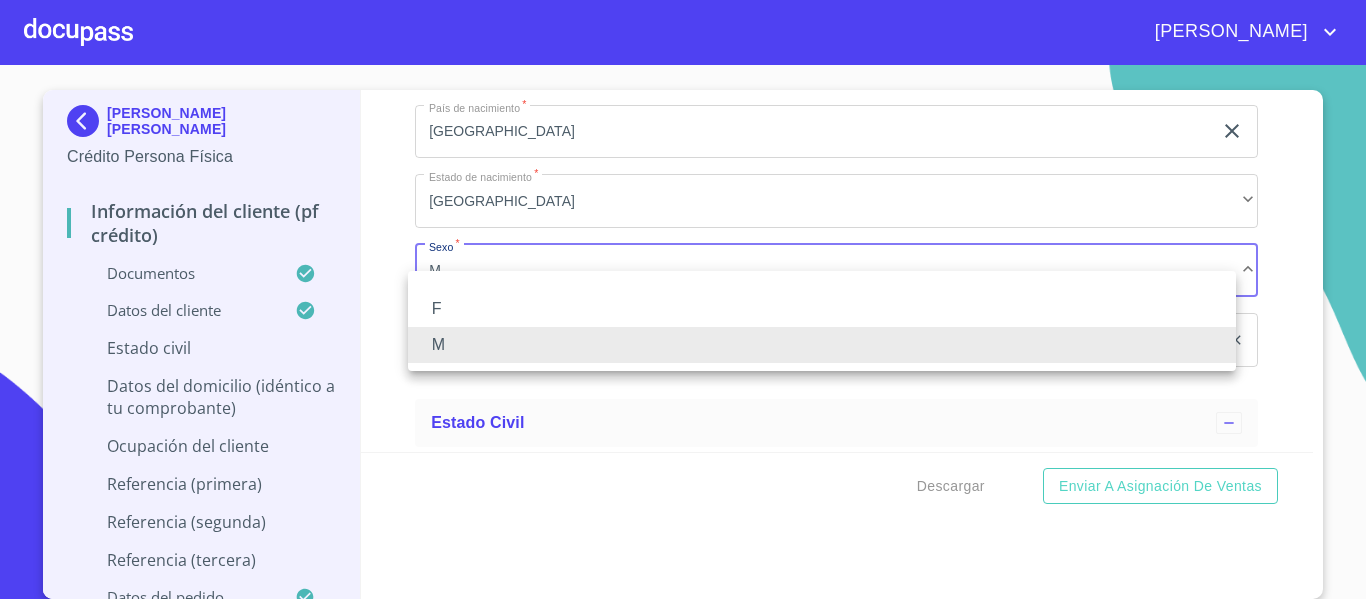 click on "F" at bounding box center [822, 309] 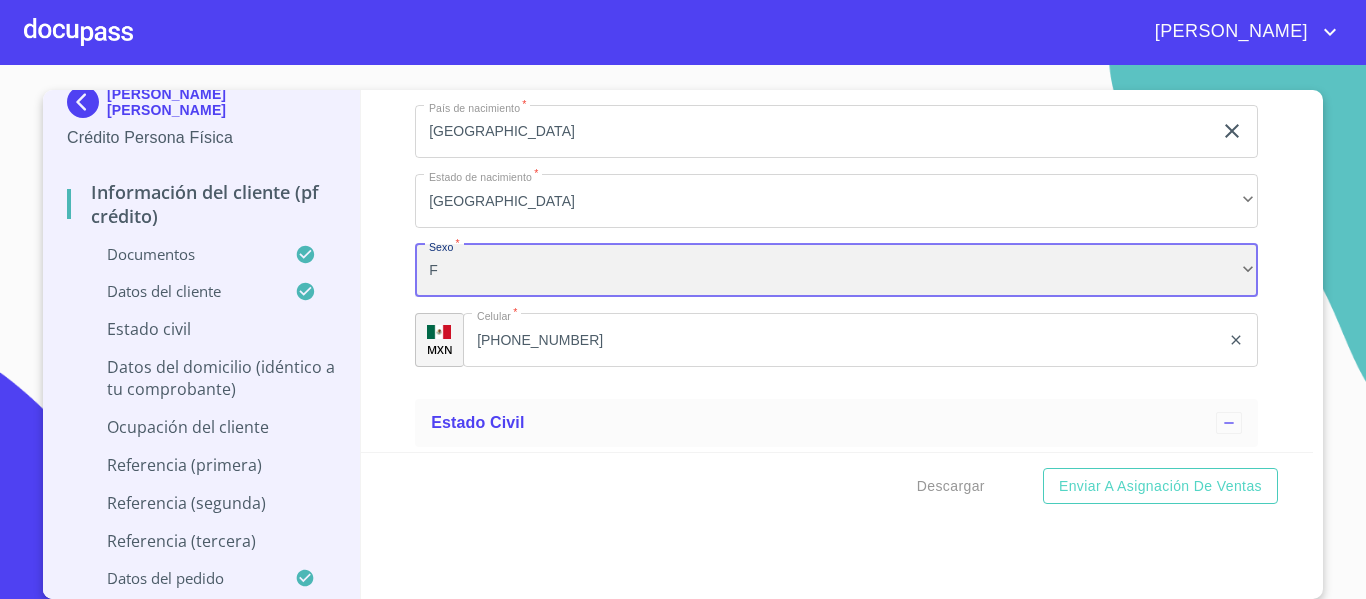 scroll, scrollTop: 23, scrollLeft: 0, axis: vertical 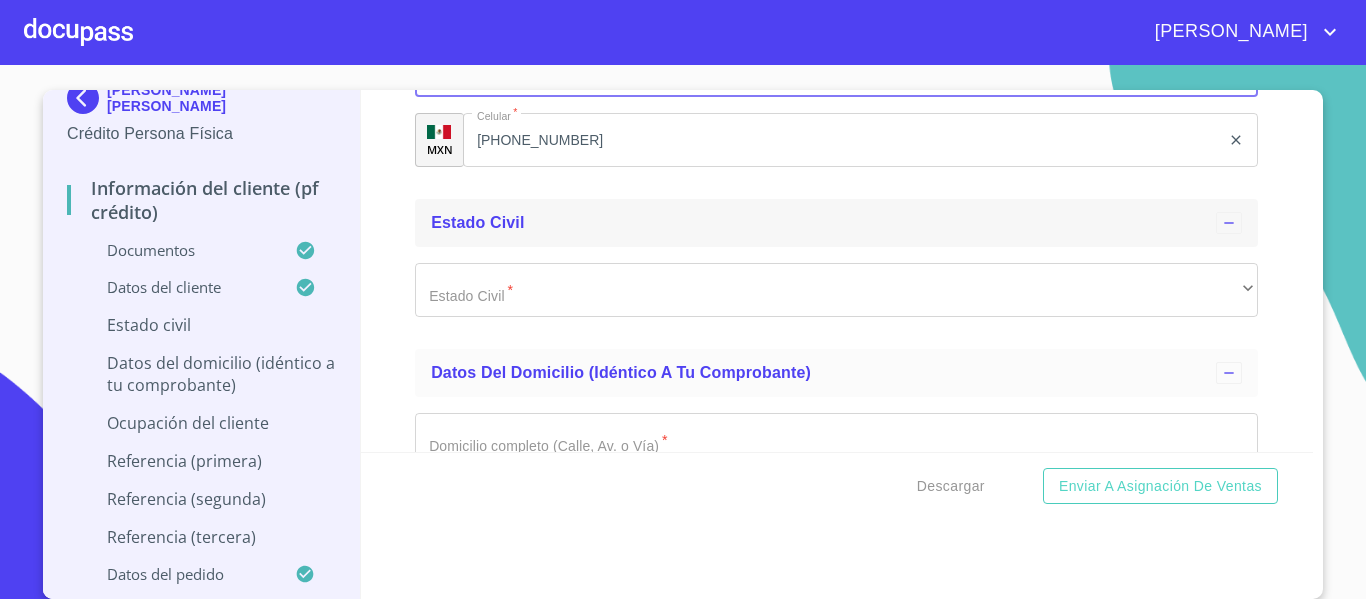 click on "Estado Civil" at bounding box center [823, 223] 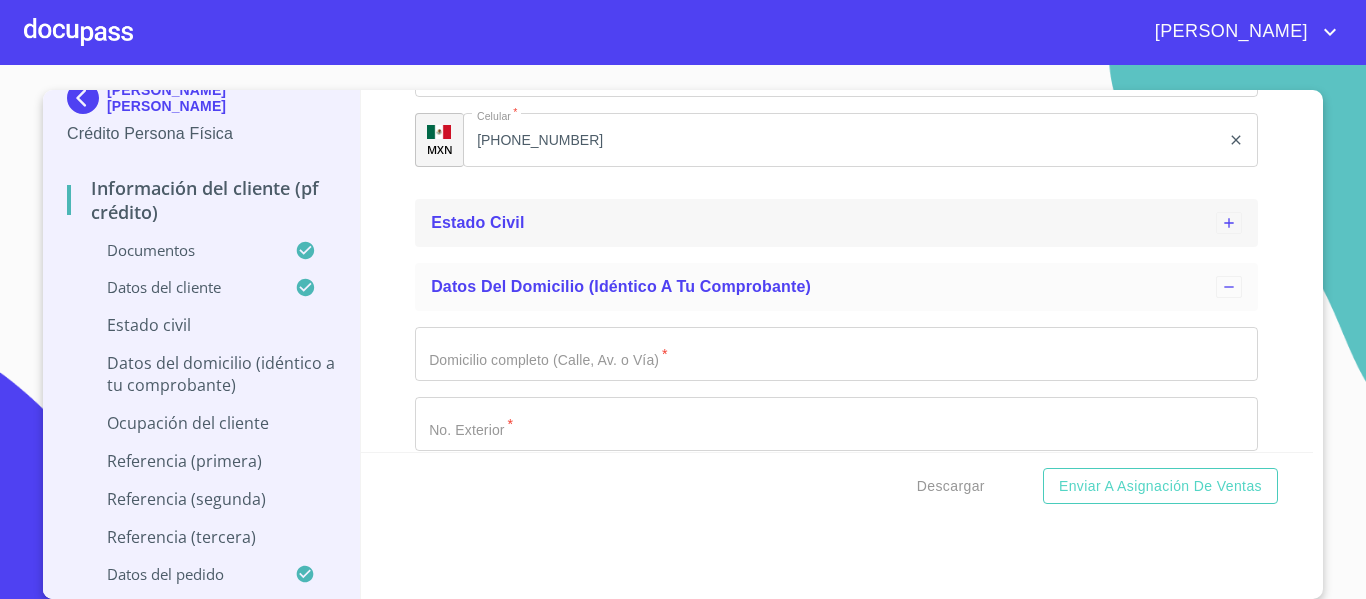 click on "Estado Civil" at bounding box center (823, 223) 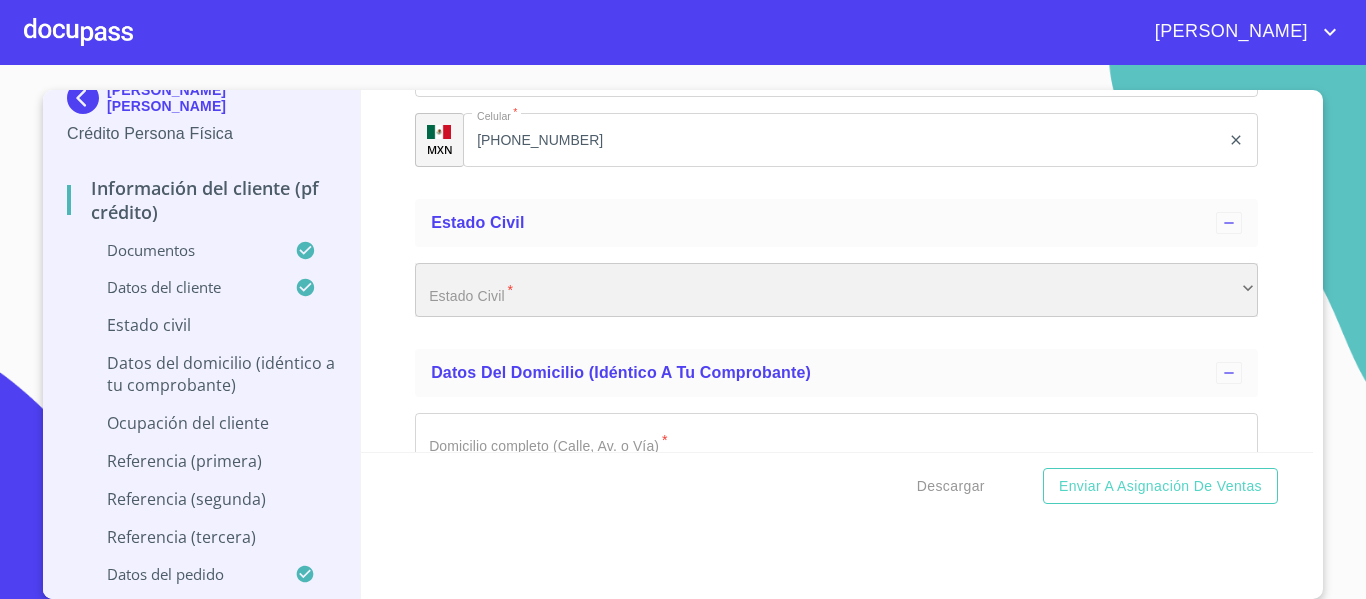 click on "​" at bounding box center [836, 290] 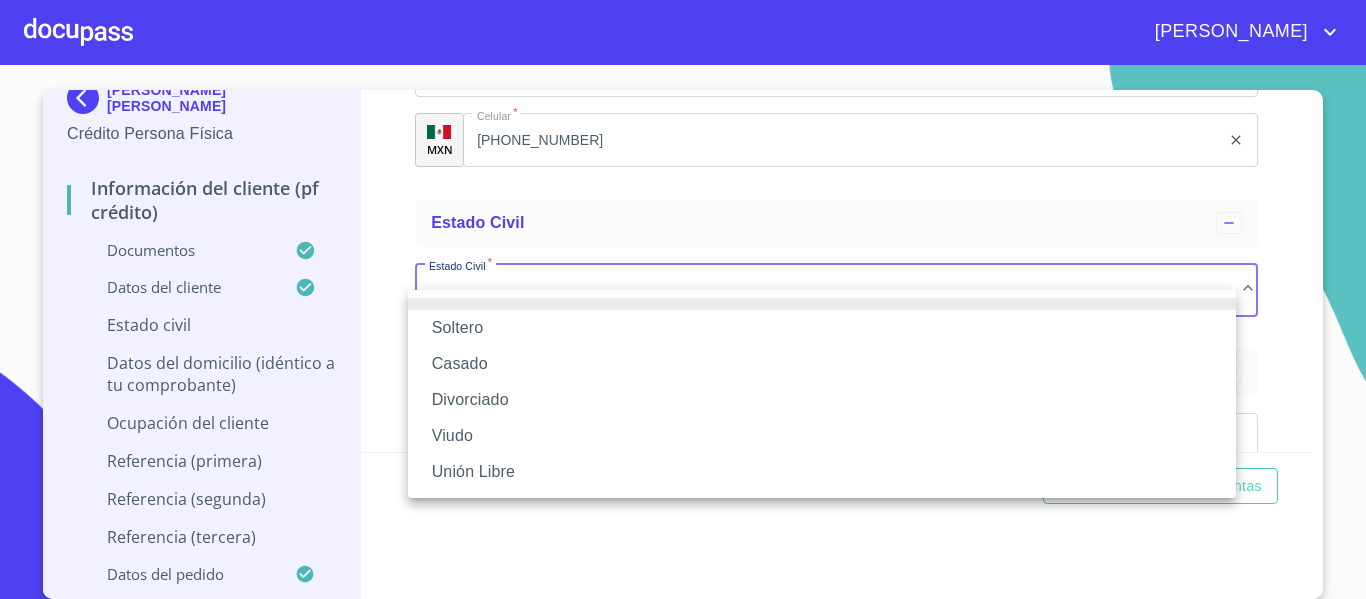 click on "Soltero" at bounding box center (822, 328) 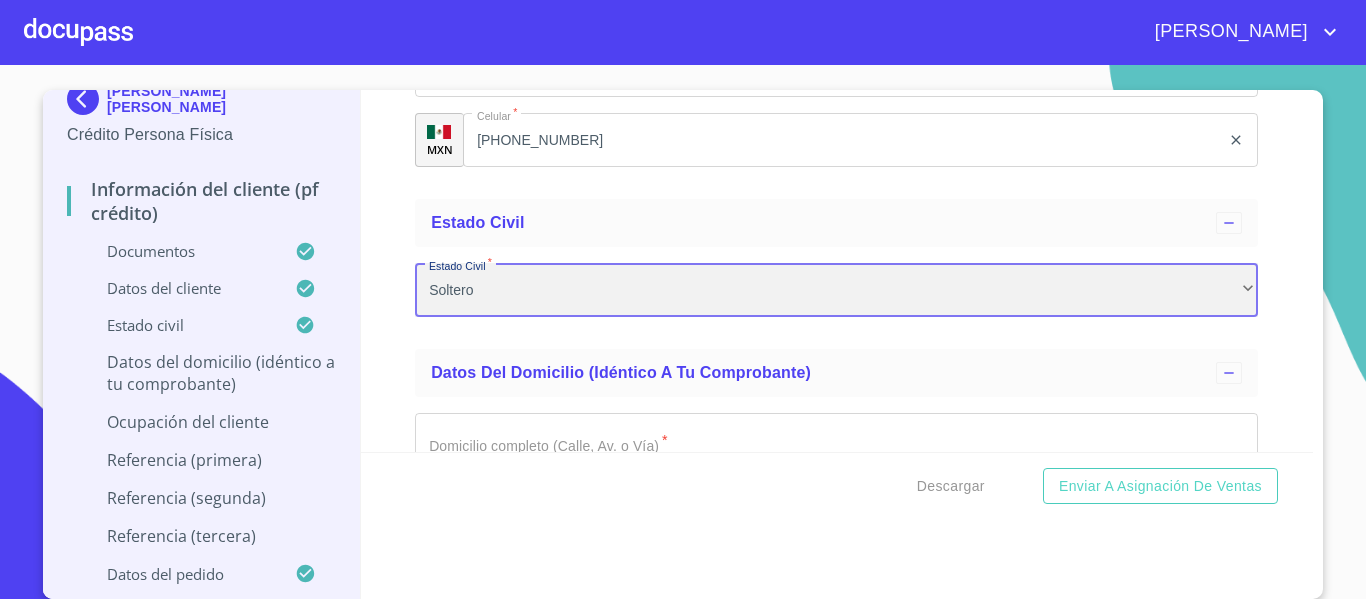 scroll, scrollTop: 22, scrollLeft: 0, axis: vertical 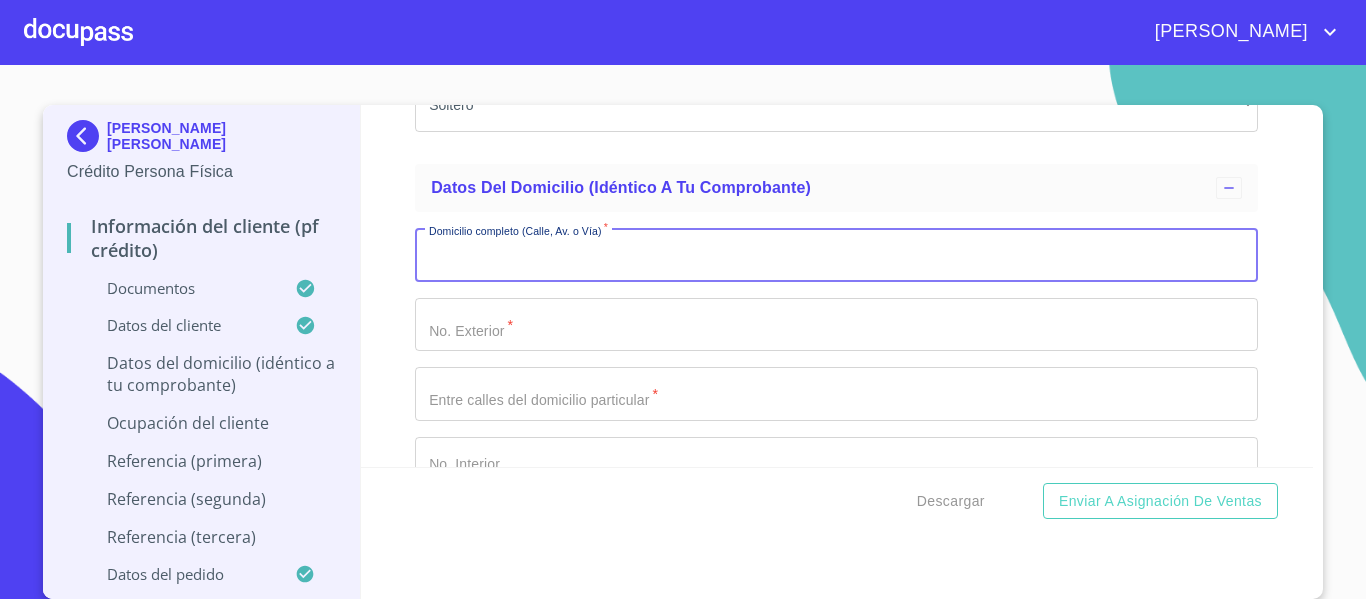 click on "Documento de identificación.   *" at bounding box center [836, 255] 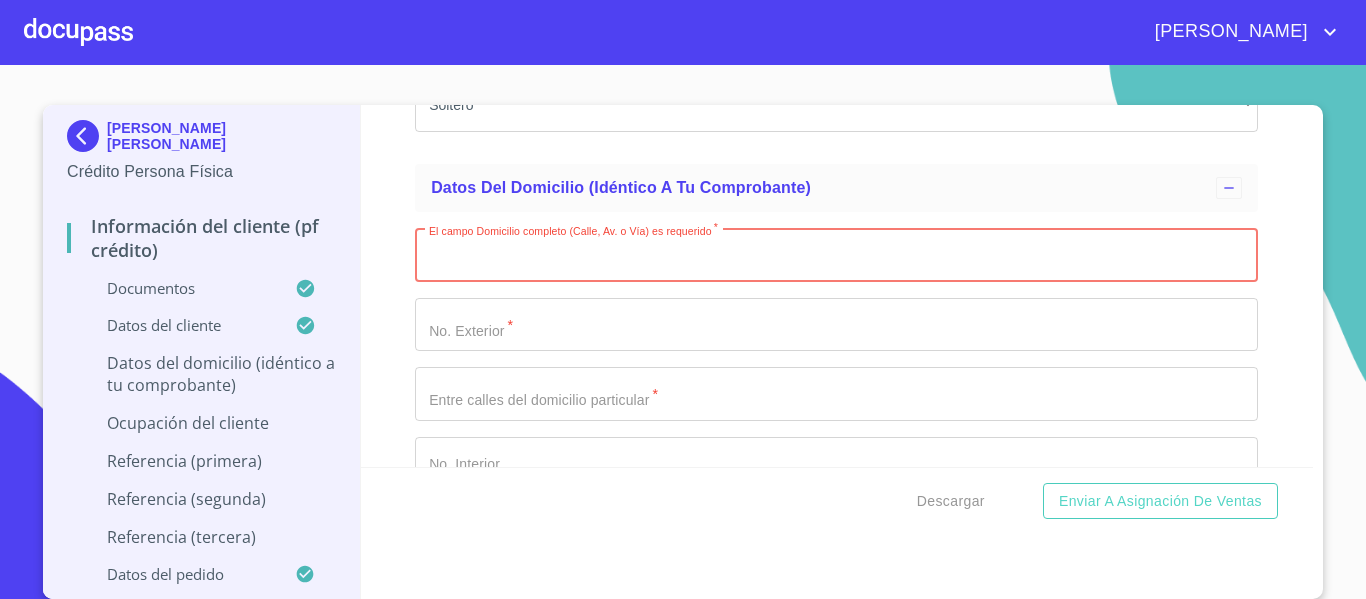 click on "Documento de identificación.   *" at bounding box center [836, 255] 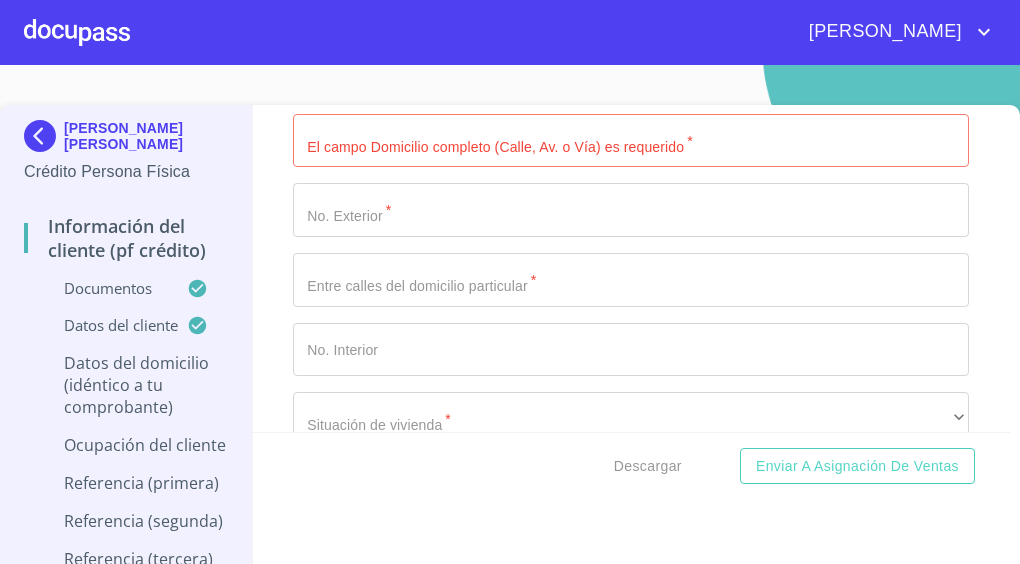 click on "[PERSON_NAME]" at bounding box center (563, 32) 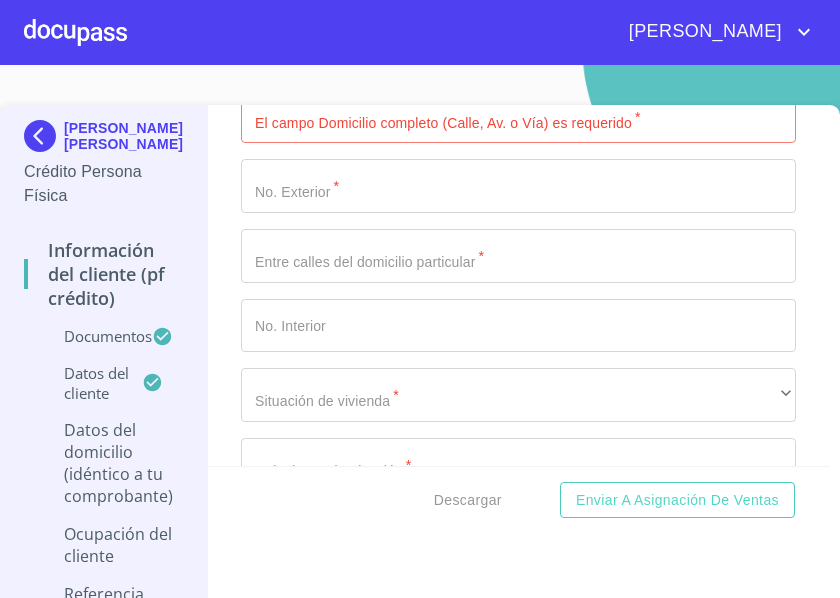 click on "Documento de identificación.   *" at bounding box center [518, 117] 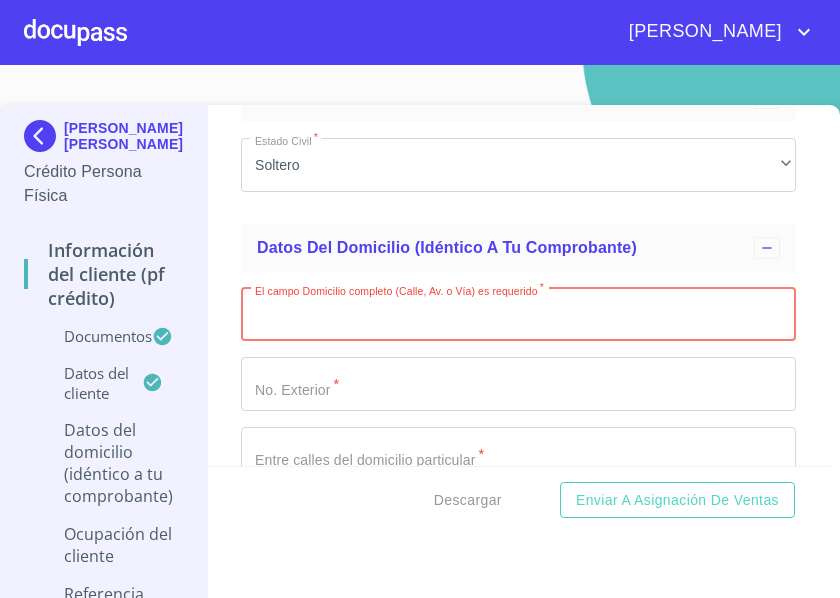 scroll, scrollTop: 6041, scrollLeft: 0, axis: vertical 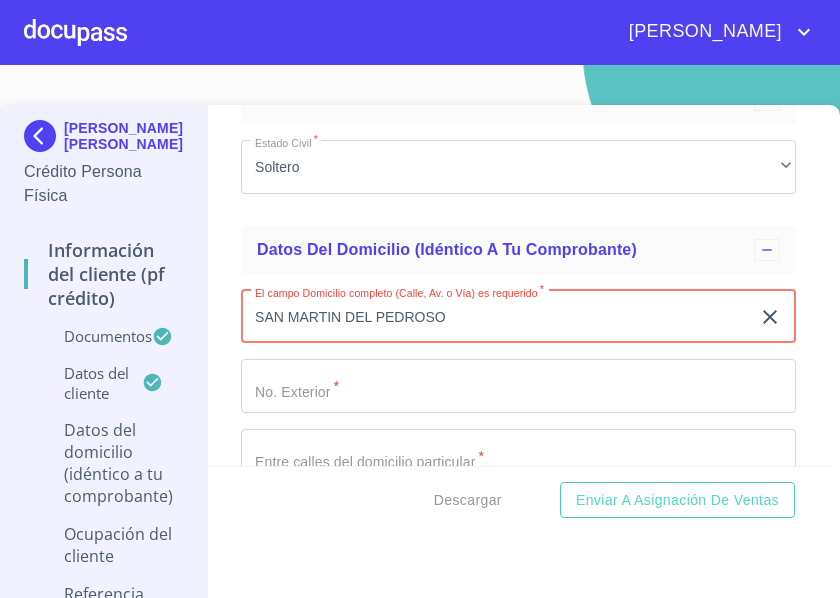 type on "SAN MARTIN DEL PEDROSO" 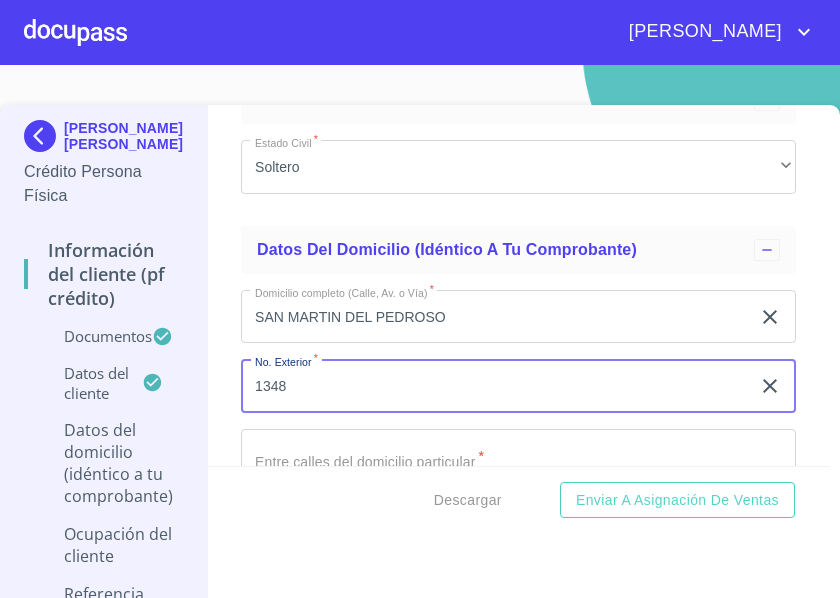 type on "1348" 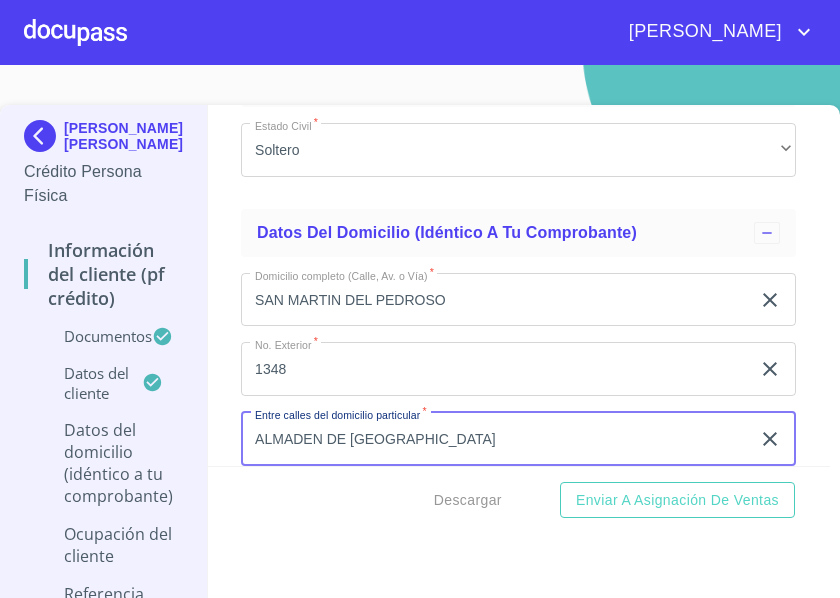 type on "ALMADEN DE [GEOGRAPHIC_DATA]" 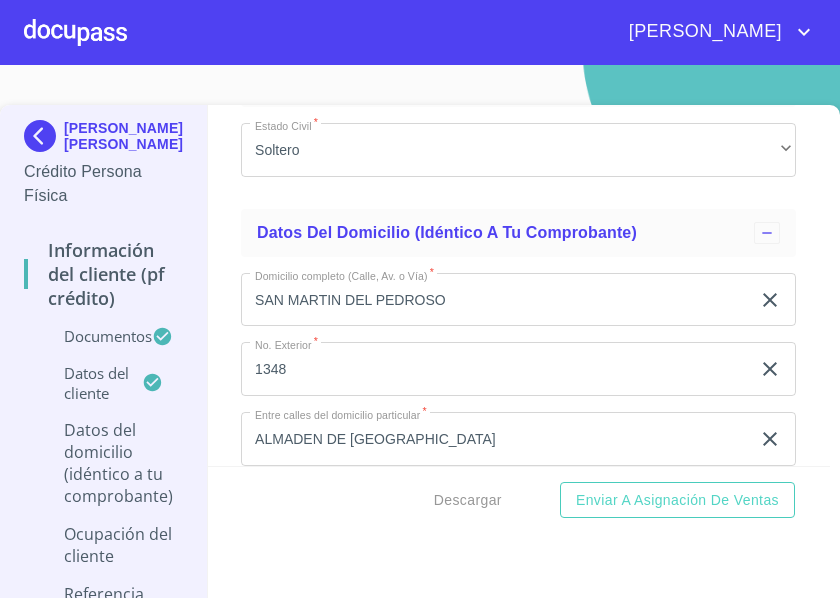 scroll, scrollTop: 6281, scrollLeft: 0, axis: vertical 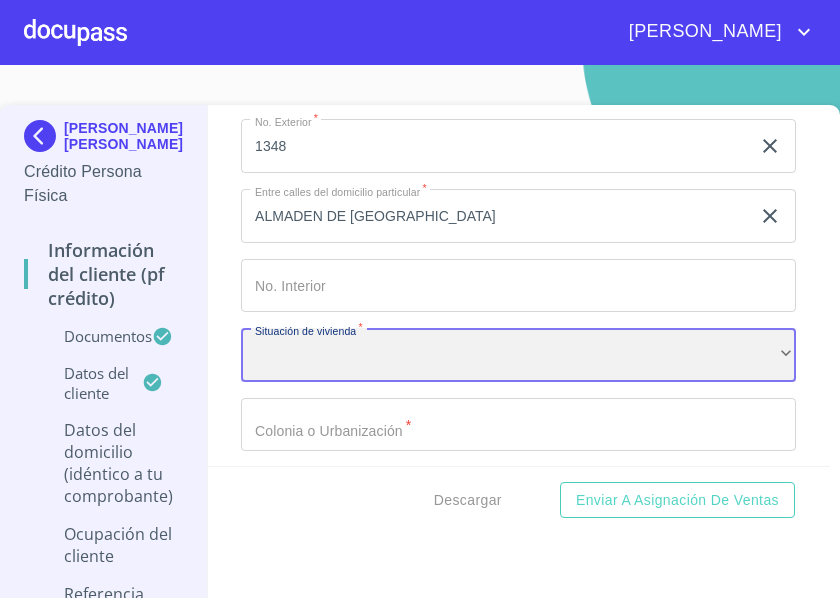 click on "​" at bounding box center [518, 355] 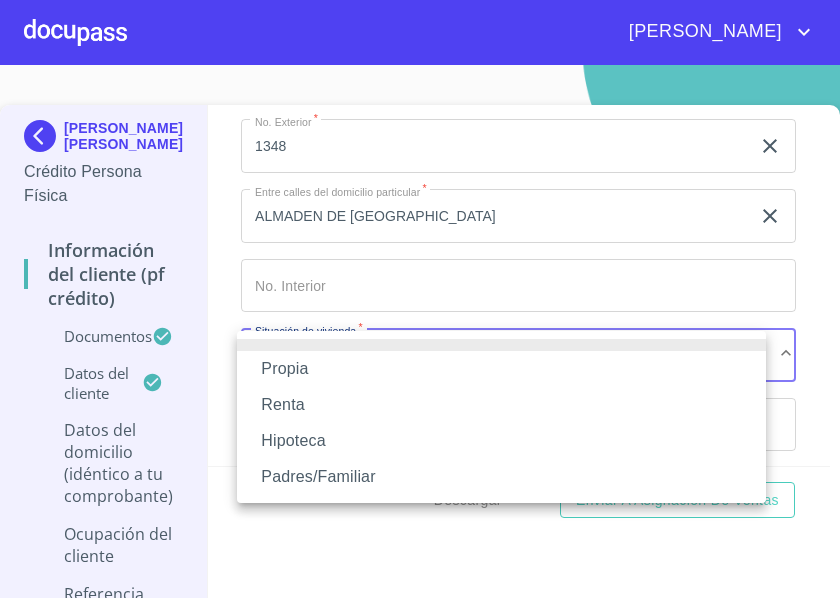 click on "Propia" at bounding box center [501, 369] 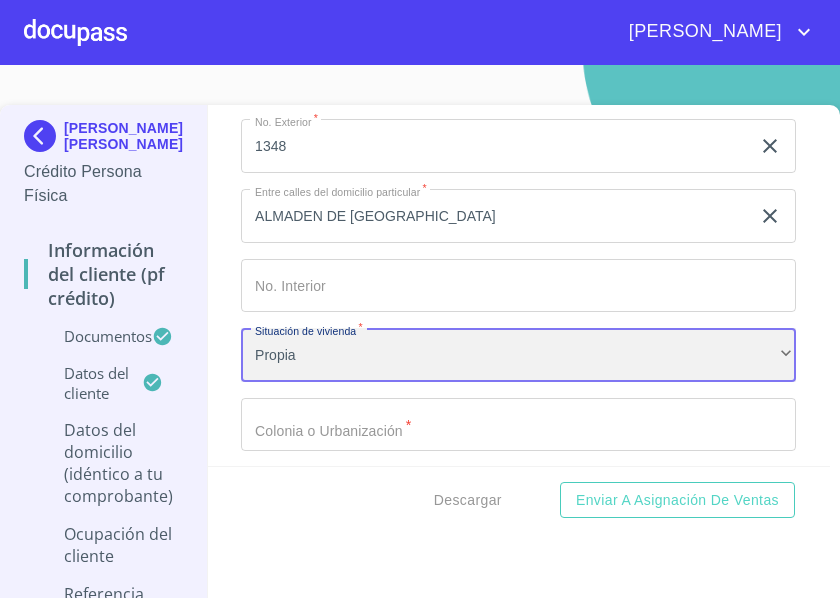 scroll, scrollTop: 6381, scrollLeft: 0, axis: vertical 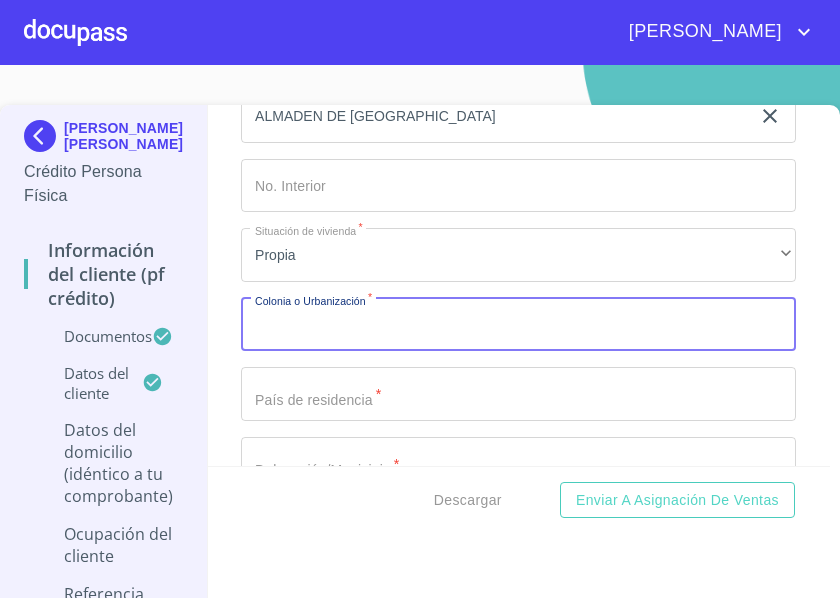 click on "Documento de identificación.   *" at bounding box center (518, 325) 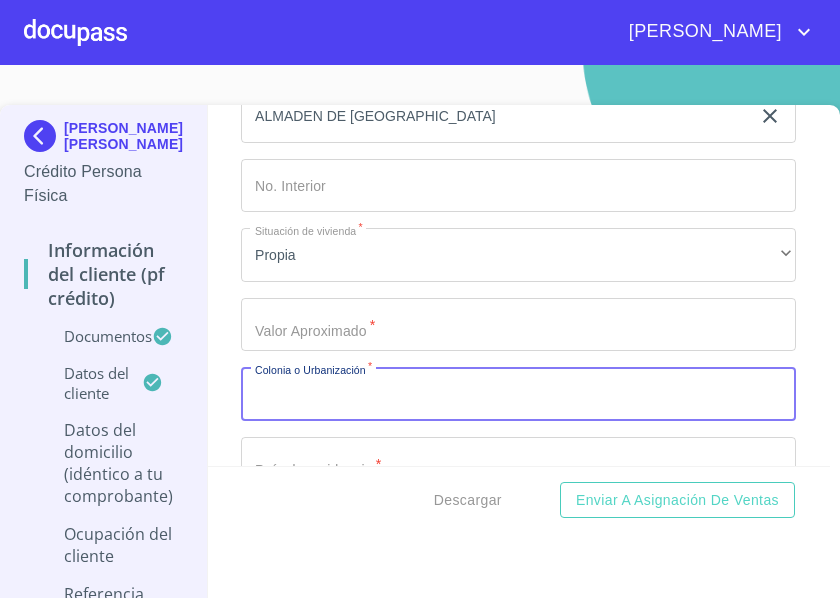 click on "Documento de identificación.   *" at bounding box center (495, -1158) 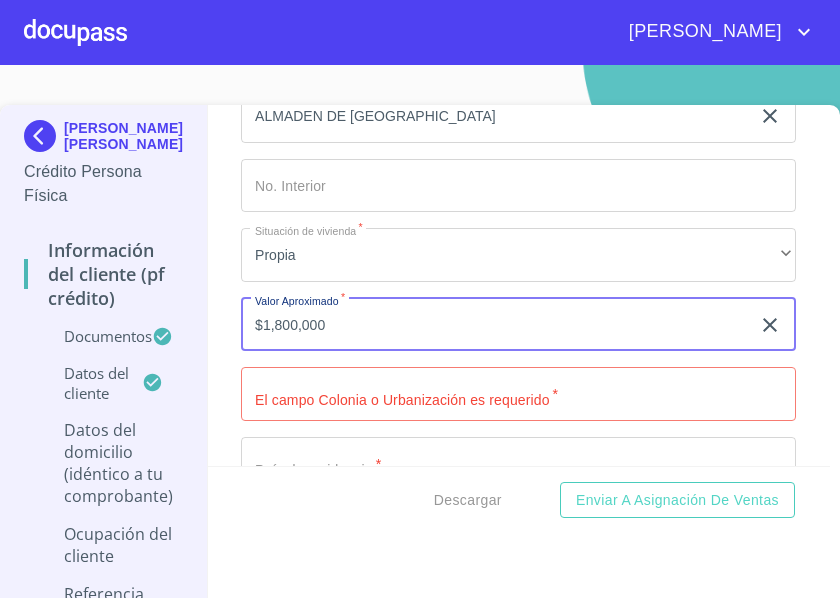 type on "$1,800,000" 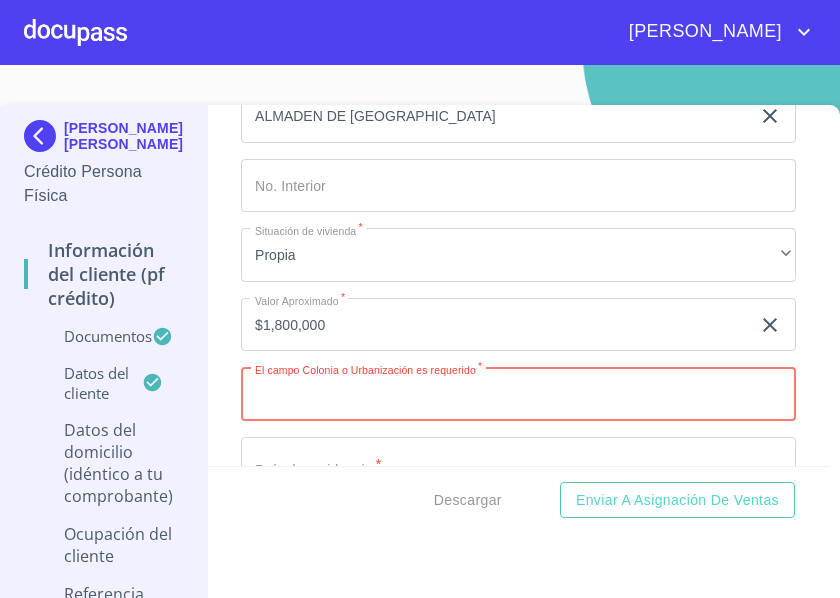 click on "Documento de identificación.   *" at bounding box center [518, 394] 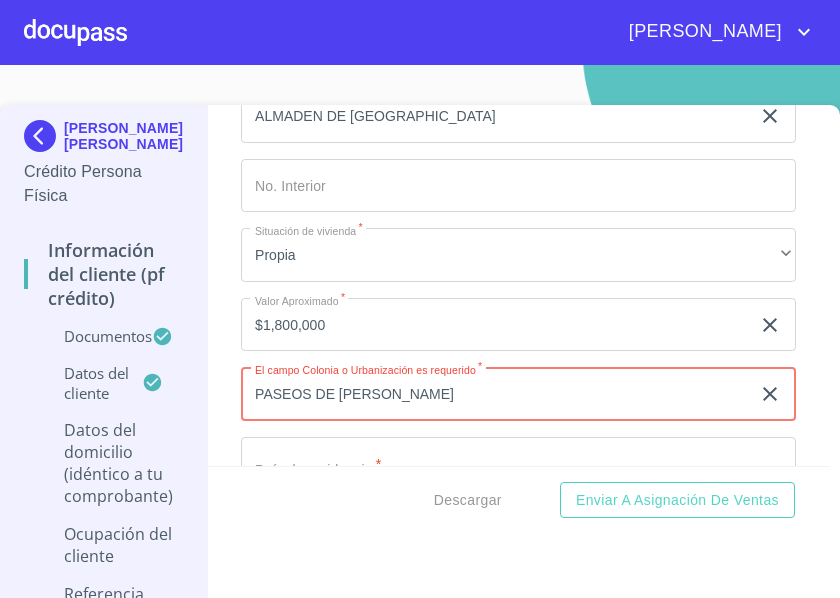 type on "PASEOS DE [PERSON_NAME]" 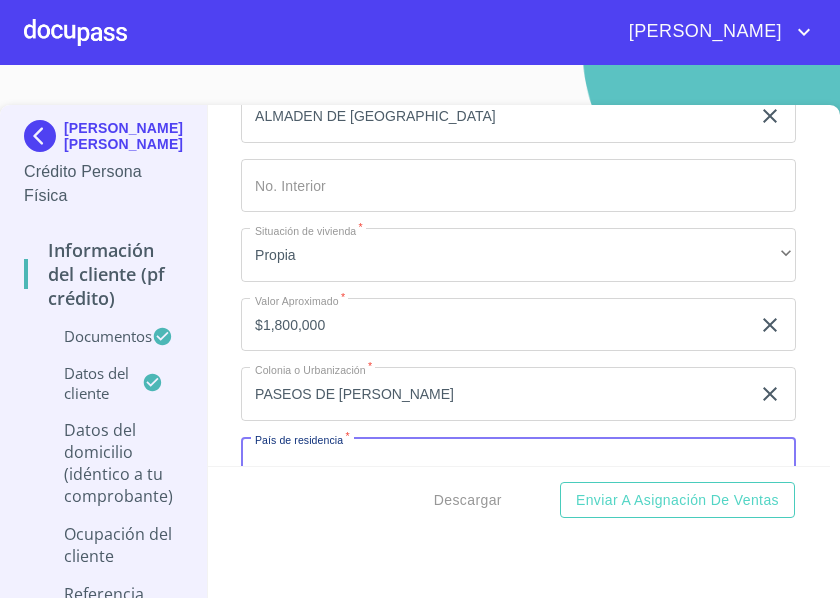 scroll, scrollTop: 6406, scrollLeft: 0, axis: vertical 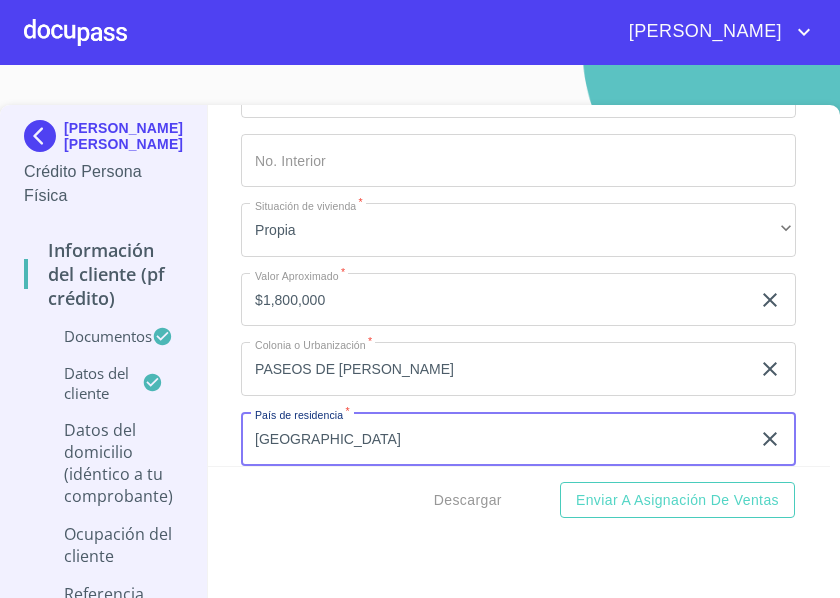 type on "[GEOGRAPHIC_DATA]" 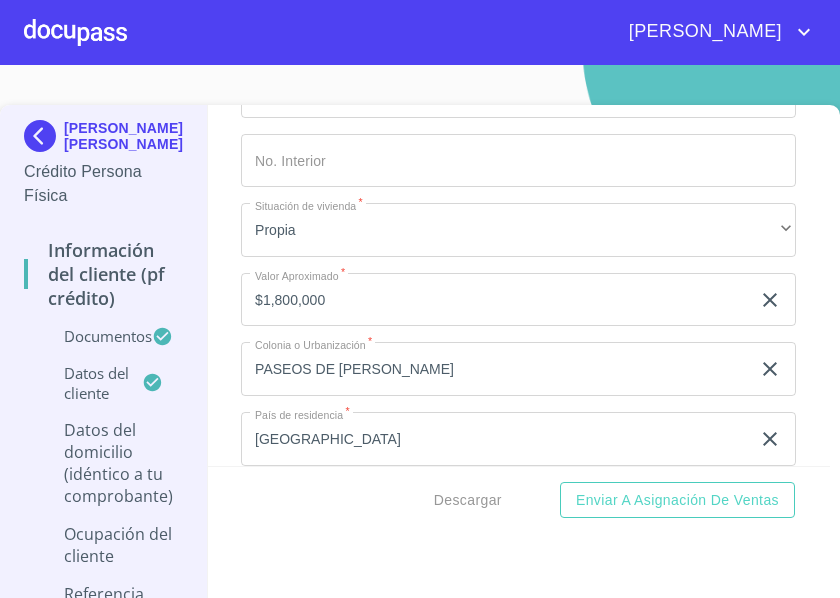 scroll, scrollTop: 6629, scrollLeft: 0, axis: vertical 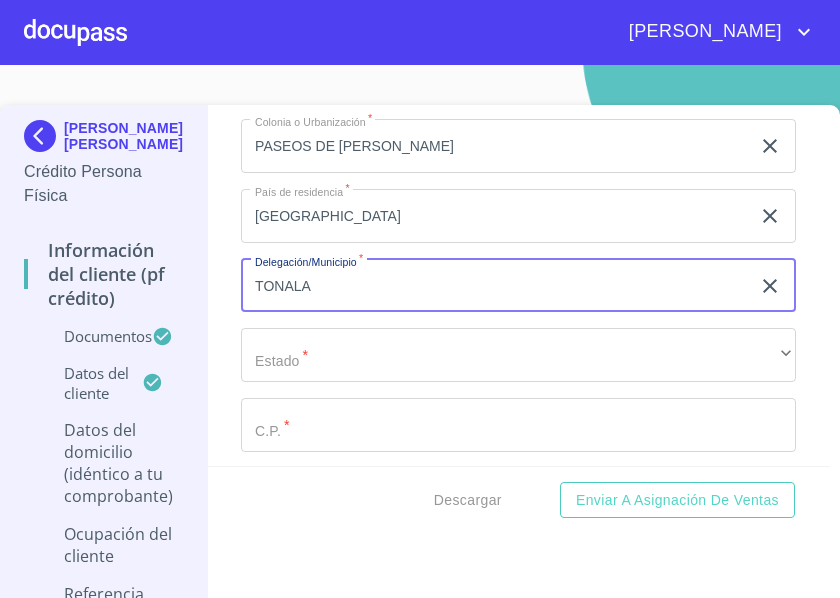type on "TONALA" 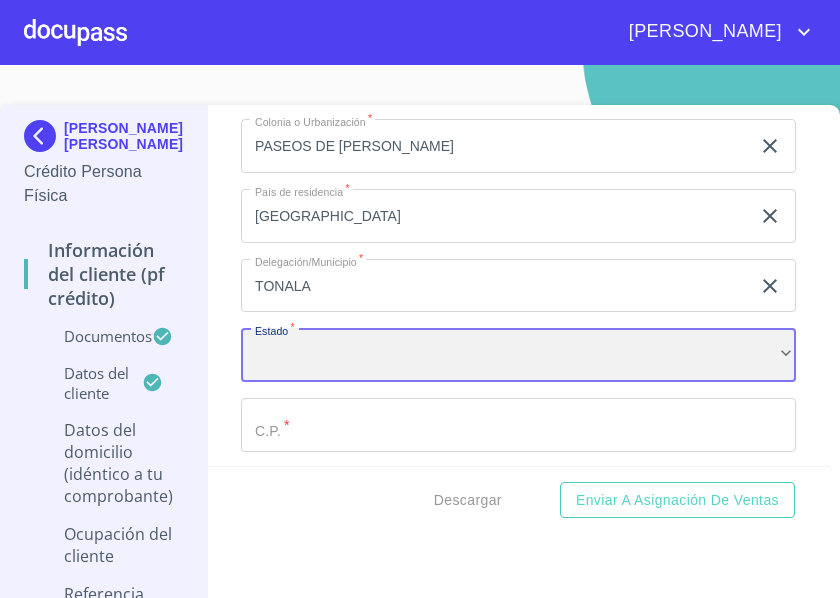 click on "​" at bounding box center [518, 355] 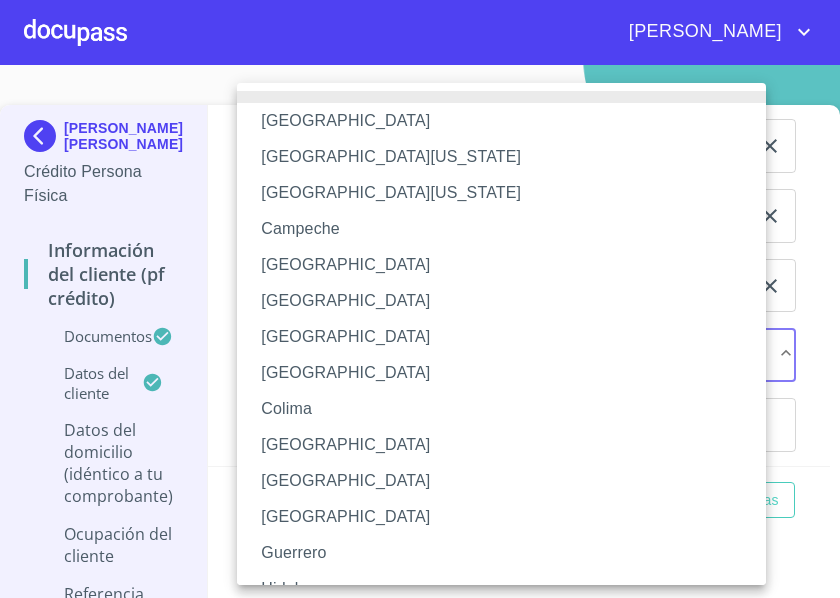 scroll, scrollTop: 100, scrollLeft: 0, axis: vertical 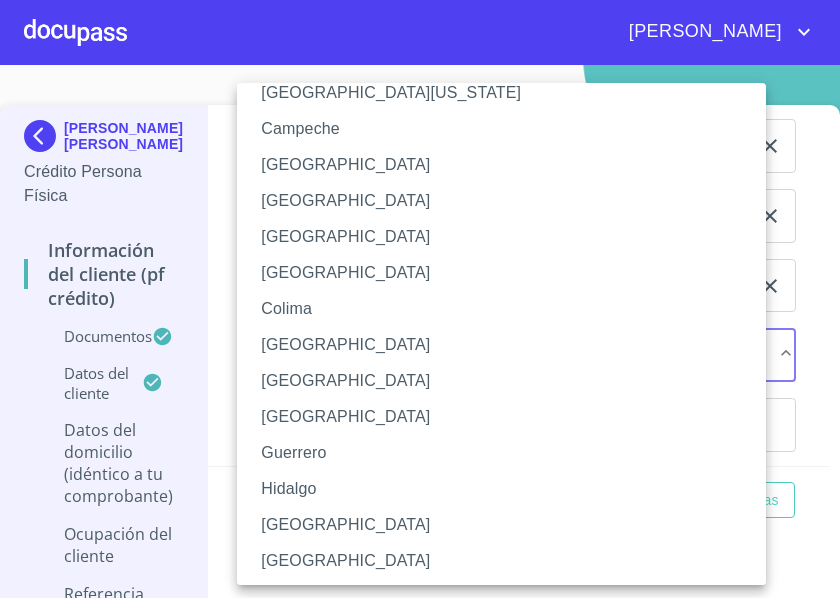 click on "[GEOGRAPHIC_DATA]" at bounding box center [509, 525] 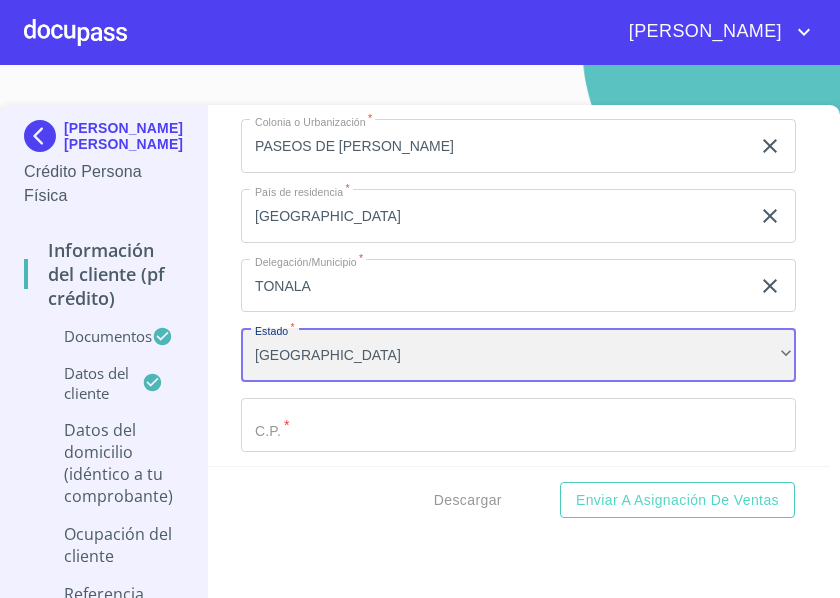 scroll, scrollTop: 6729, scrollLeft: 0, axis: vertical 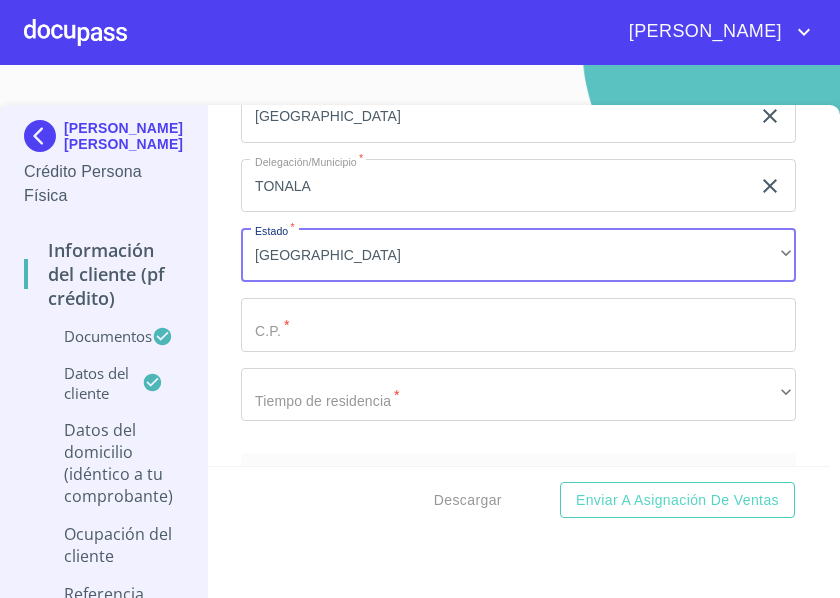 click on "Documento de identificación.   *" at bounding box center [495, -1506] 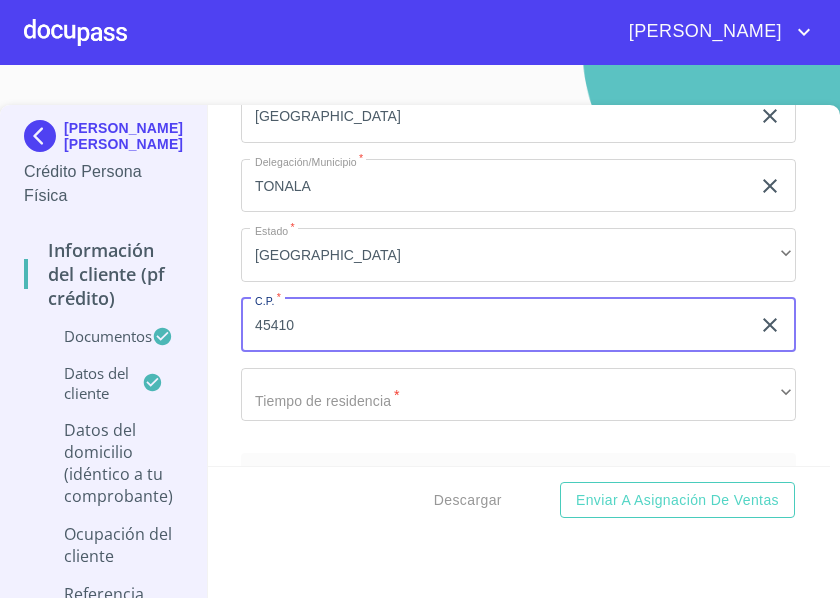 type on "45410" 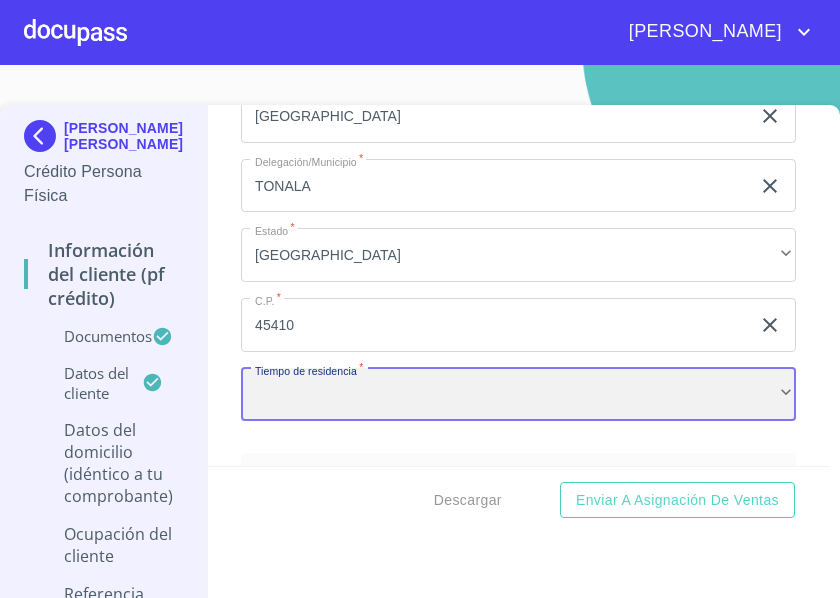 click on "​" at bounding box center [518, 395] 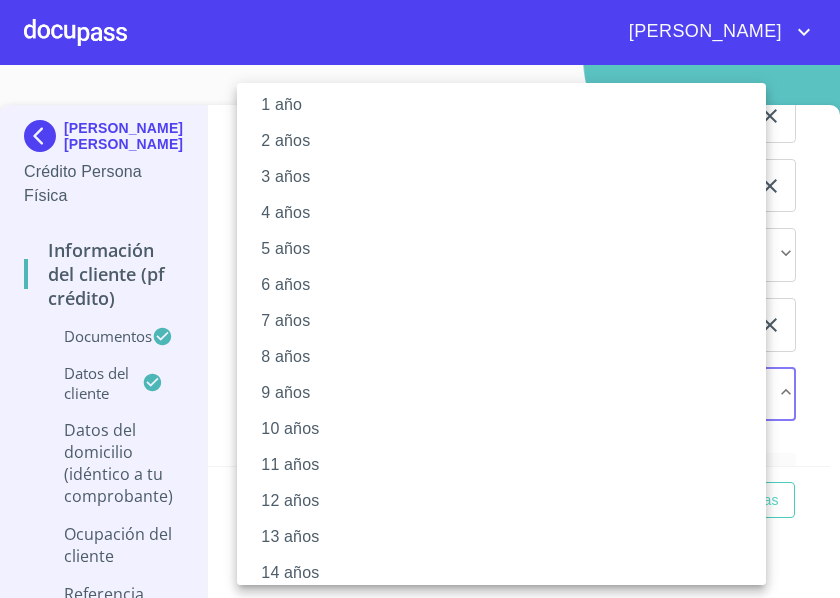scroll, scrollTop: 100, scrollLeft: 0, axis: vertical 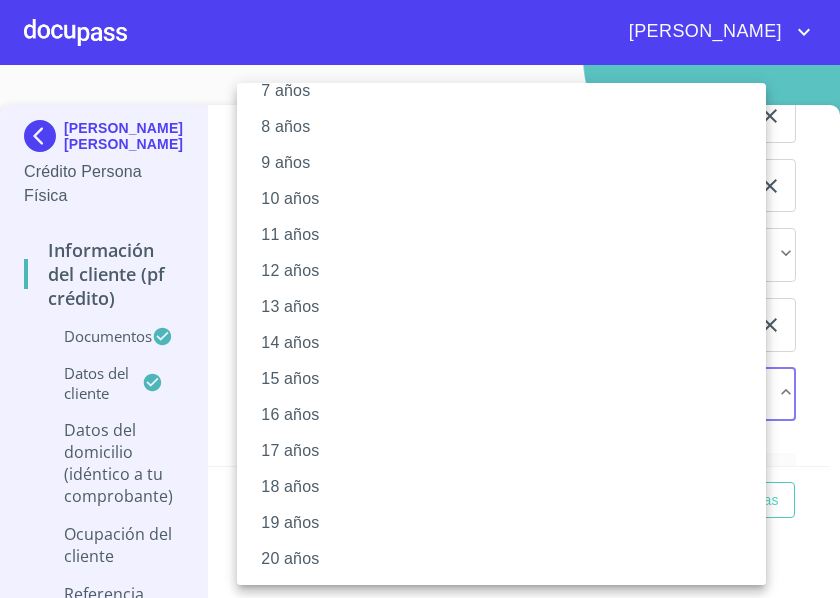 click on "20 años" at bounding box center (509, 559) 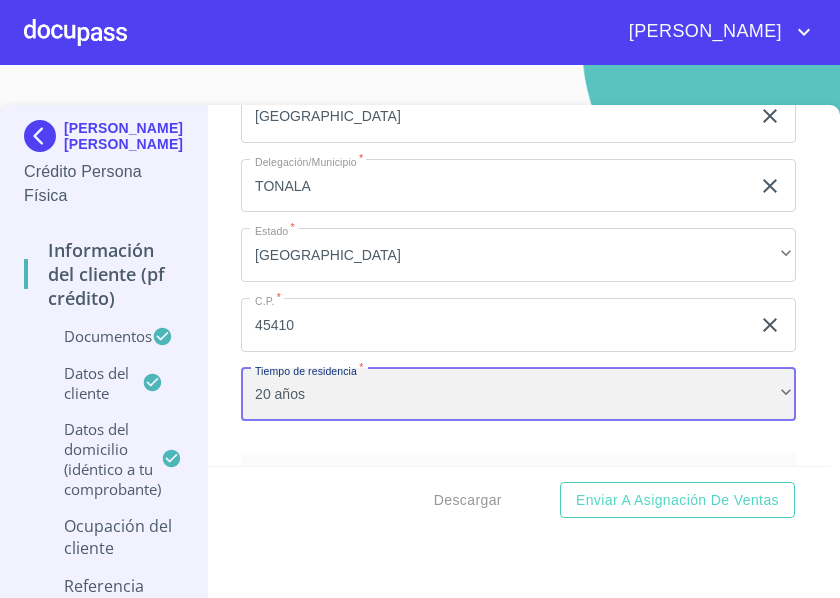 scroll, scrollTop: 281, scrollLeft: 0, axis: vertical 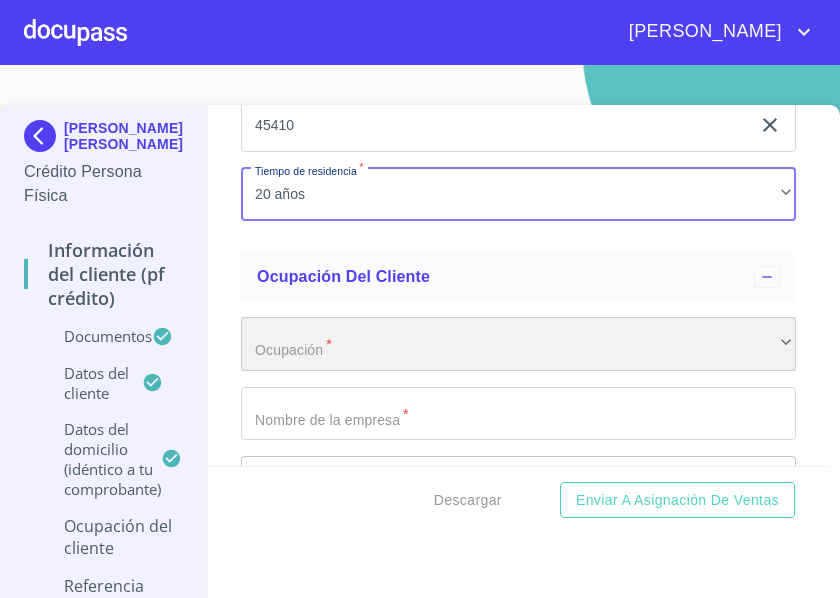 click on "​" at bounding box center (518, 344) 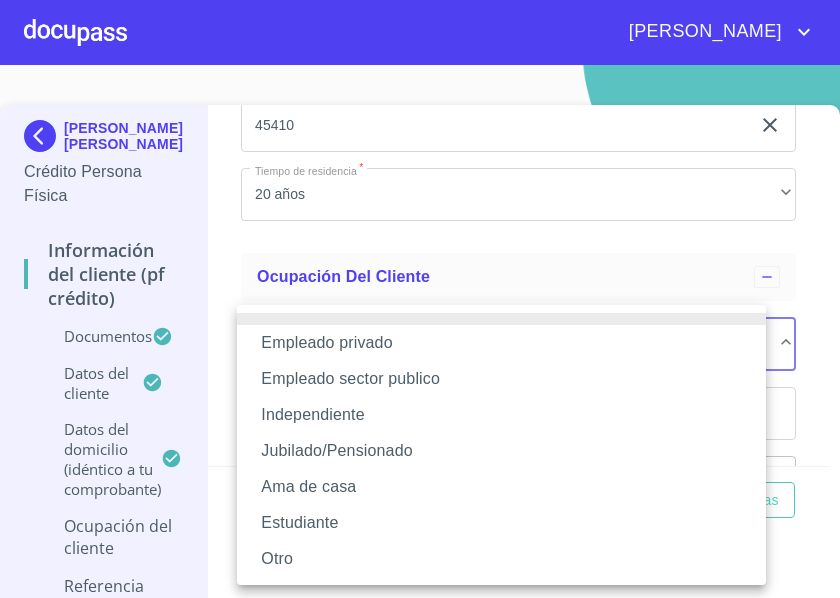 click on "Jubilado/Pensionado" at bounding box center (501, 451) 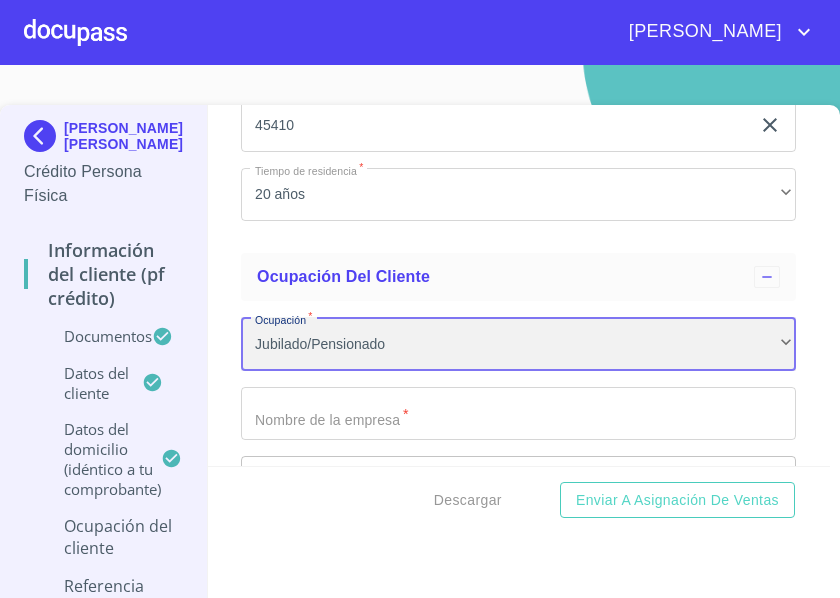 click on "Jubilado/Pensionado" at bounding box center (518, 344) 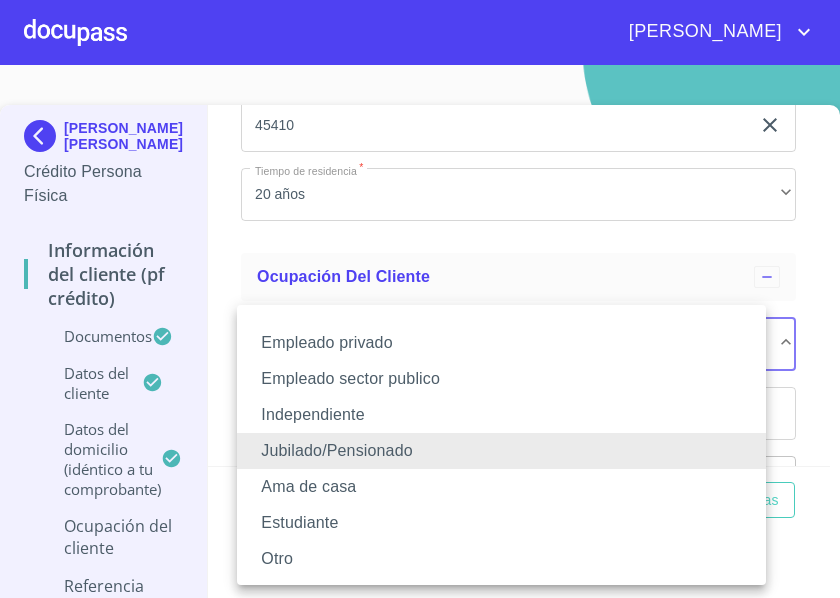 click on "Empleado privado" at bounding box center (501, 343) 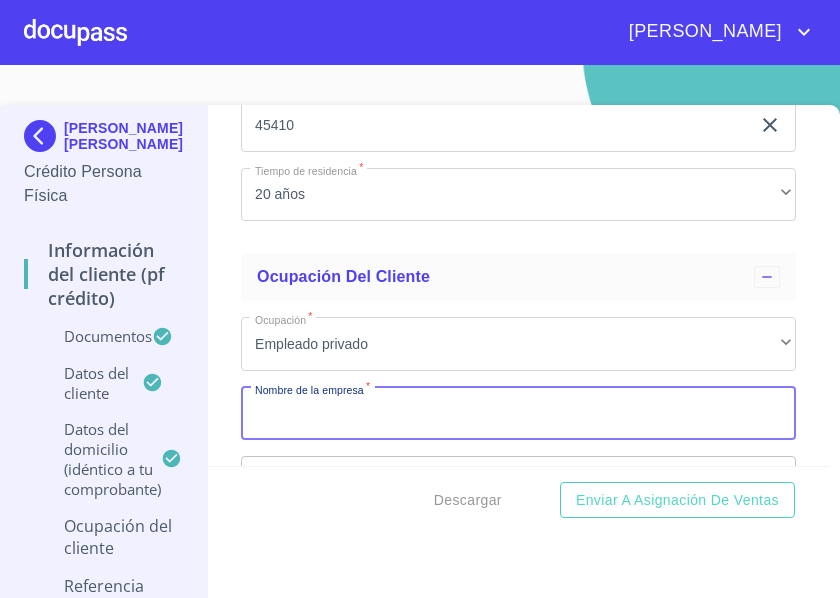 click on "Documento de identificación.   *" at bounding box center (518, 414) 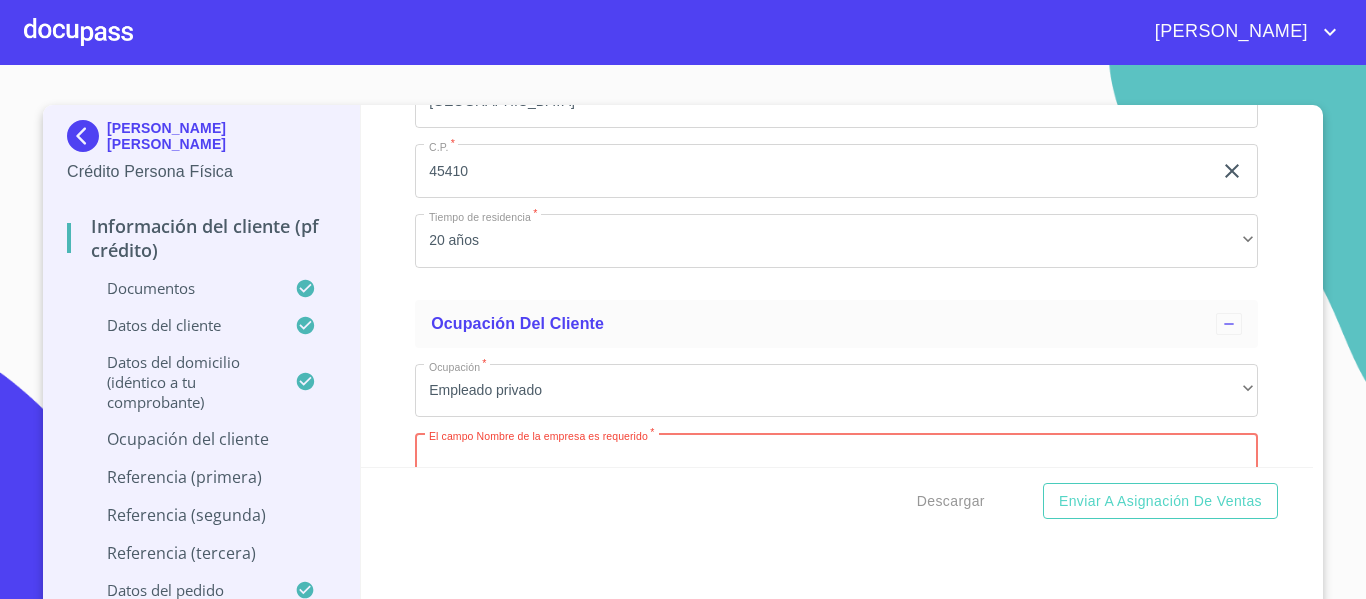scroll, scrollTop: 7129, scrollLeft: 0, axis: vertical 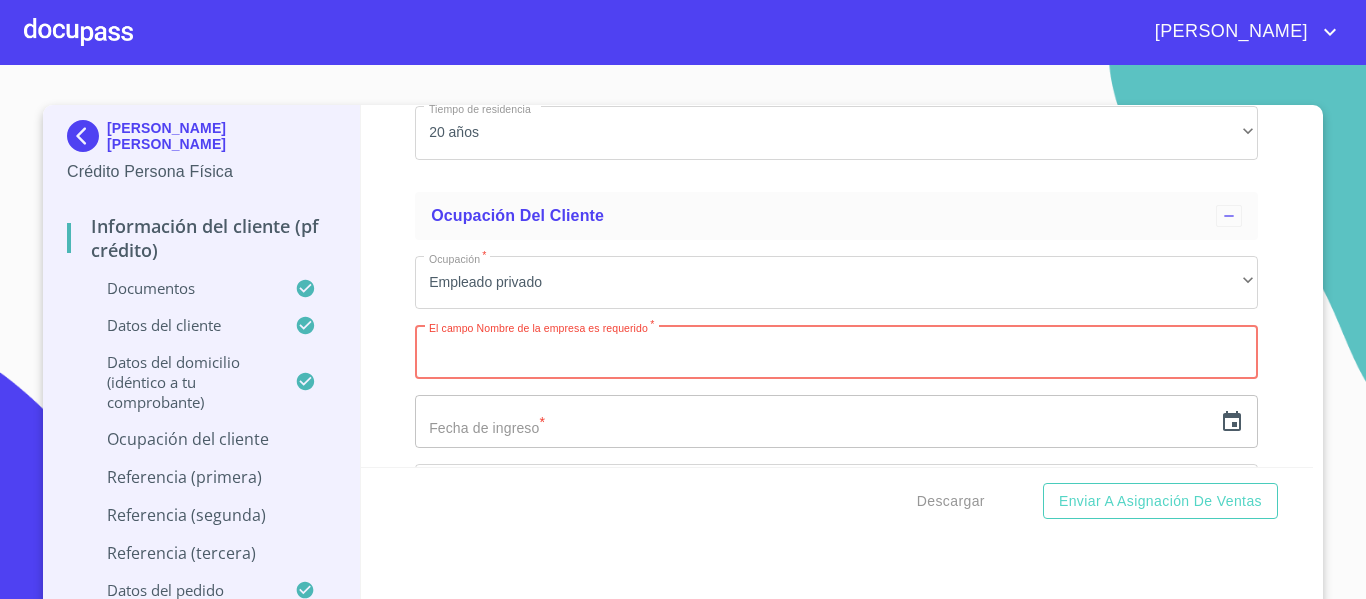 click on "Documento de identificación.   *" at bounding box center [836, 352] 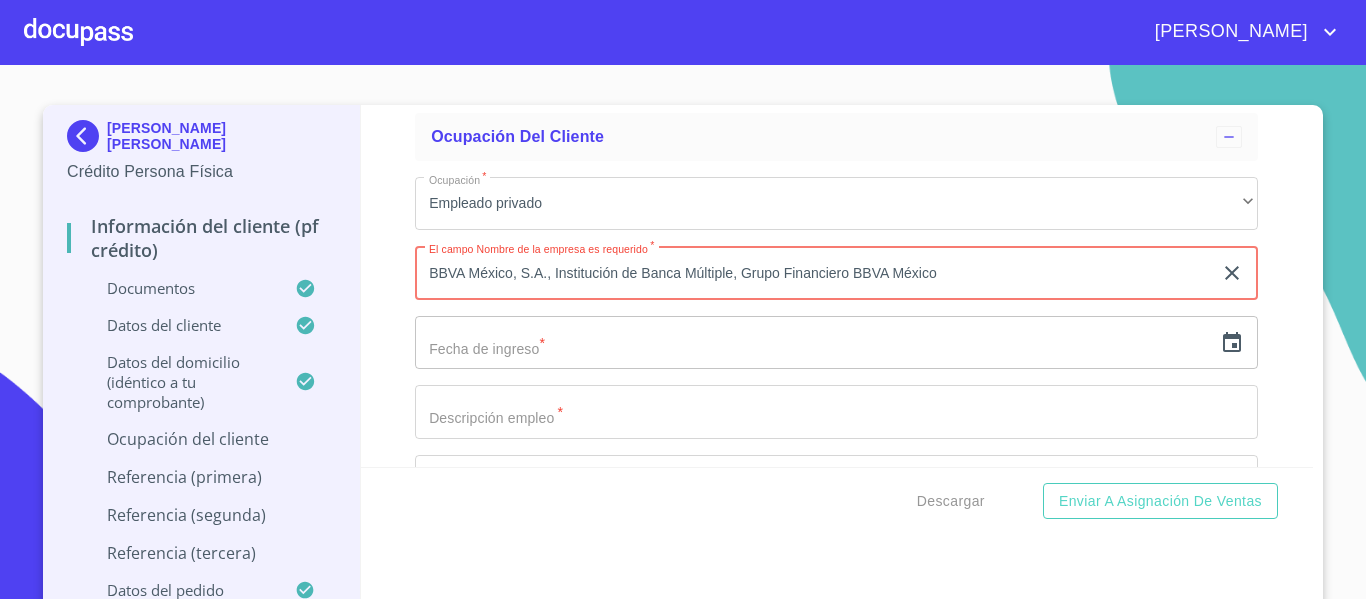 scroll, scrollTop: 7329, scrollLeft: 0, axis: vertical 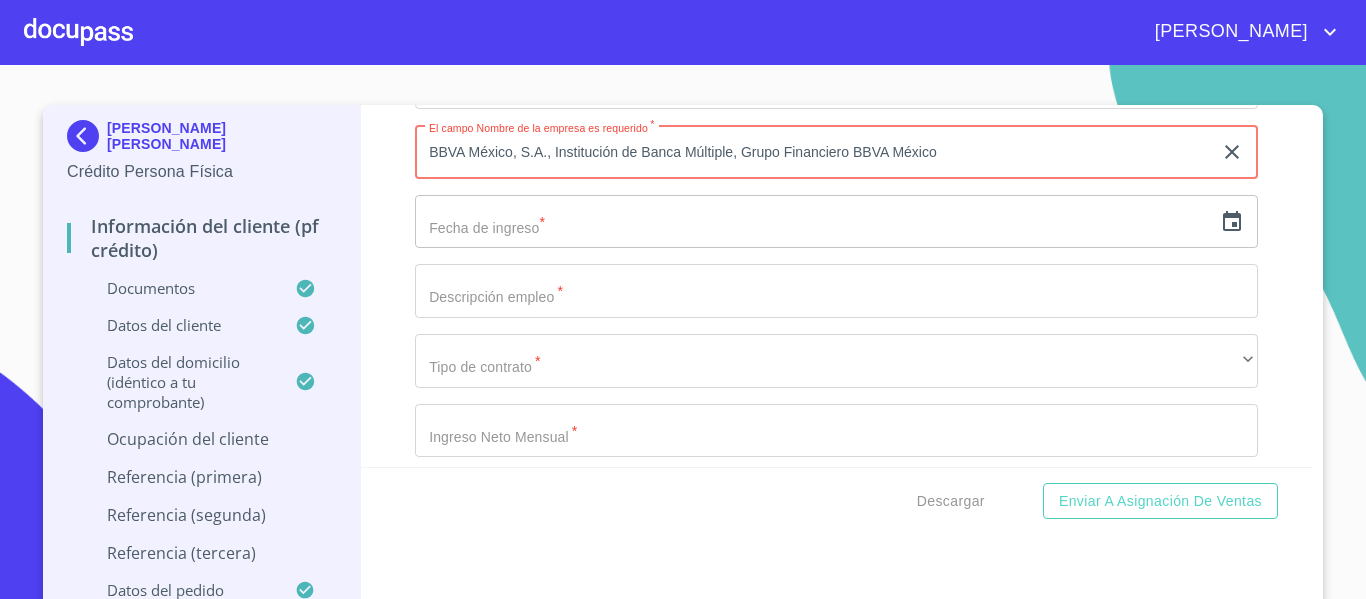 type on "BBVA México, S.A., Institución de Banca Múltiple, Grupo Financiero BBVA México" 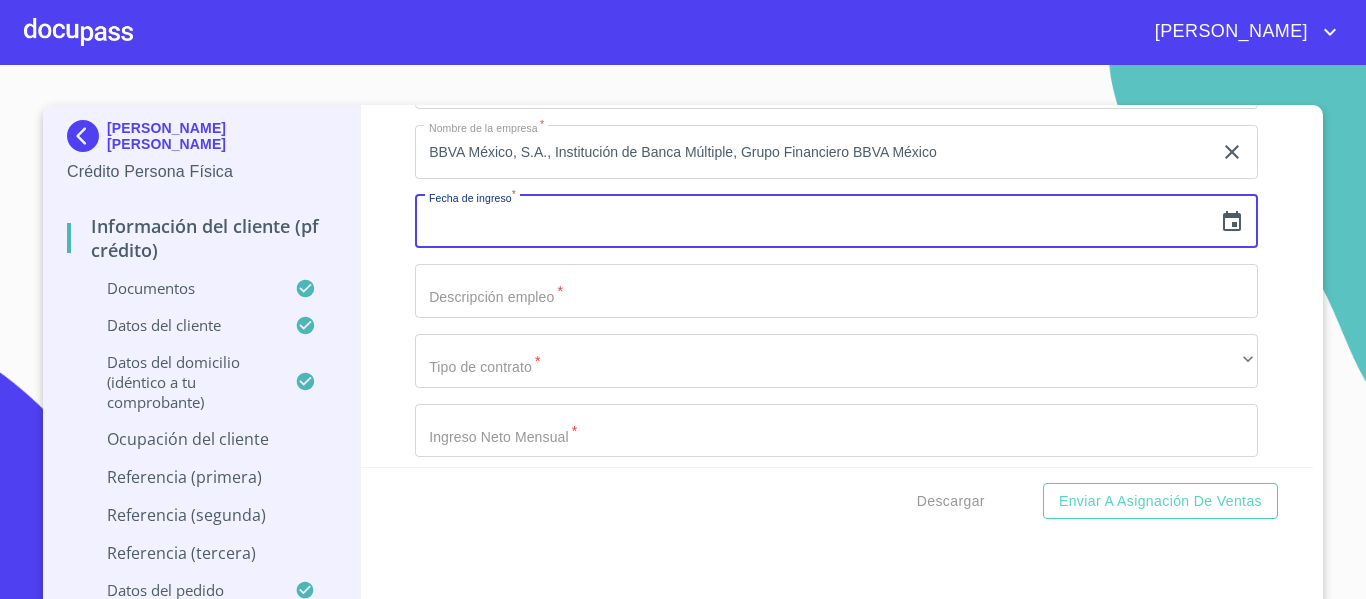 click at bounding box center [813, 222] 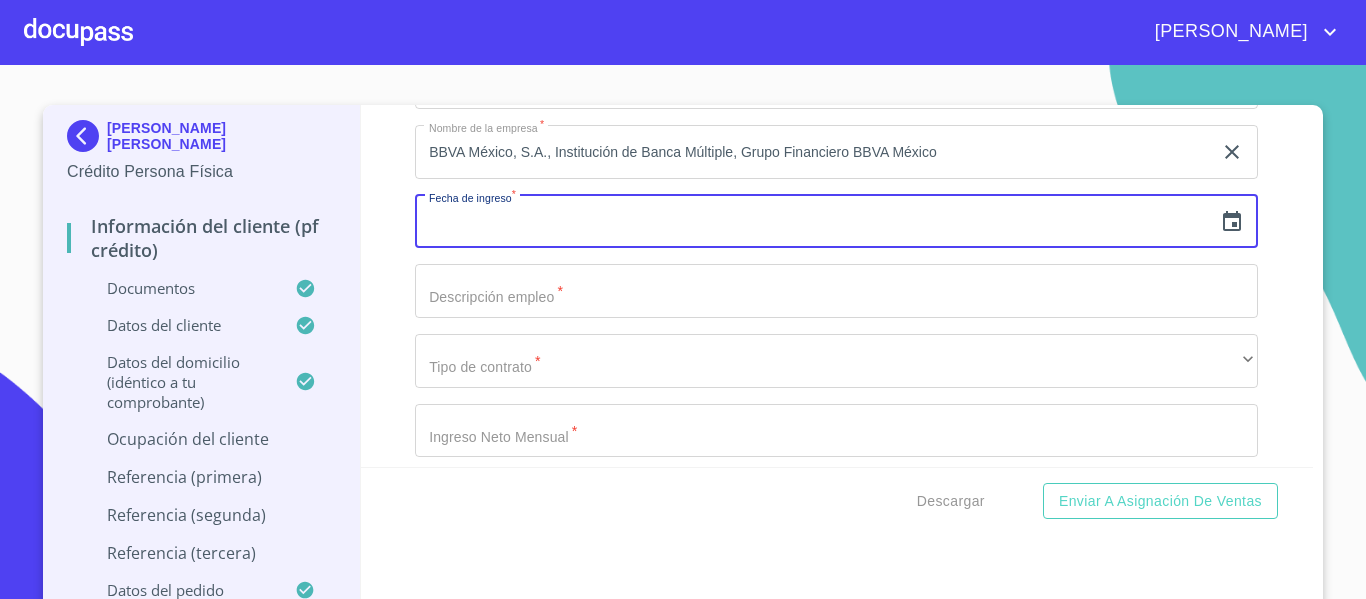 click 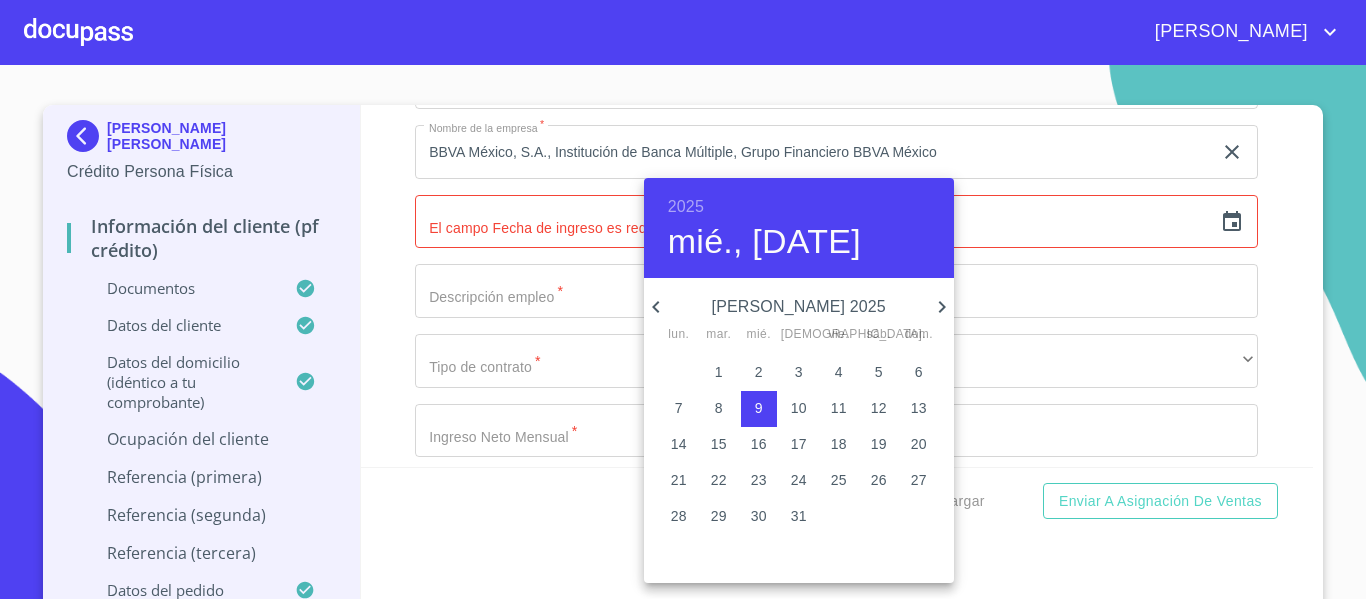 click on "2025" at bounding box center (686, 207) 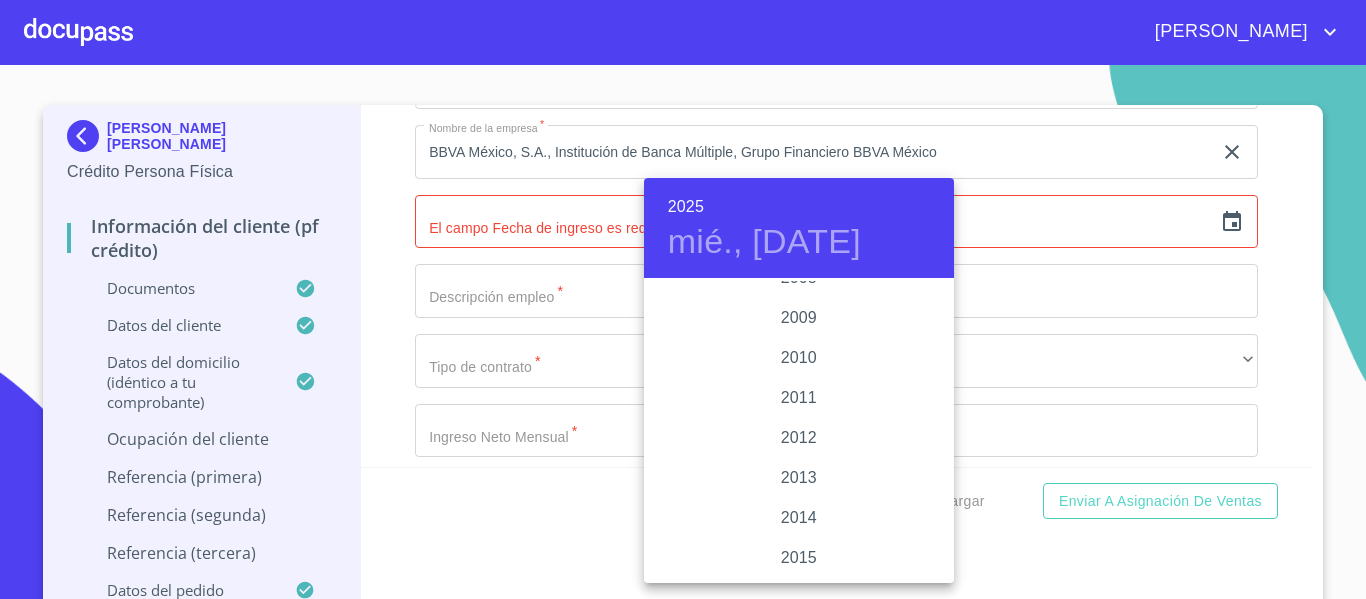 scroll, scrollTop: 3380, scrollLeft: 0, axis: vertical 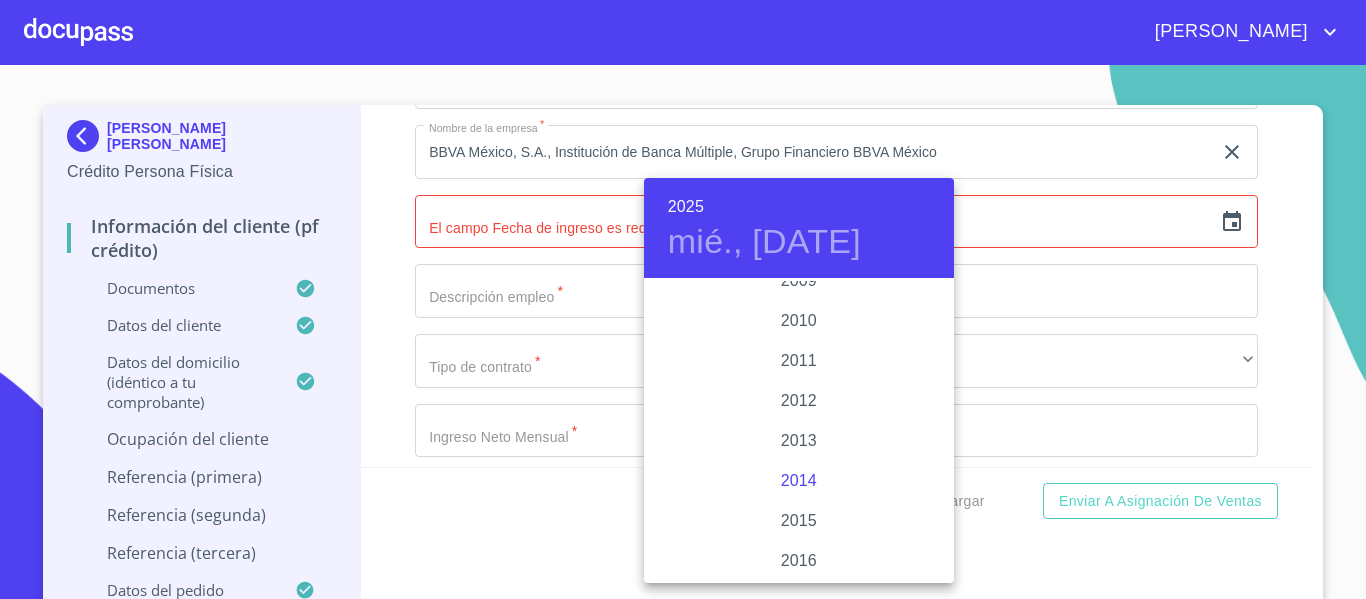 click on "2014" at bounding box center (799, 481) 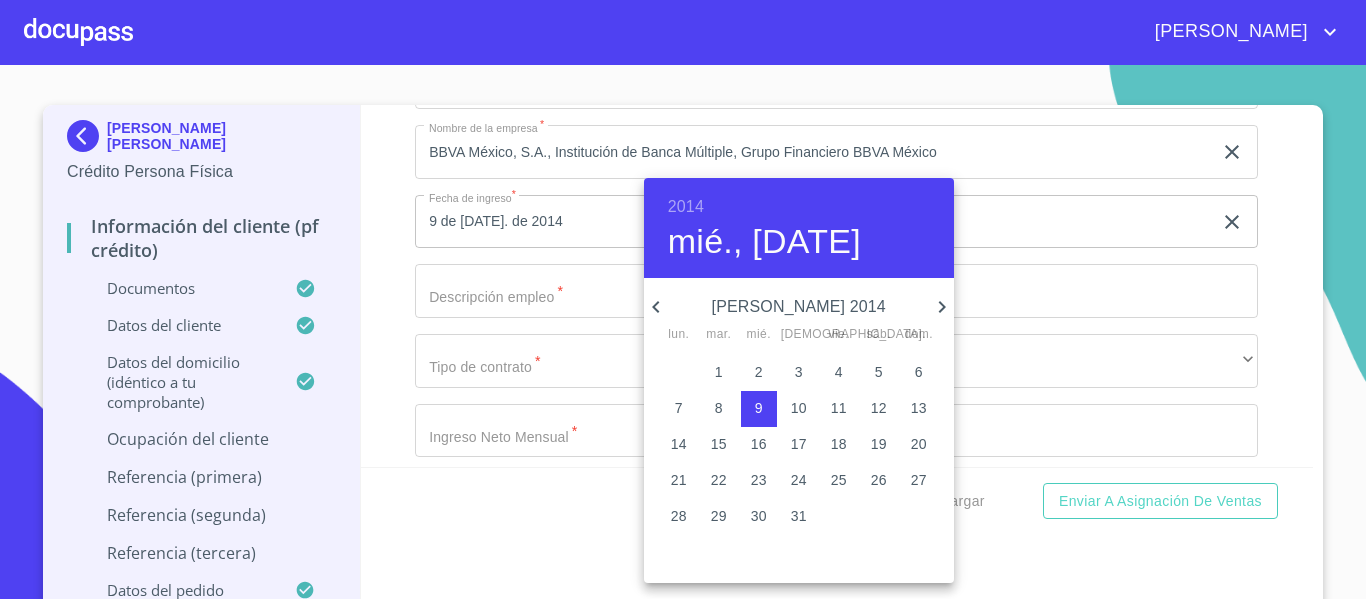 click 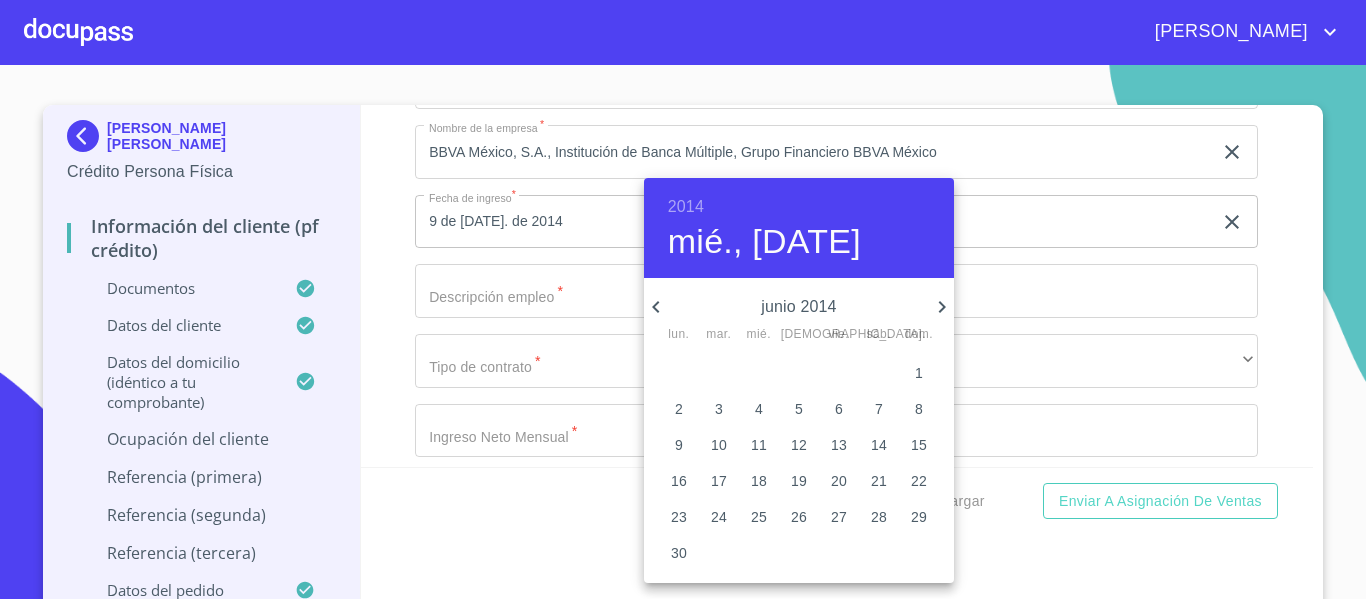 click 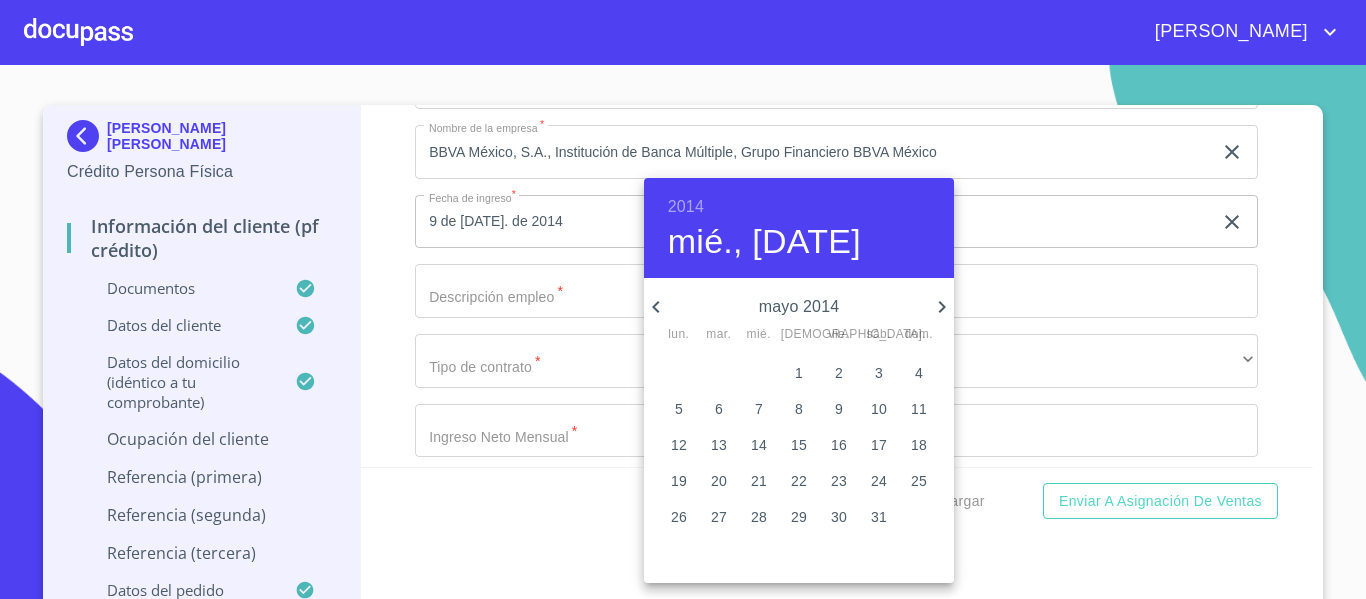 click 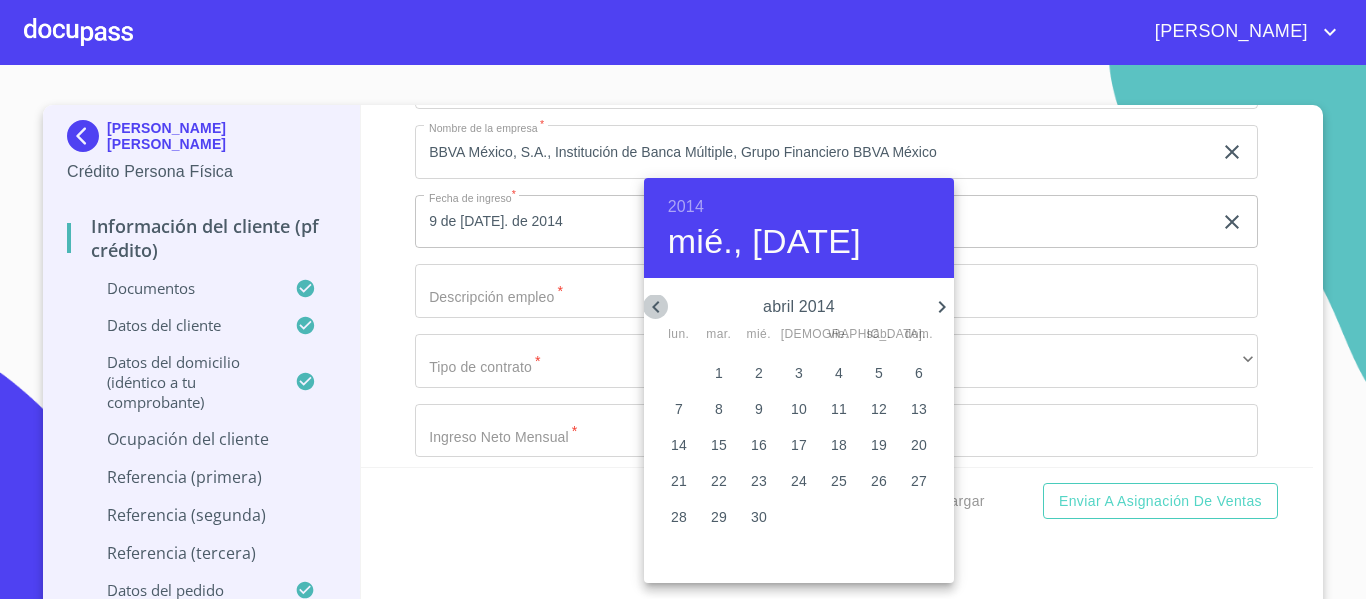 click 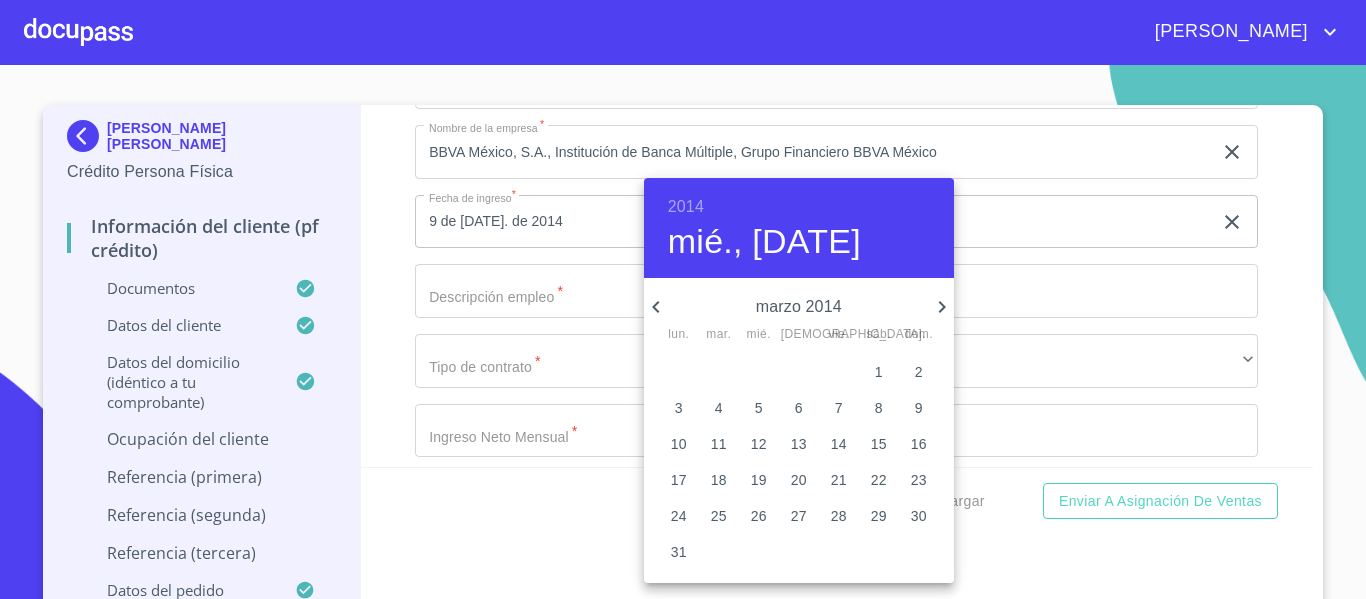 click 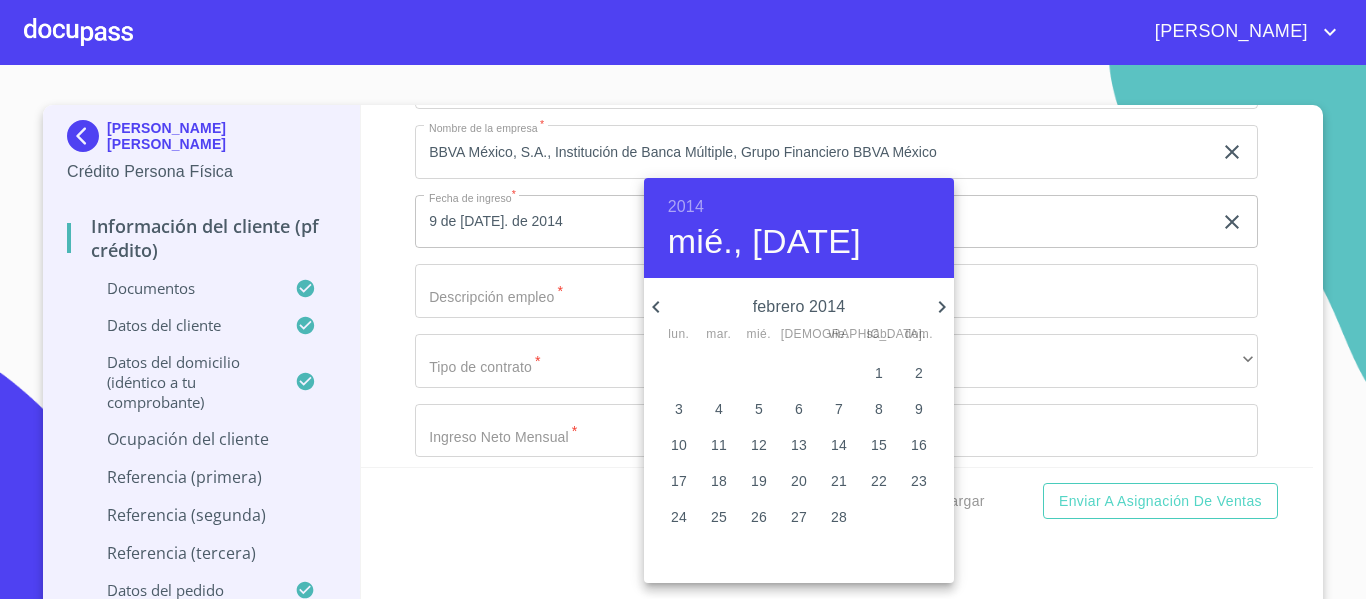 click 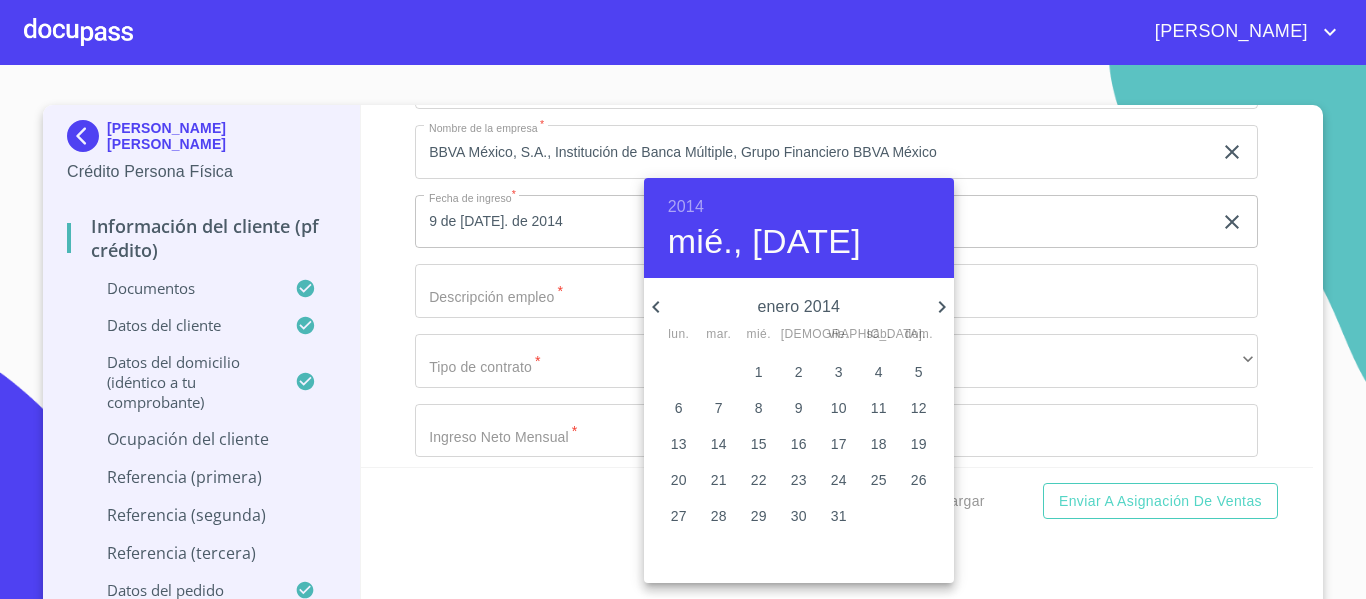 click 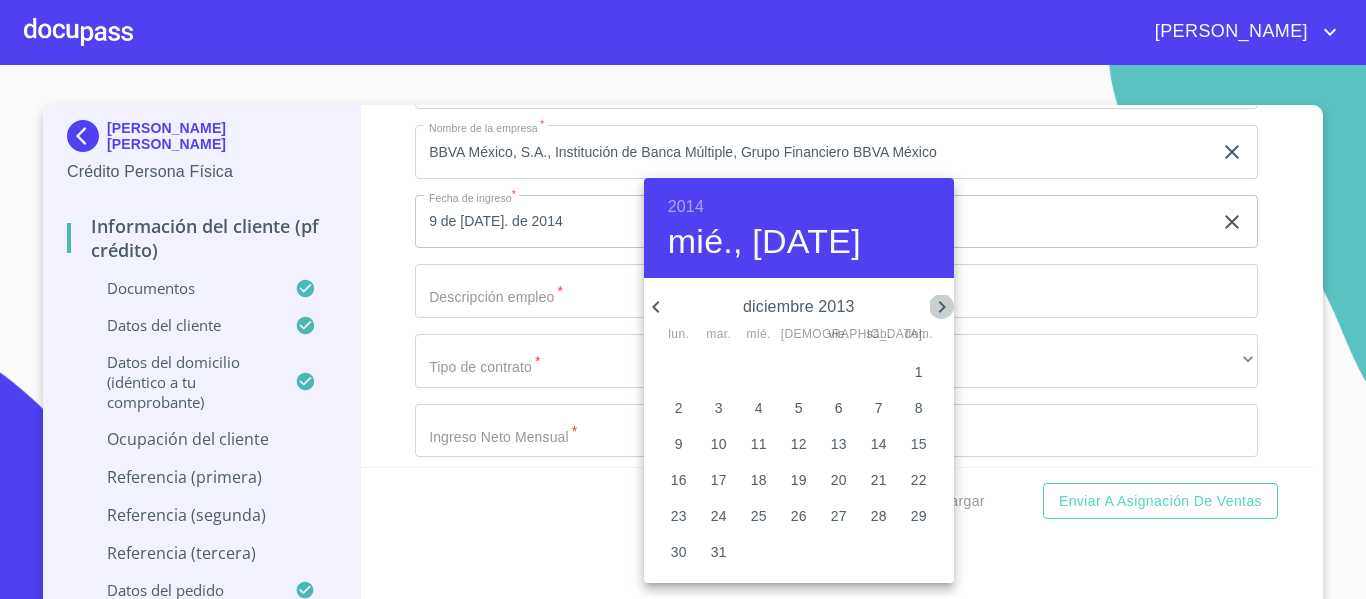 click 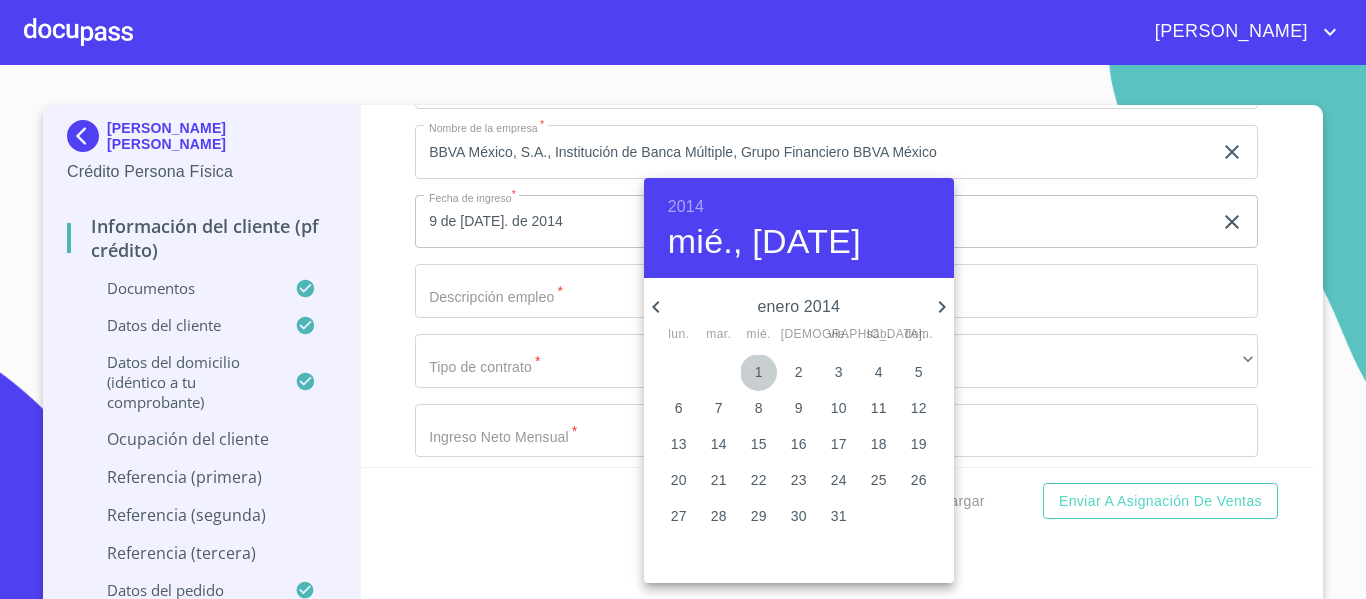 click on "1" at bounding box center (759, 372) 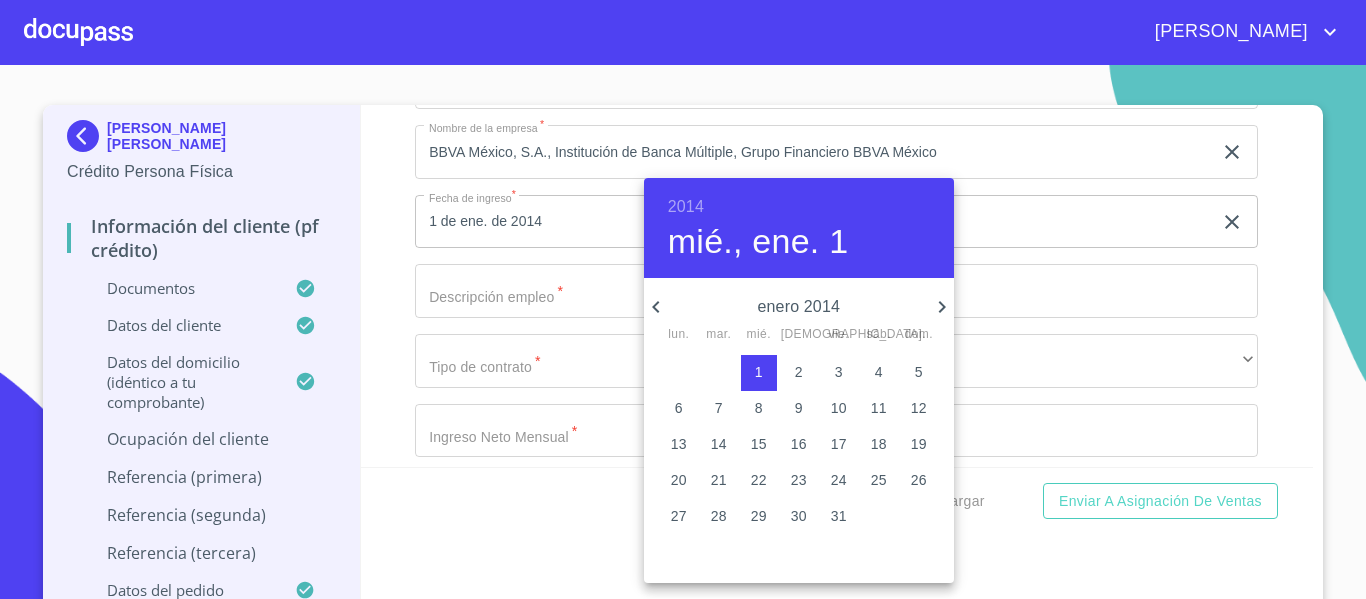click at bounding box center [683, 299] 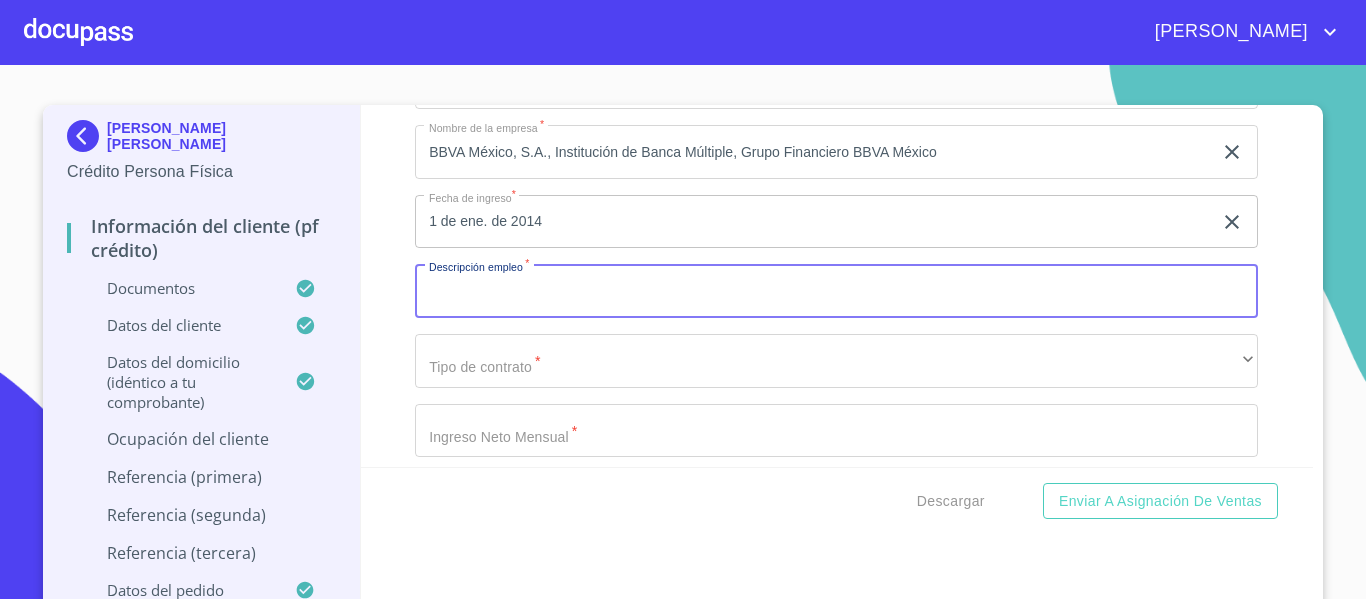 click on "Documento de identificación.   *" at bounding box center [836, 291] 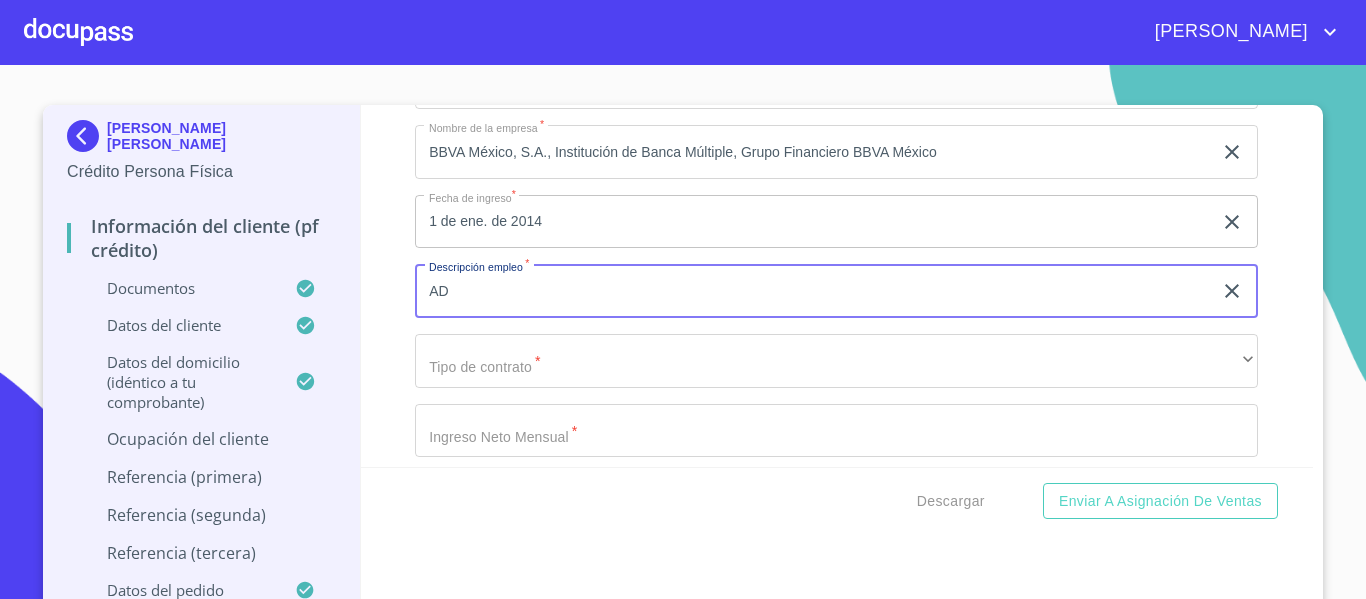 type on "A" 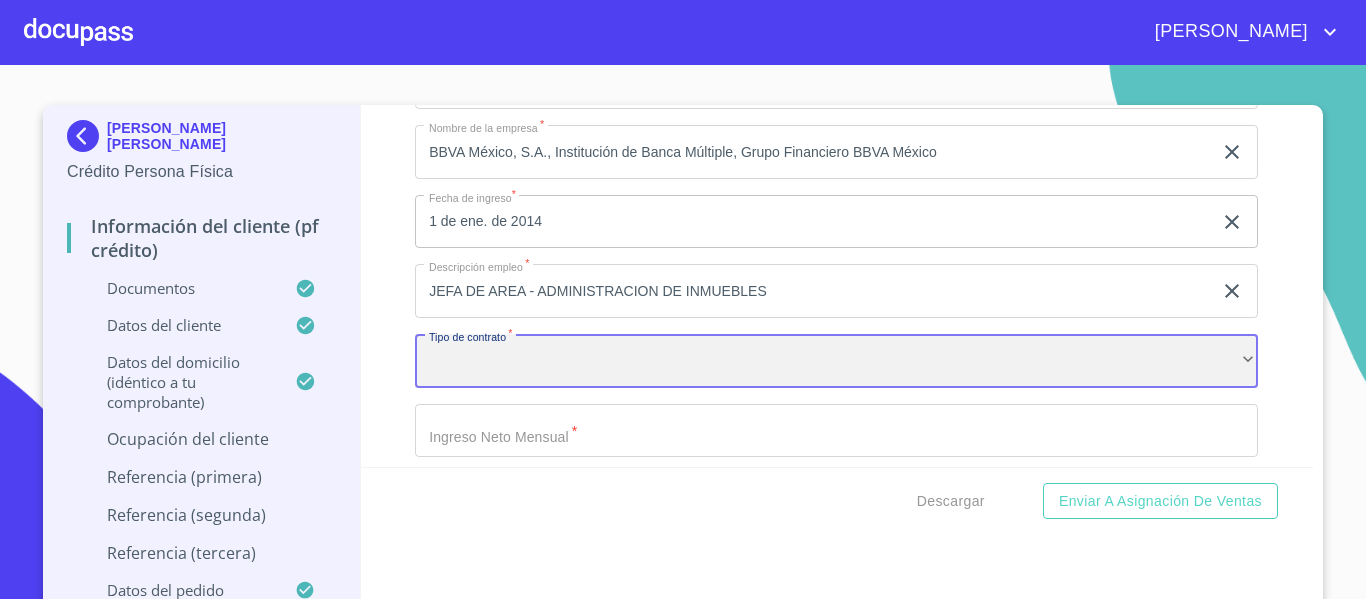 click on "​" at bounding box center [836, 361] 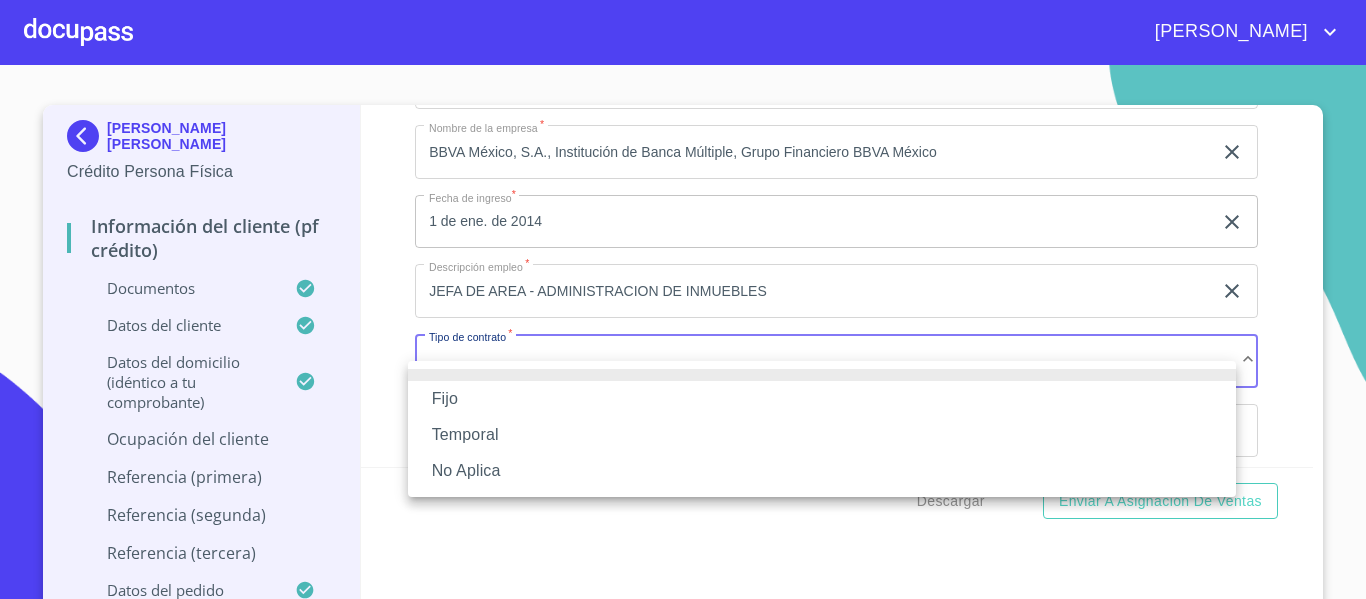 click on "Fijo" at bounding box center (822, 399) 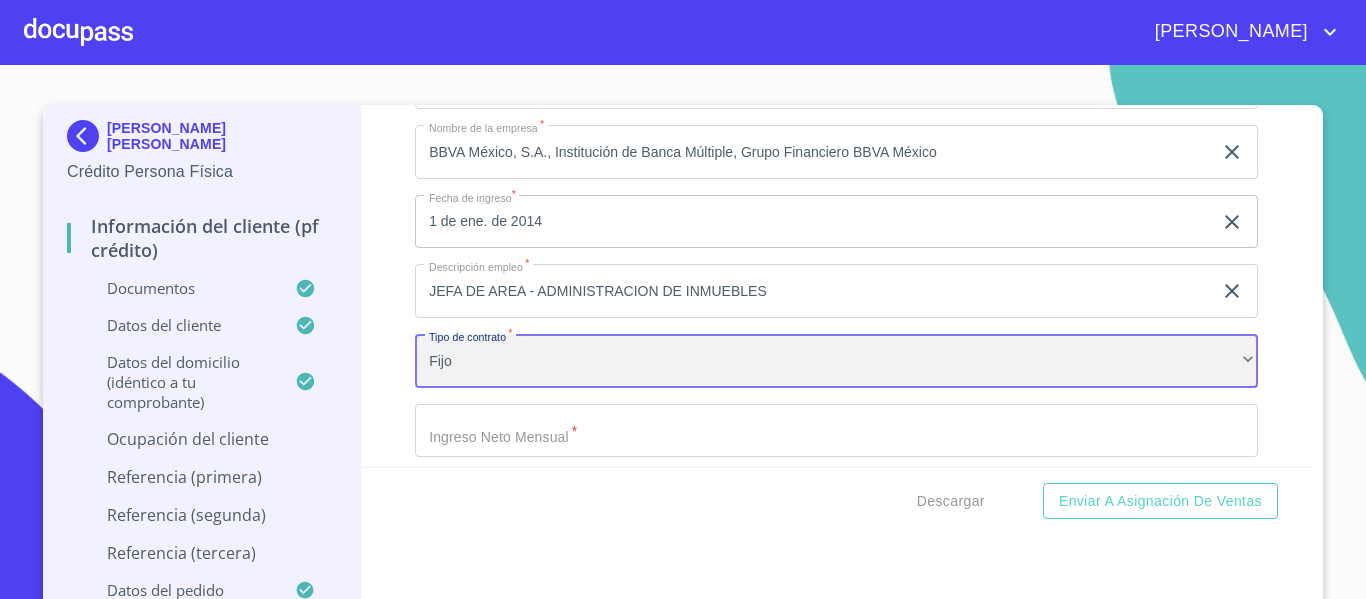 scroll, scrollTop: 7529, scrollLeft: 0, axis: vertical 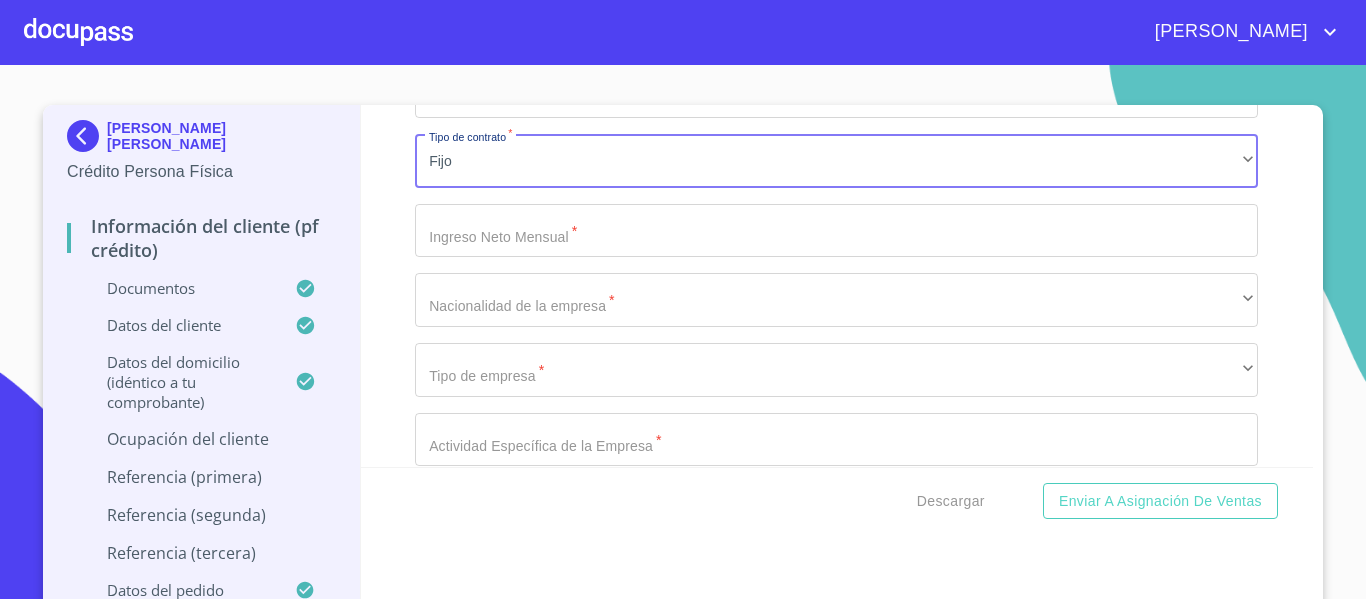 click on "Documento de identificación.   *" at bounding box center (813, -2168) 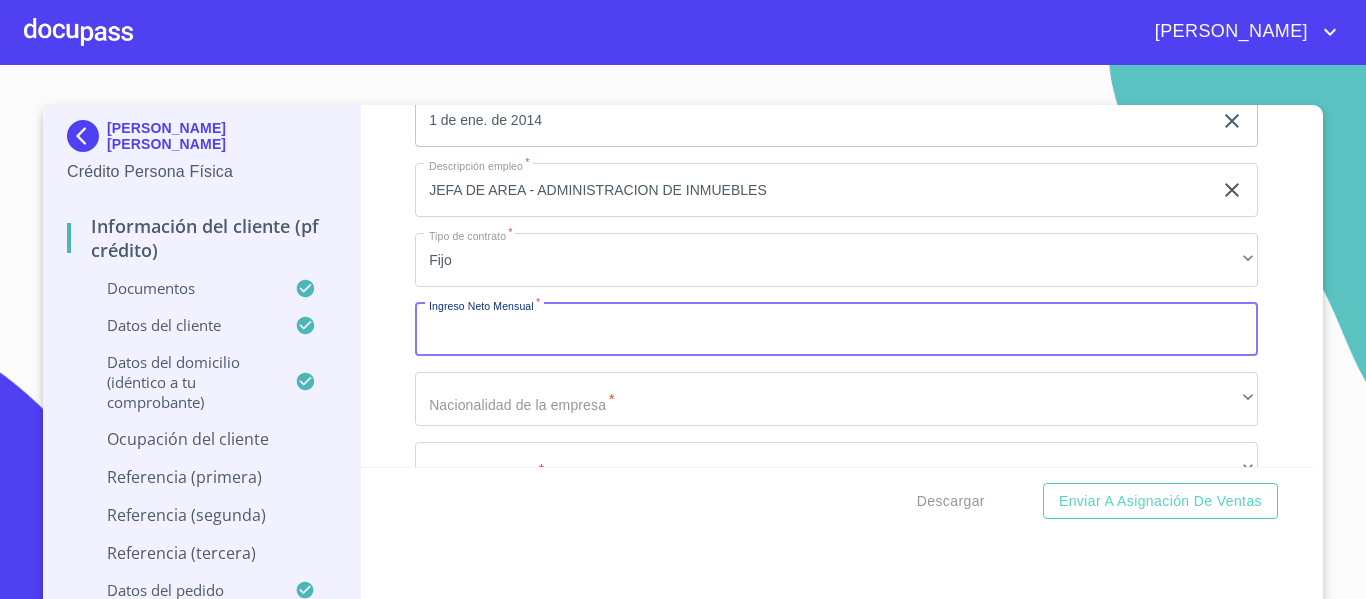 scroll, scrollTop: 7429, scrollLeft: 0, axis: vertical 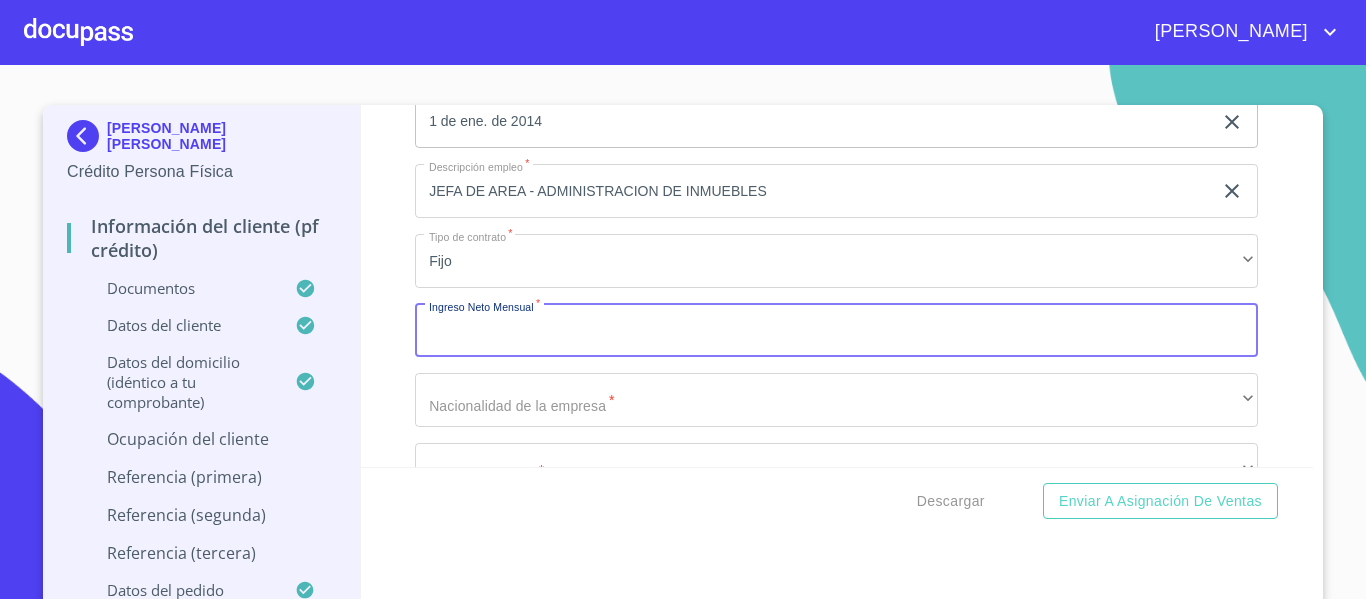 click on "JEFA DE AREA - ADMINISTRACION DE INMUEBLES" at bounding box center [813, -2068] 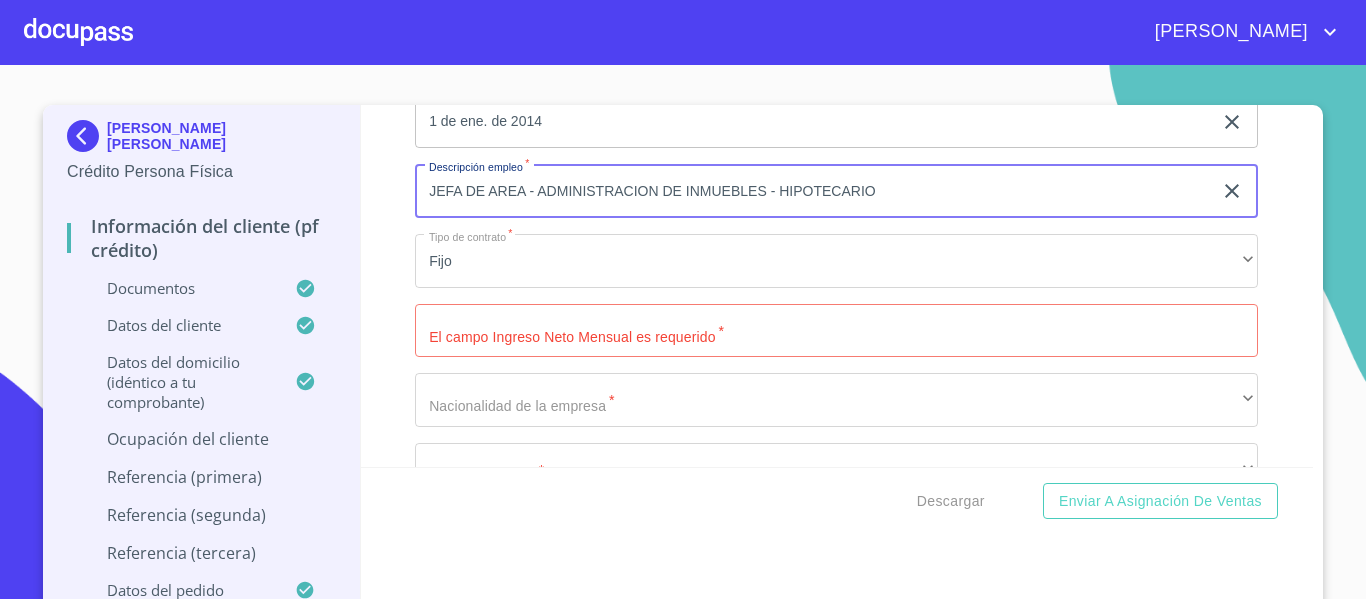 type on "JEFA DE AREA - ADMINISTRACION DE INMUEBLES - HIPOTECARIO" 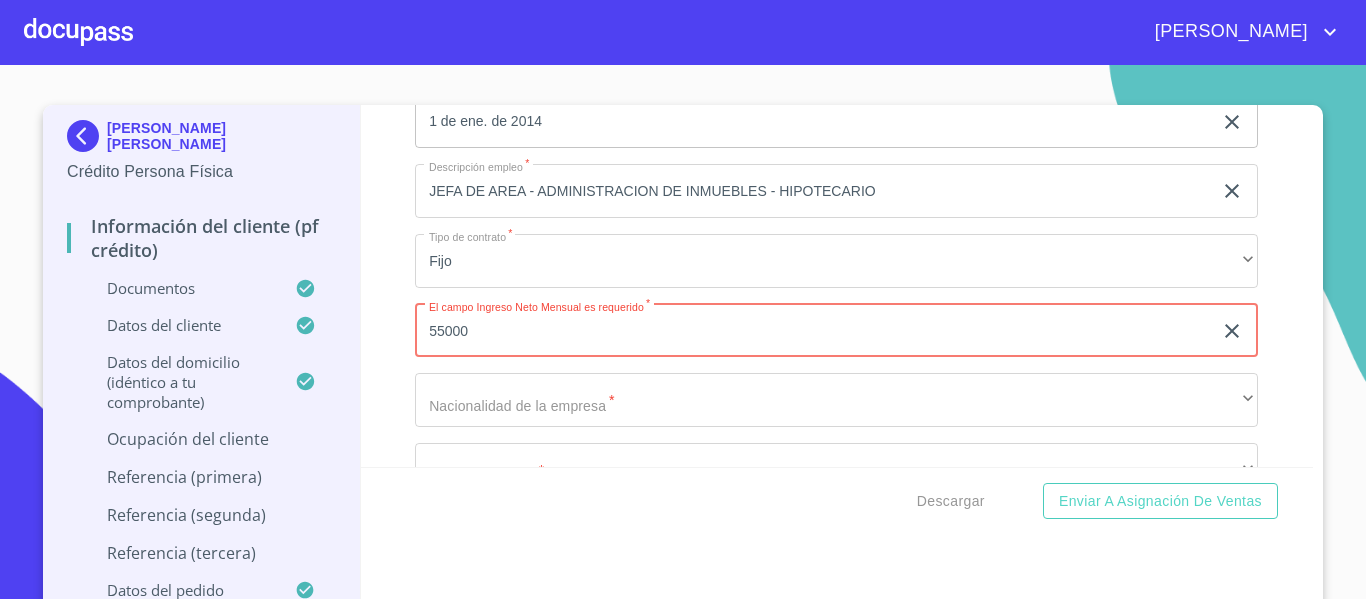 type on "55000" 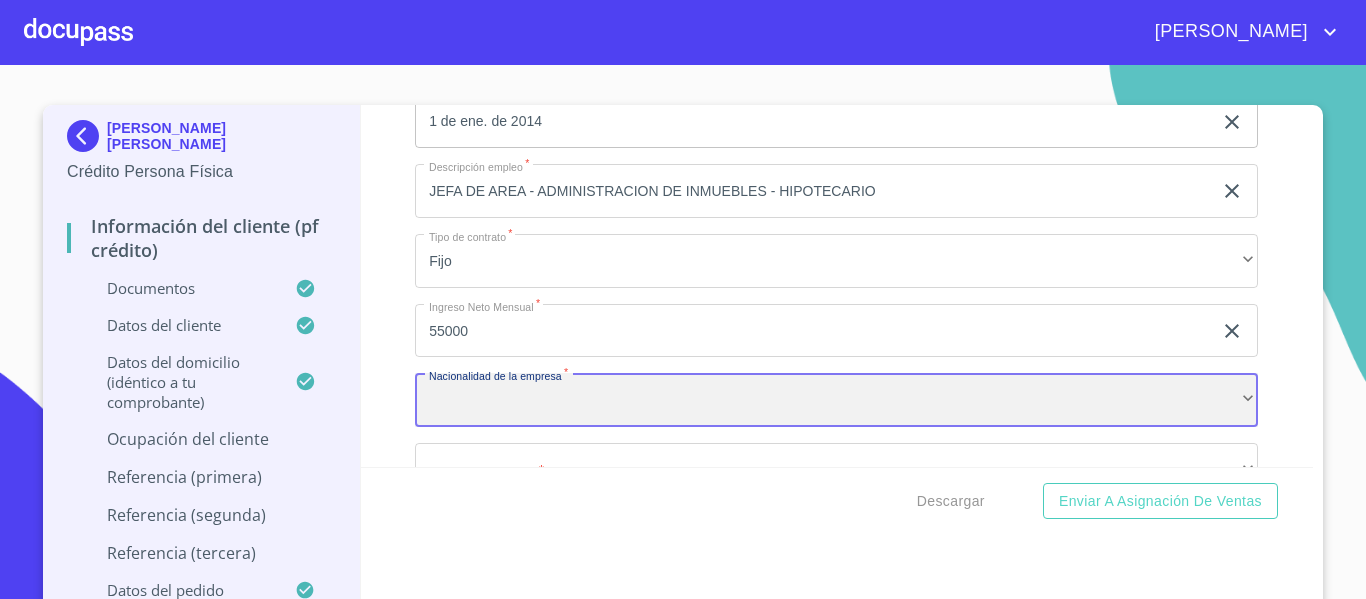 click on "​" at bounding box center [836, 400] 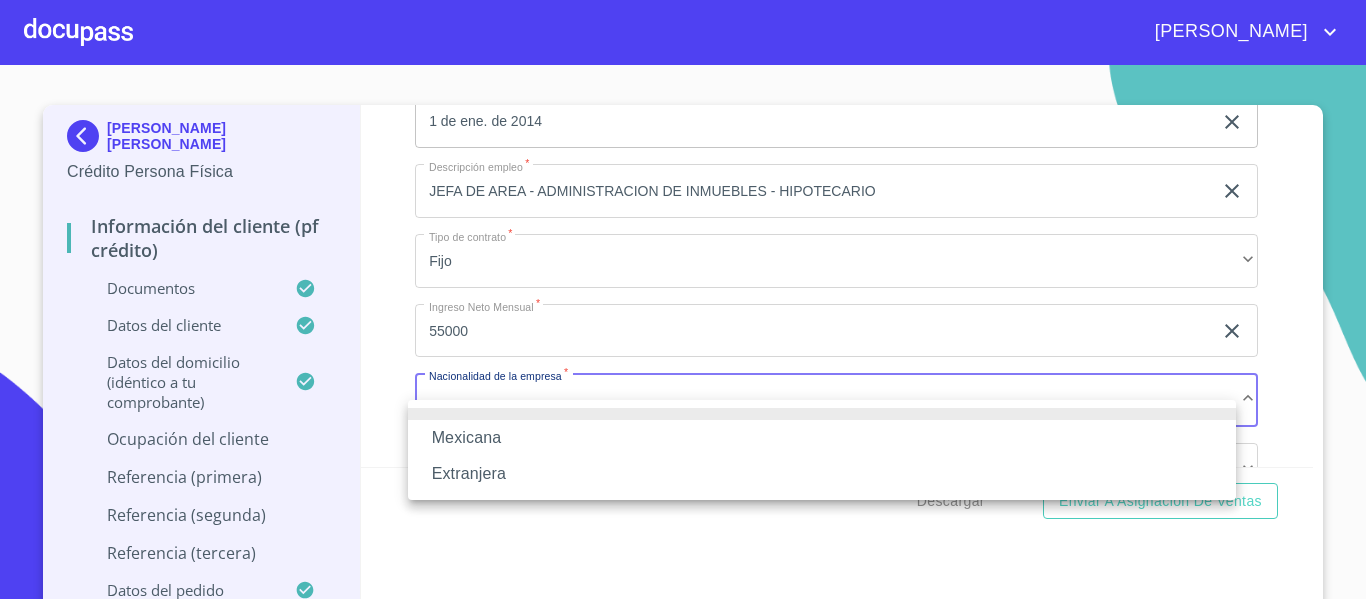 click on "Mexicana" at bounding box center [822, 438] 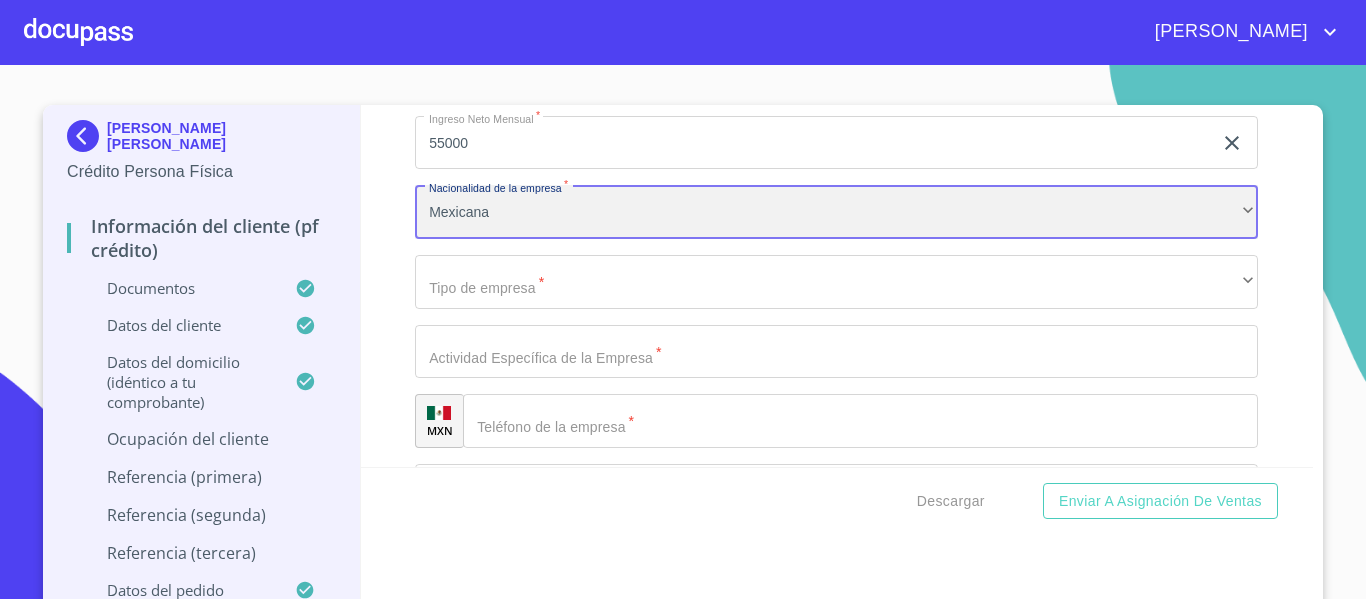 scroll, scrollTop: 7629, scrollLeft: 0, axis: vertical 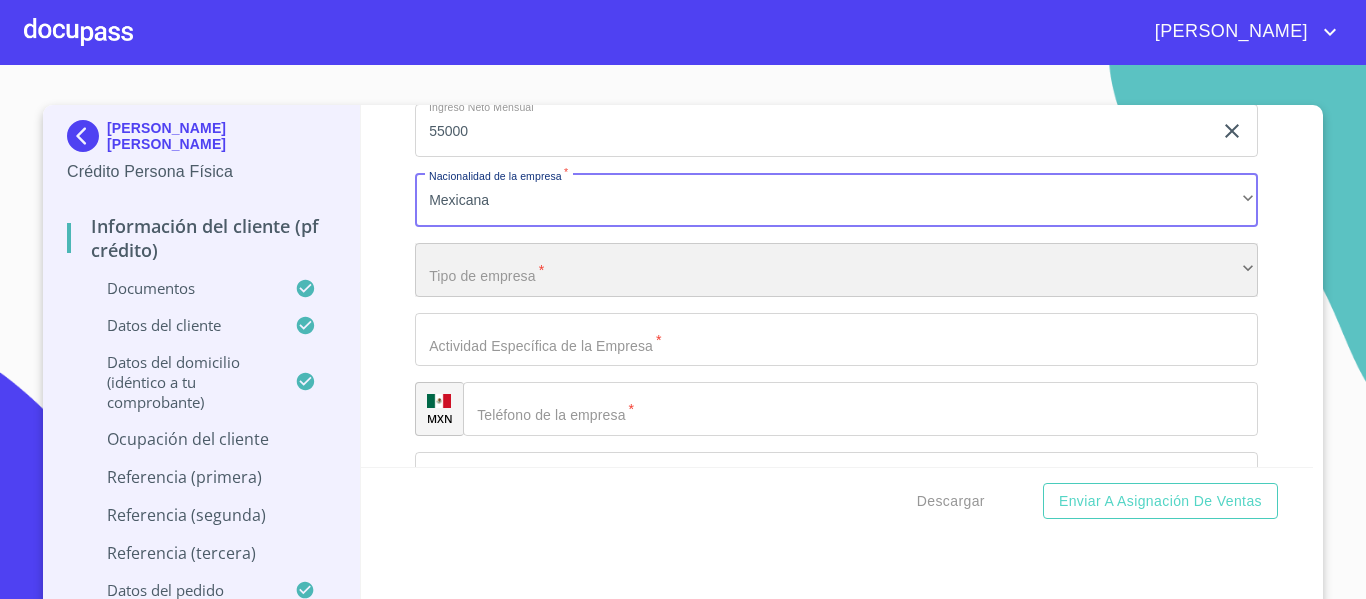 click on "​" at bounding box center [836, 270] 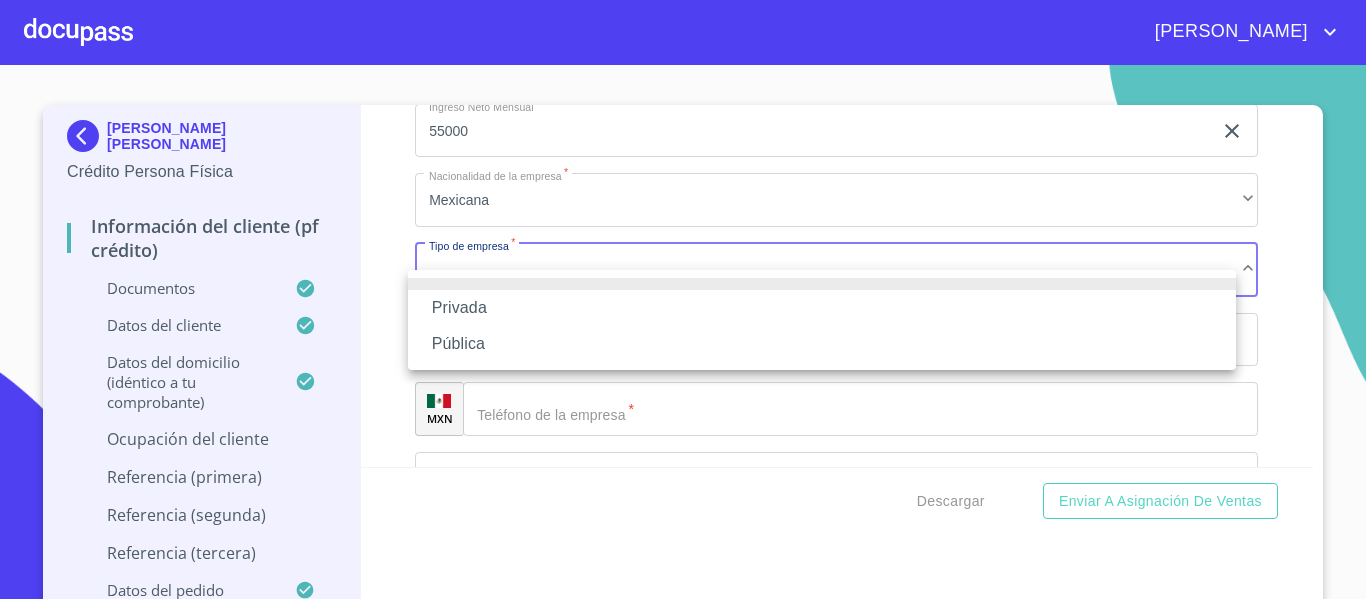 click on "Privada" at bounding box center (822, 308) 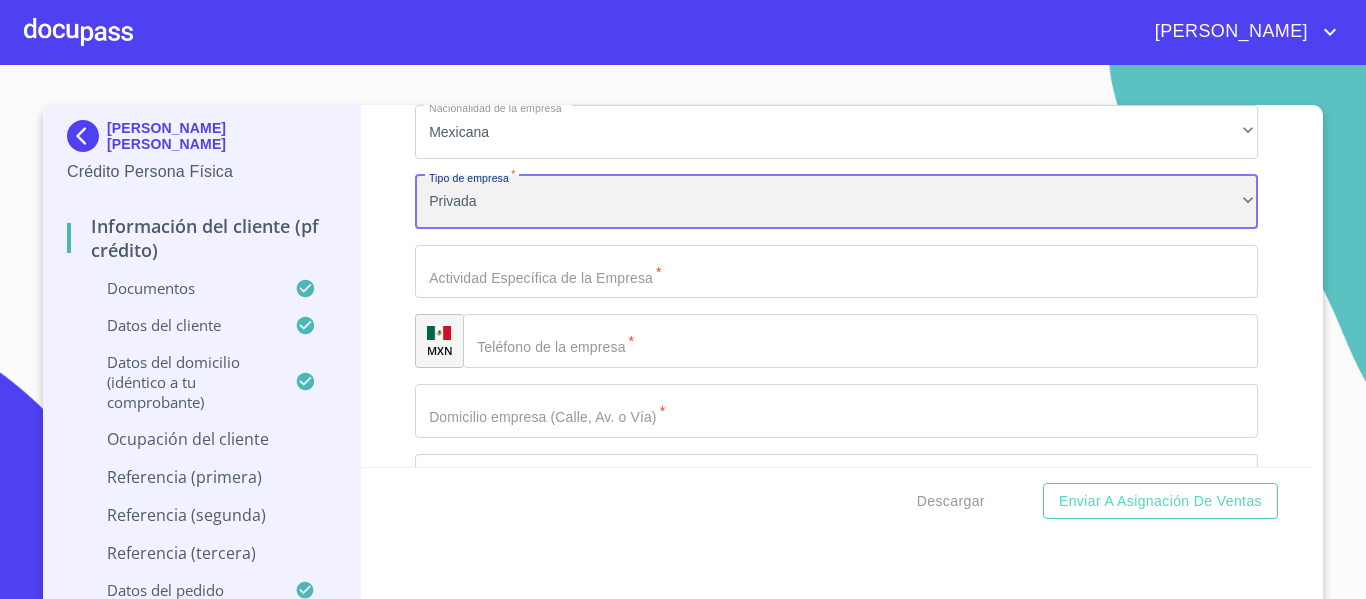 scroll, scrollTop: 7729, scrollLeft: 0, axis: vertical 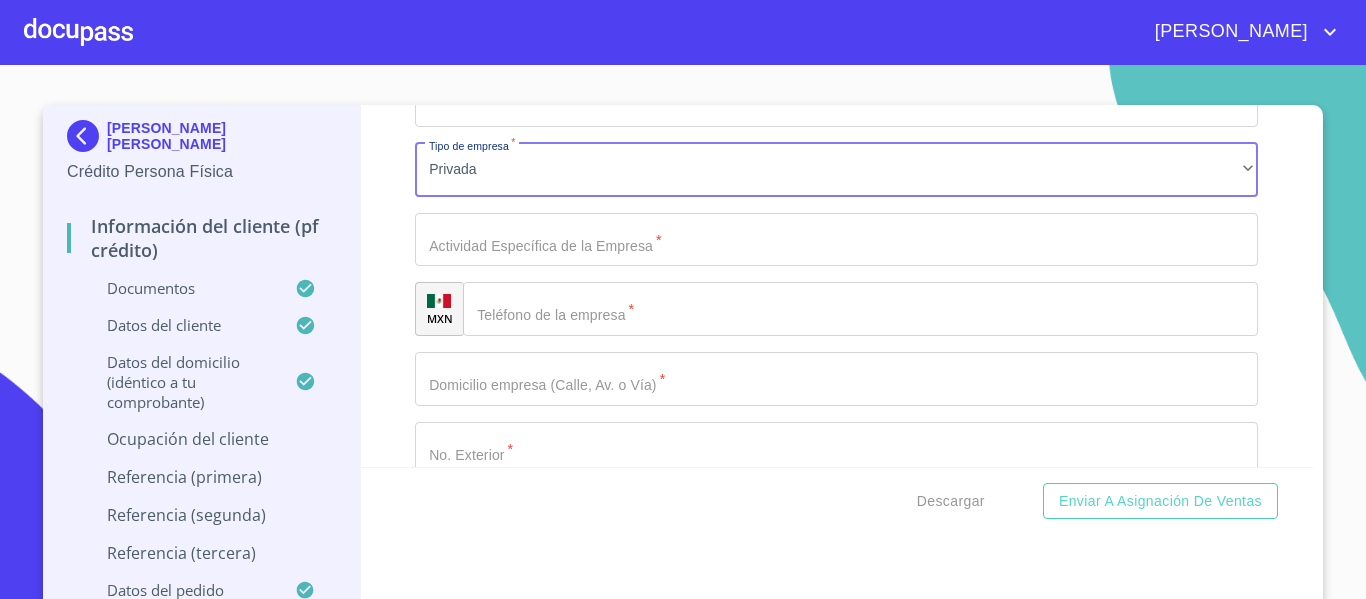 click on "Documento de identificación.   *" at bounding box center [813, -2368] 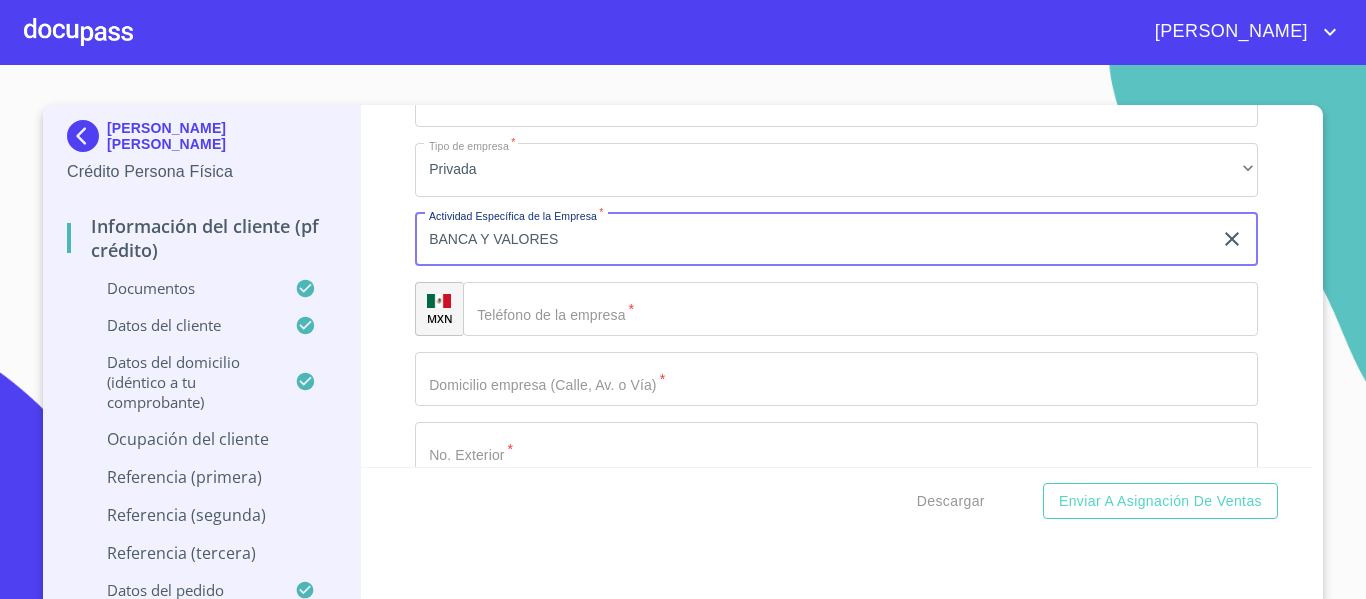 type on "BANCA Y VALORES" 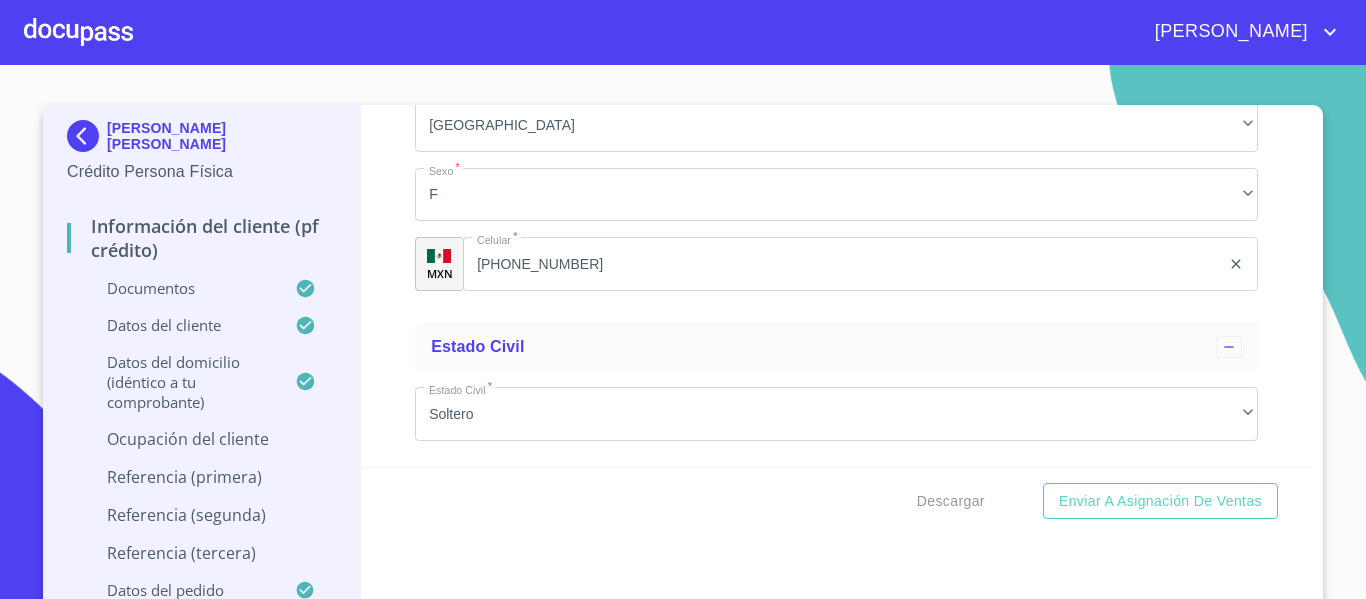 scroll, scrollTop: 5929, scrollLeft: 0, axis: vertical 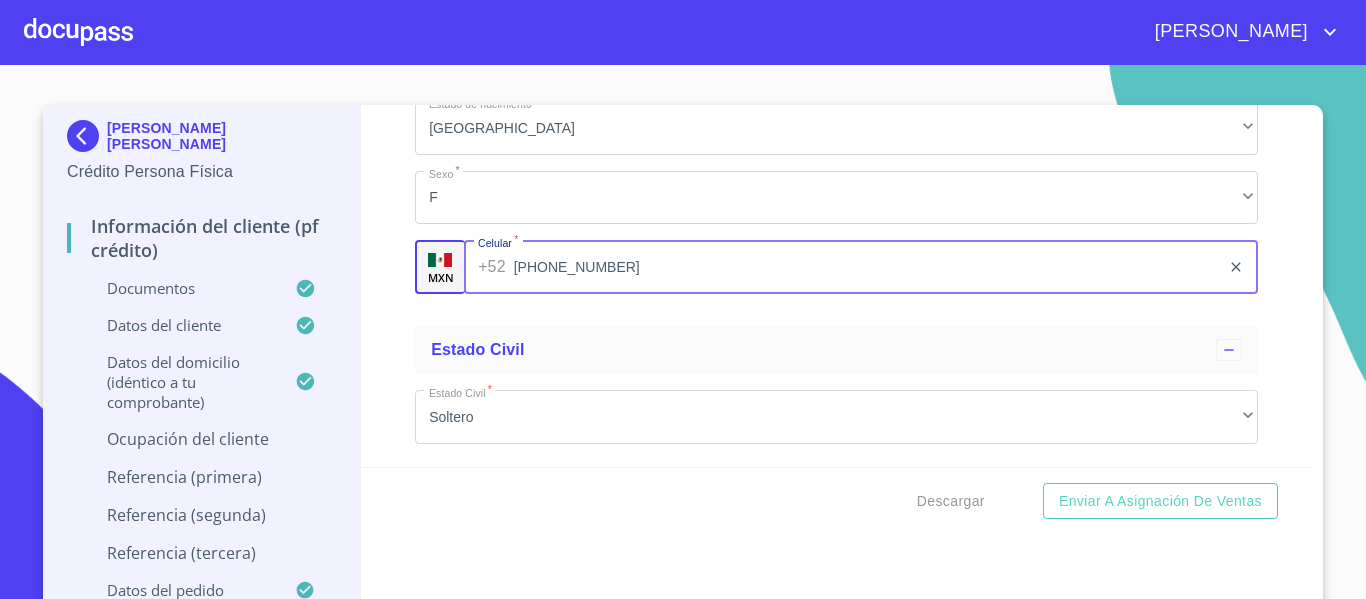 drag, startPoint x: 605, startPoint y: 300, endPoint x: 449, endPoint y: 293, distance: 156.15697 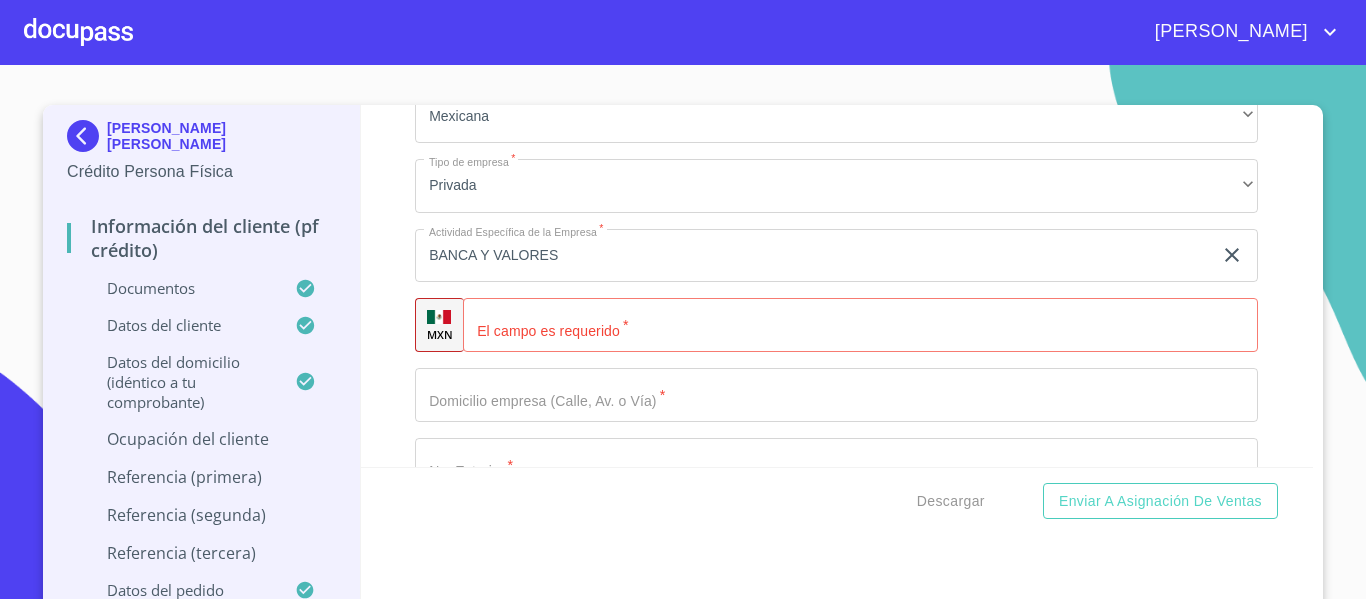scroll, scrollTop: 7829, scrollLeft: 0, axis: vertical 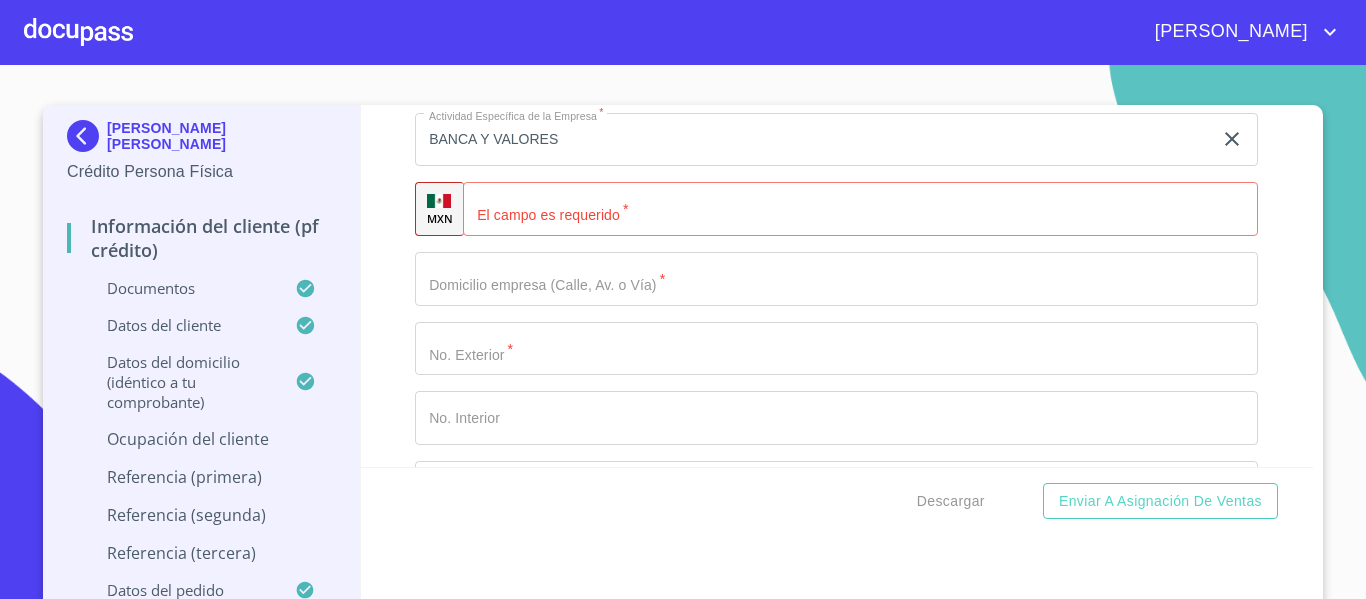 click on "Documento de identificación.   *" 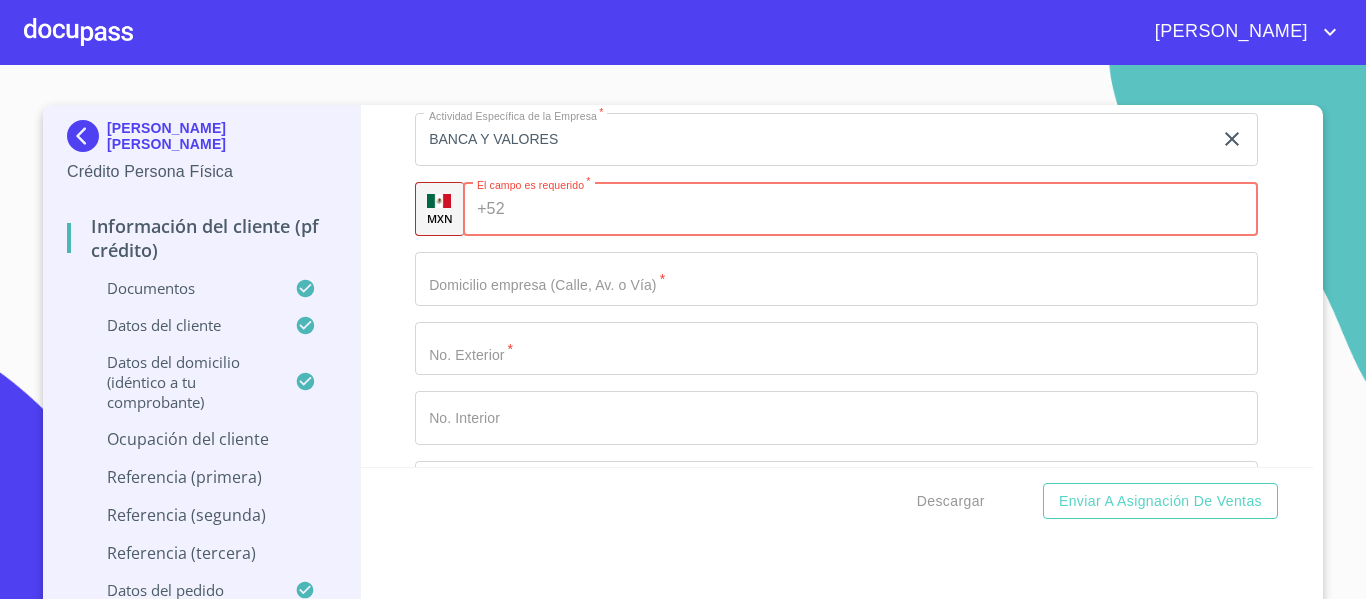 paste on "[PHONE_NUMBER]" 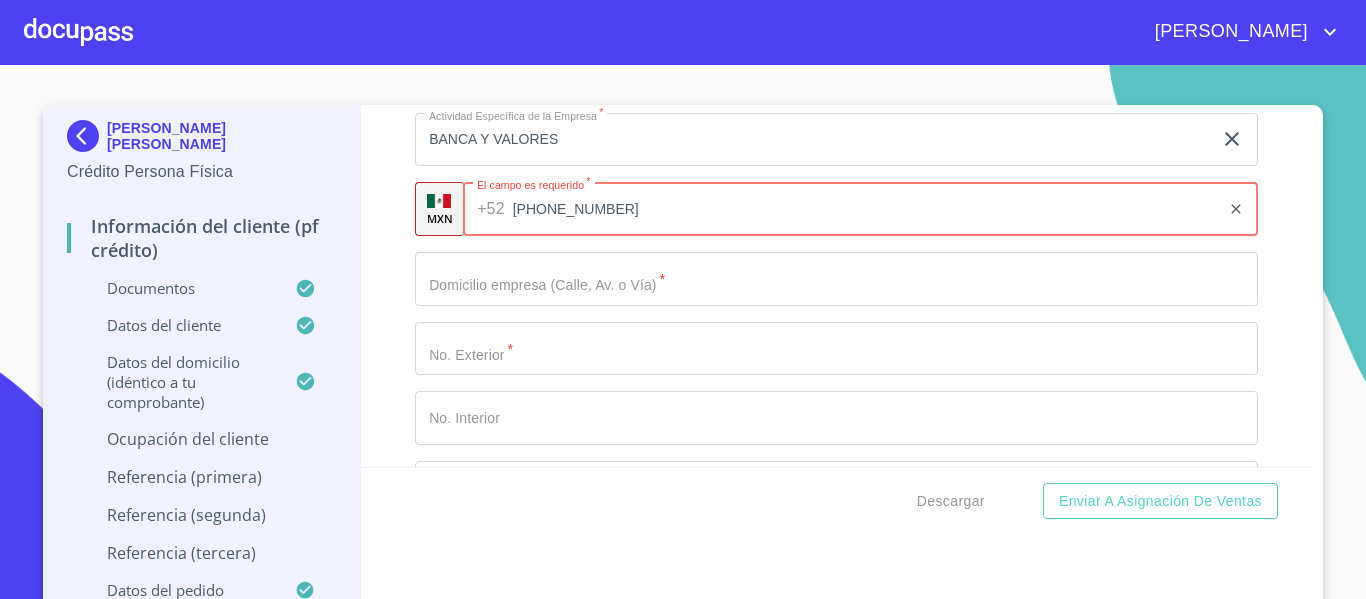 type on "[PHONE_NUMBER]" 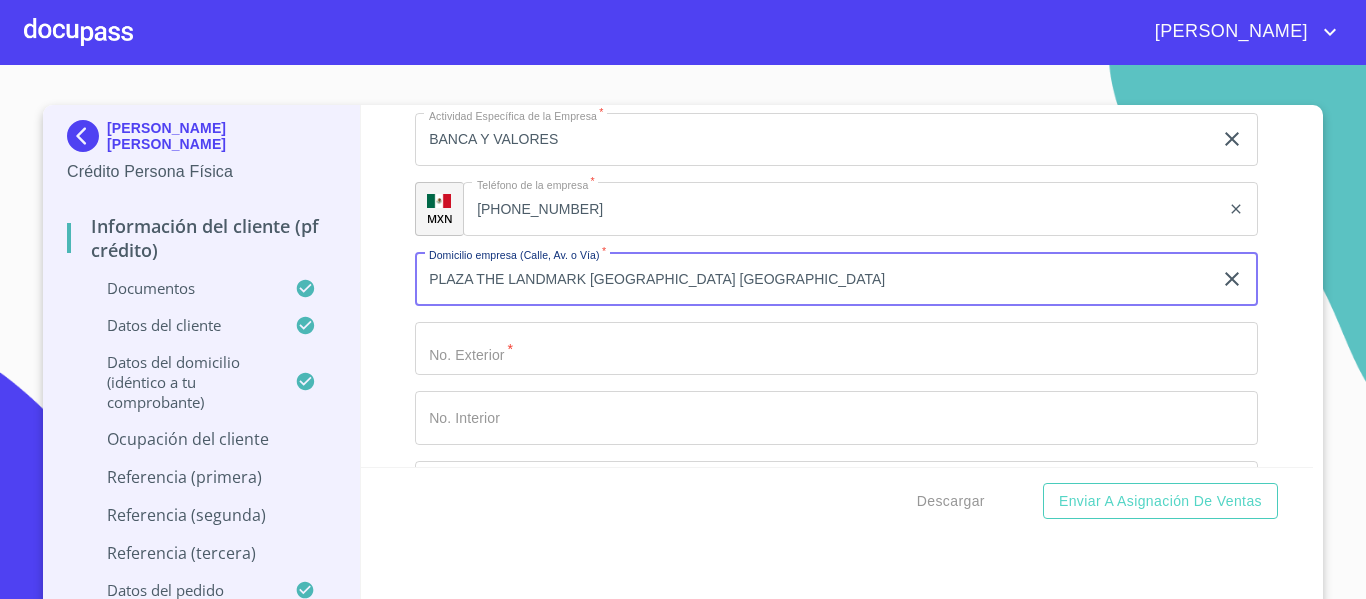 type on "PLAZA THE LANDMARK [GEOGRAPHIC_DATA] [GEOGRAPHIC_DATA]" 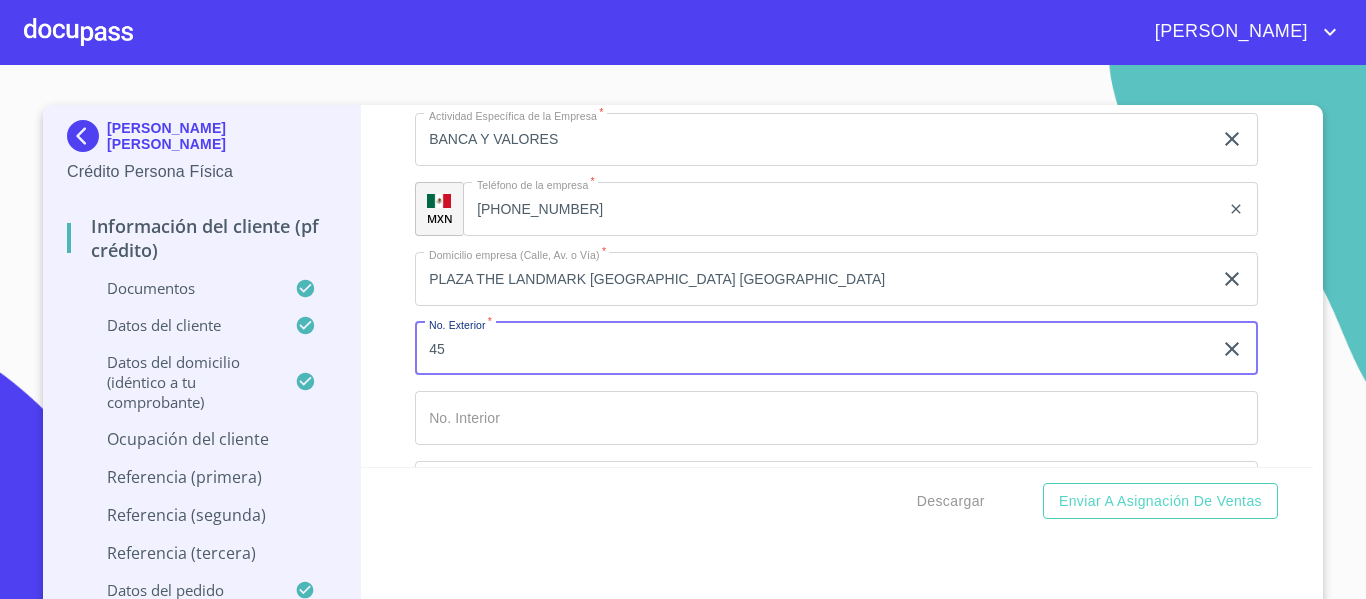 type on "45" 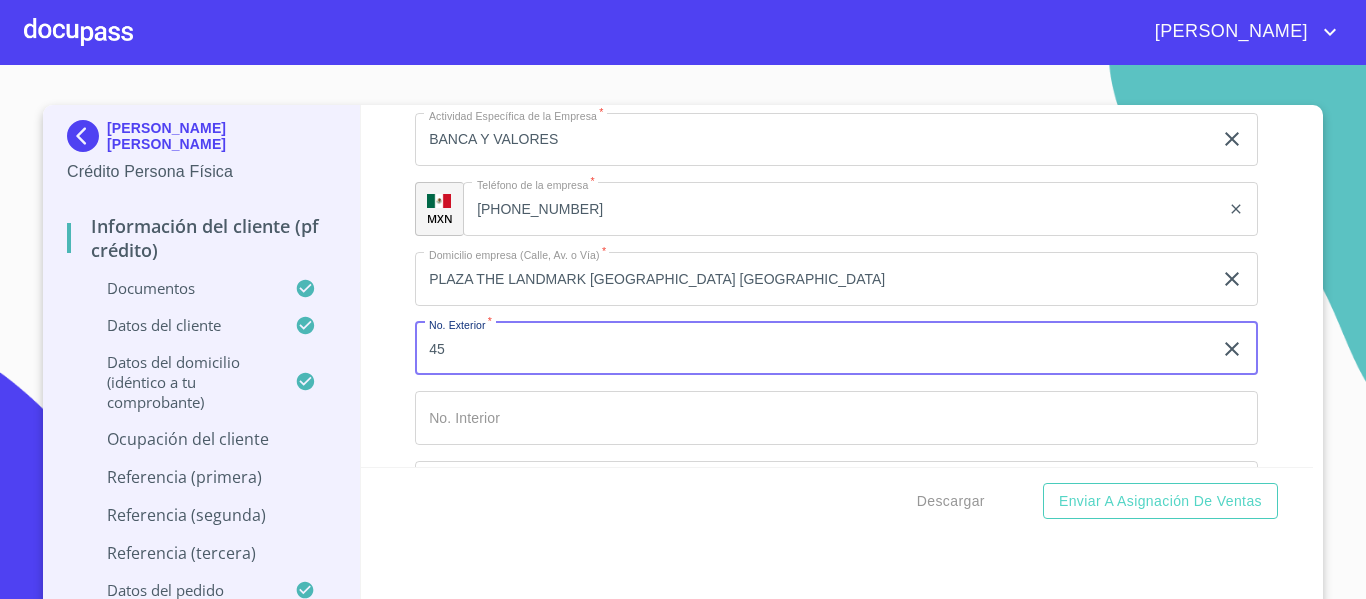 scroll, scrollTop: 7832, scrollLeft: 0, axis: vertical 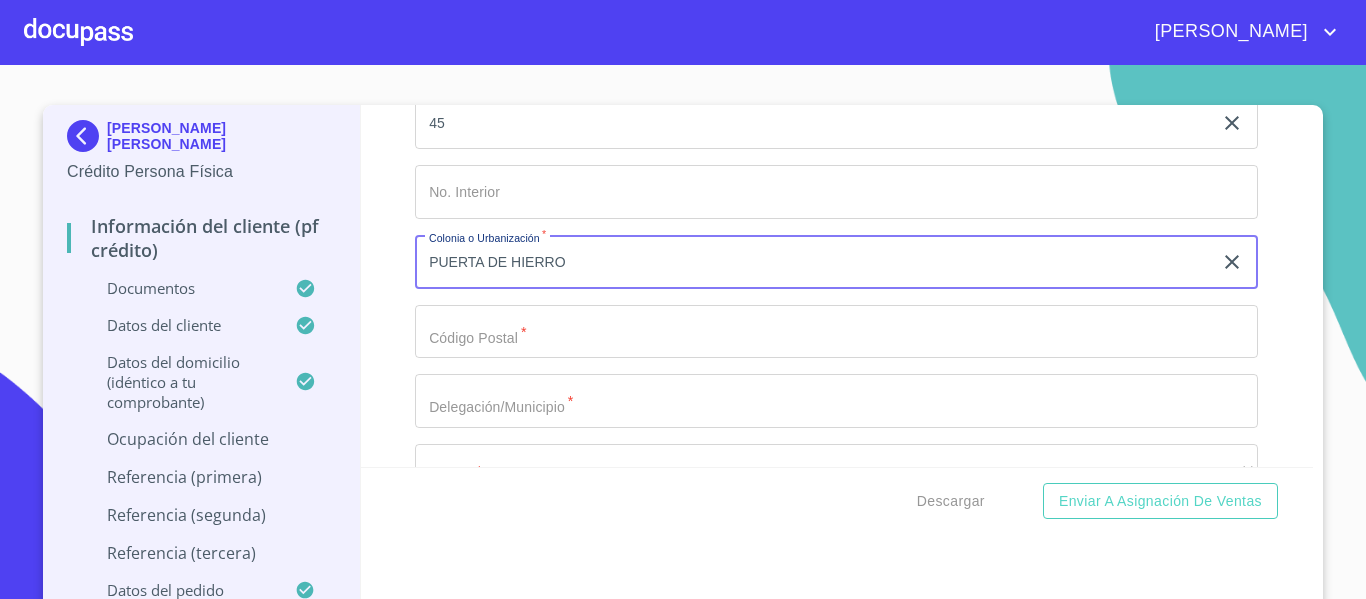 type on "PUERTA DE HIERRO" 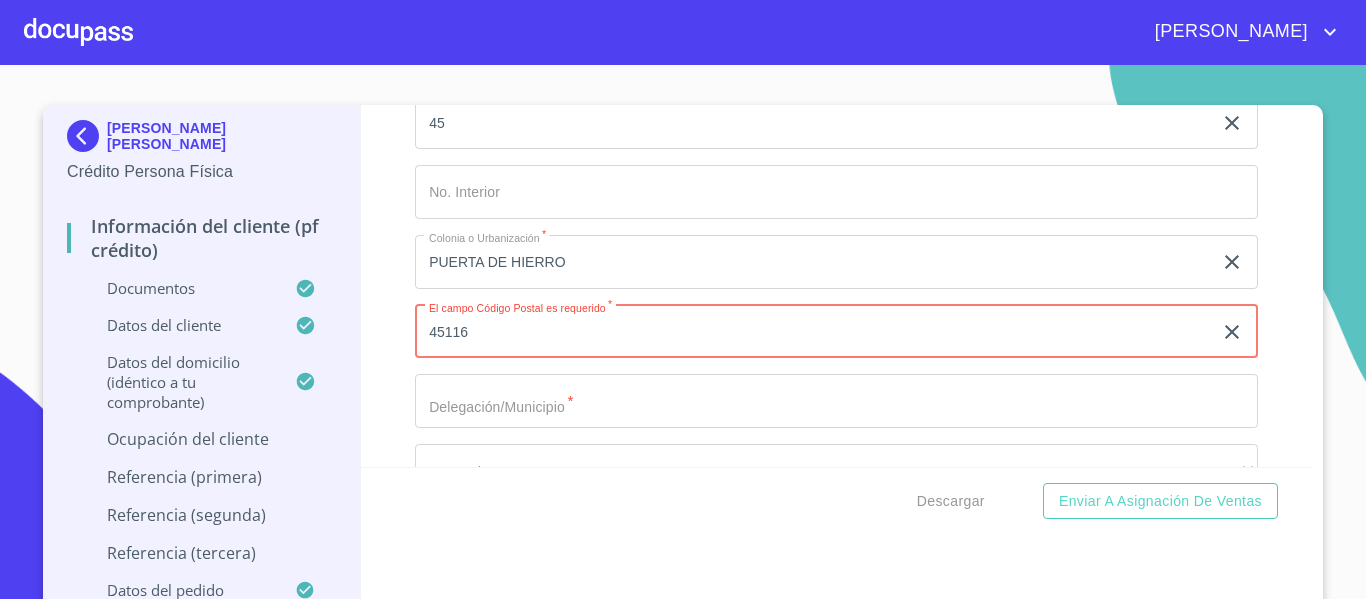 type on "45116" 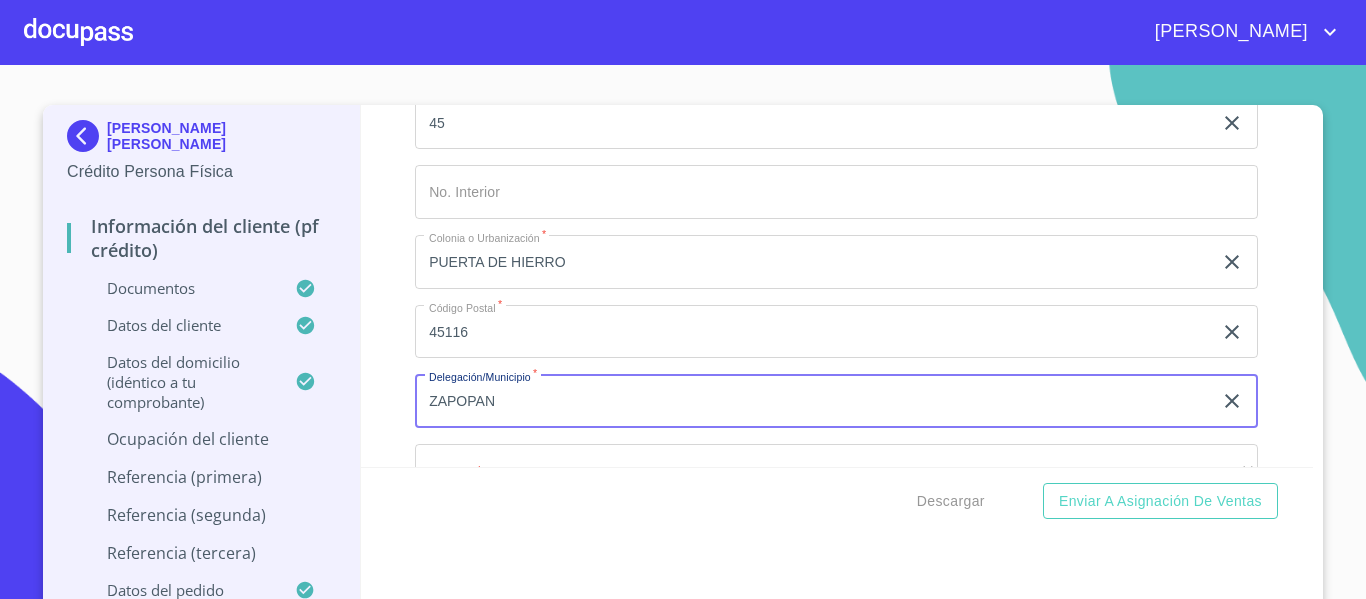 type on "ZAPOPAN" 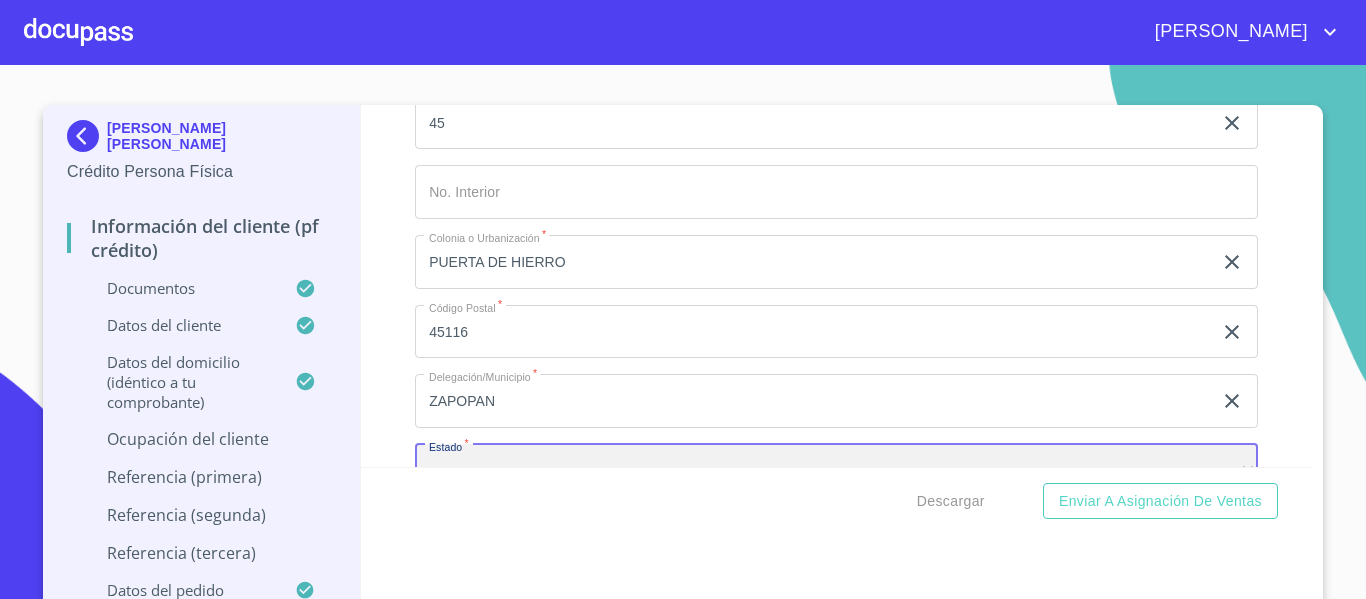 scroll, scrollTop: 8264, scrollLeft: 0, axis: vertical 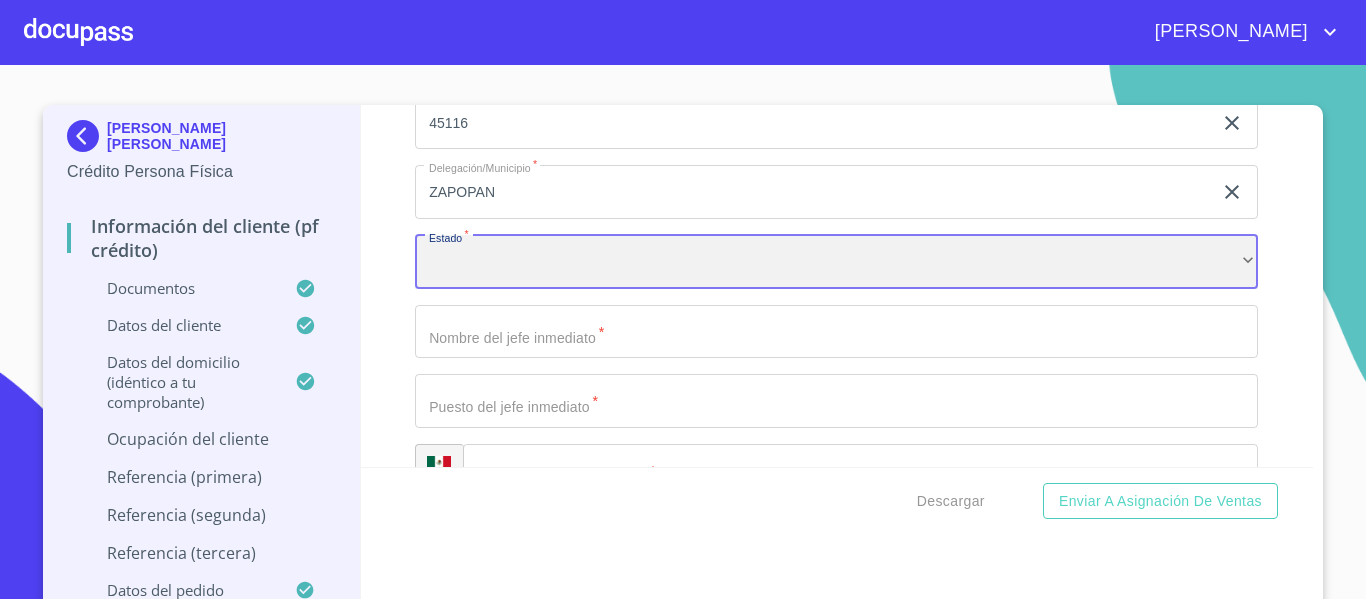 click on "​" at bounding box center (836, 262) 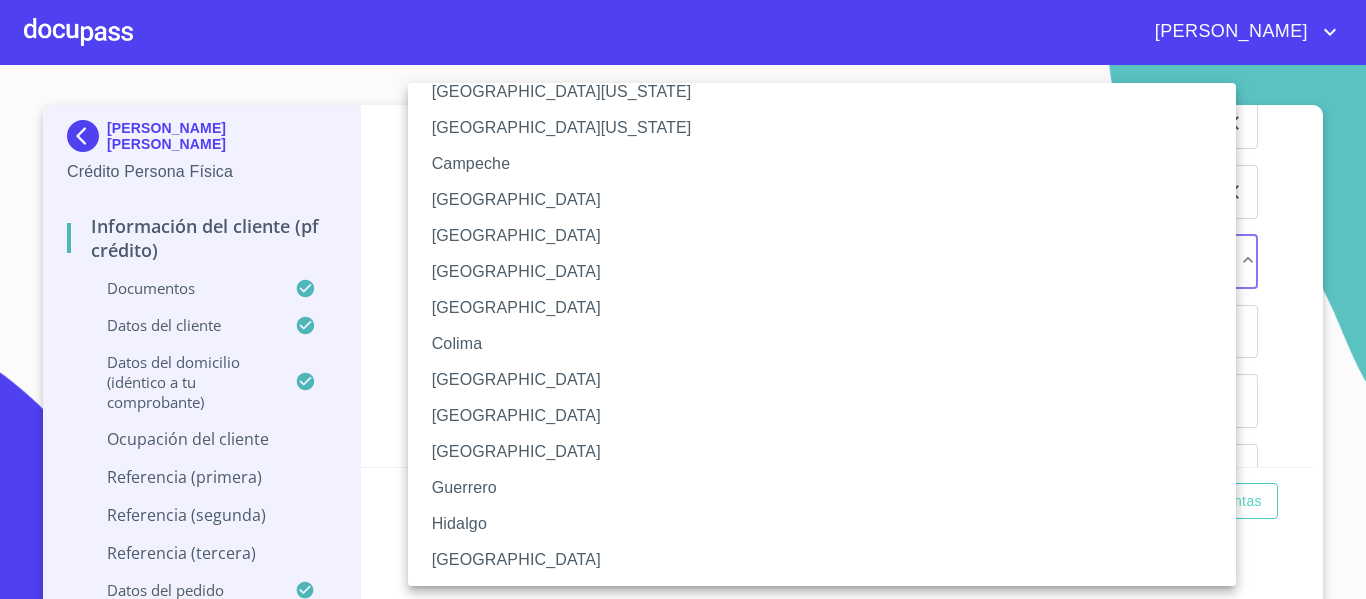 scroll, scrollTop: 100, scrollLeft: 0, axis: vertical 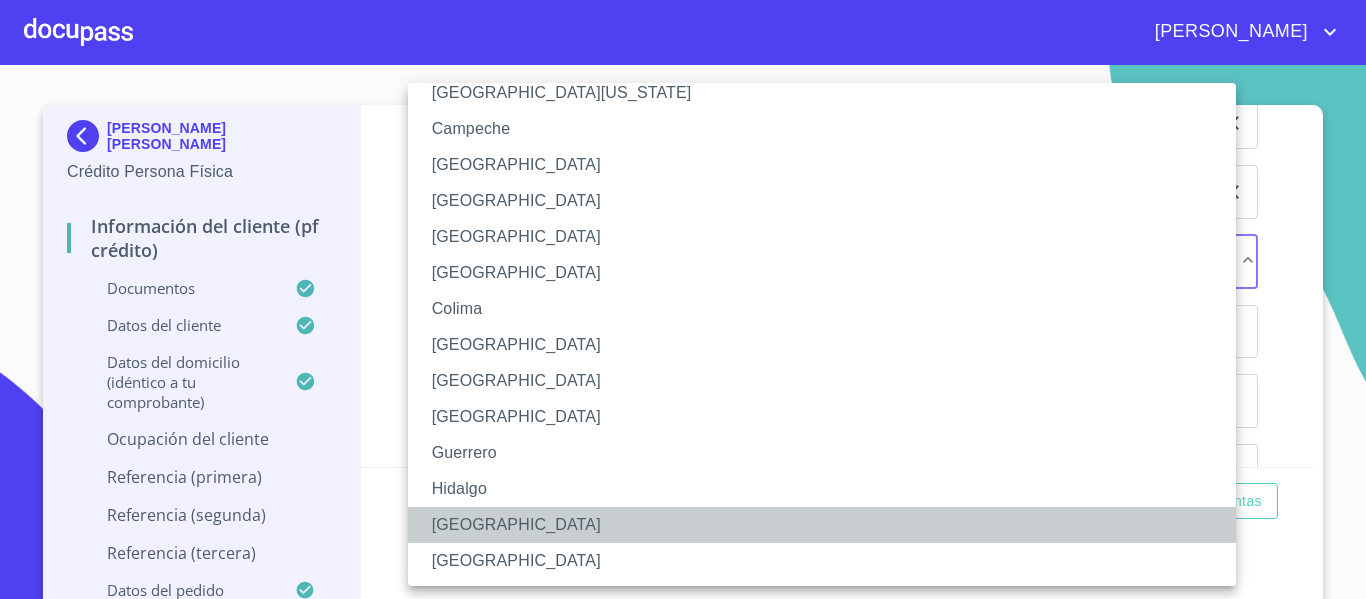 click on "[GEOGRAPHIC_DATA]" at bounding box center (829, 525) 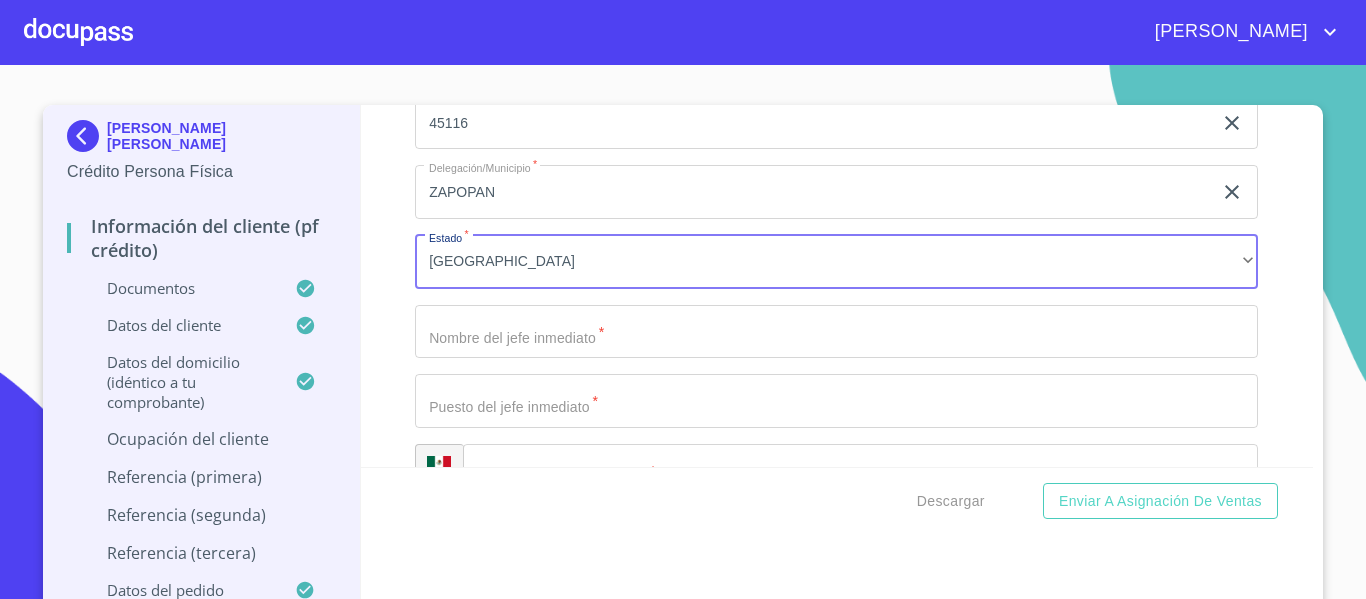 click on "Documento de identificación.   *" at bounding box center (813, -2903) 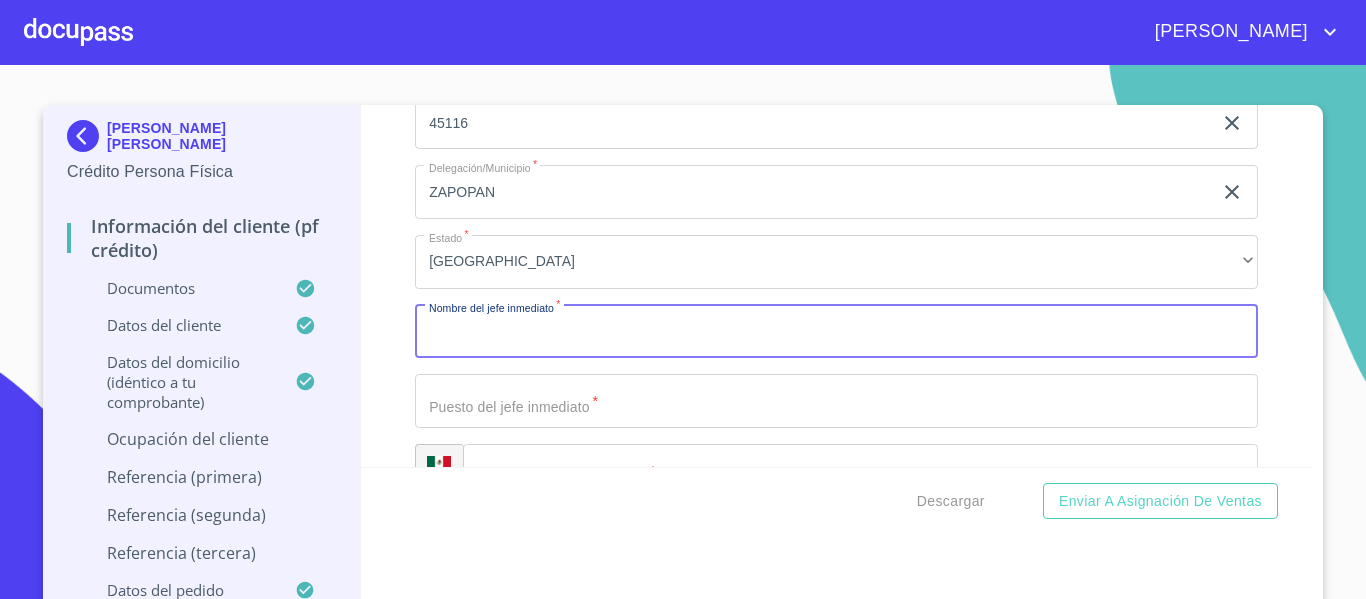 paste on "[PHONE_NUMBER]" 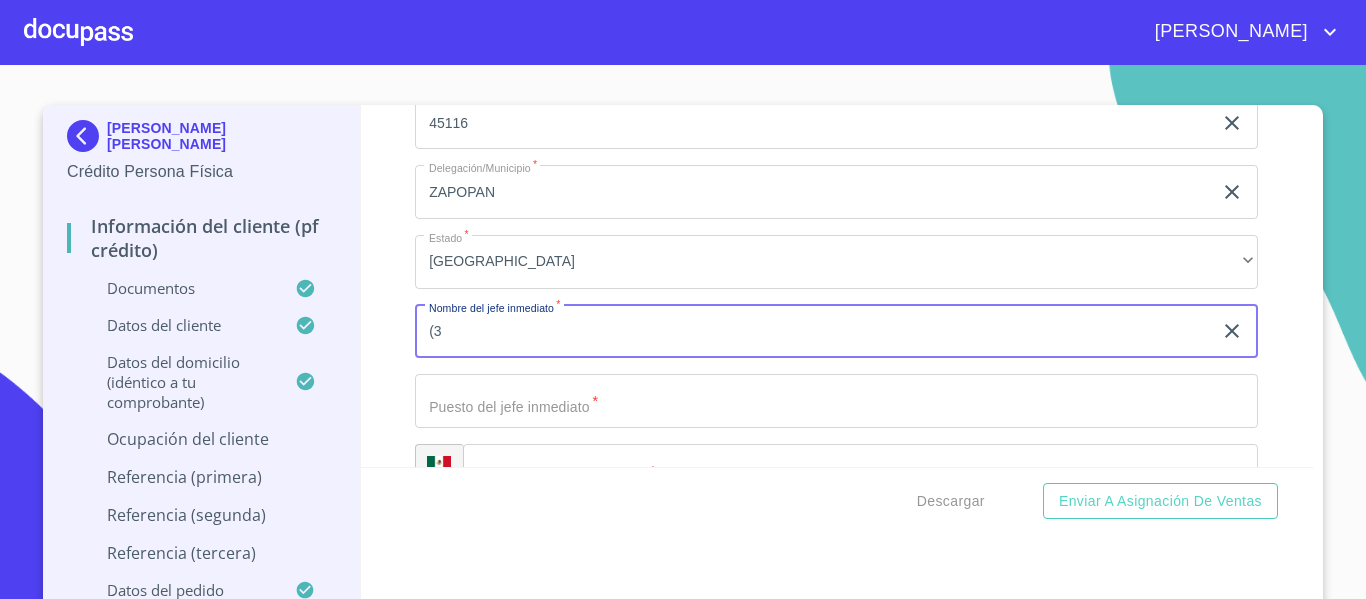 type on "(" 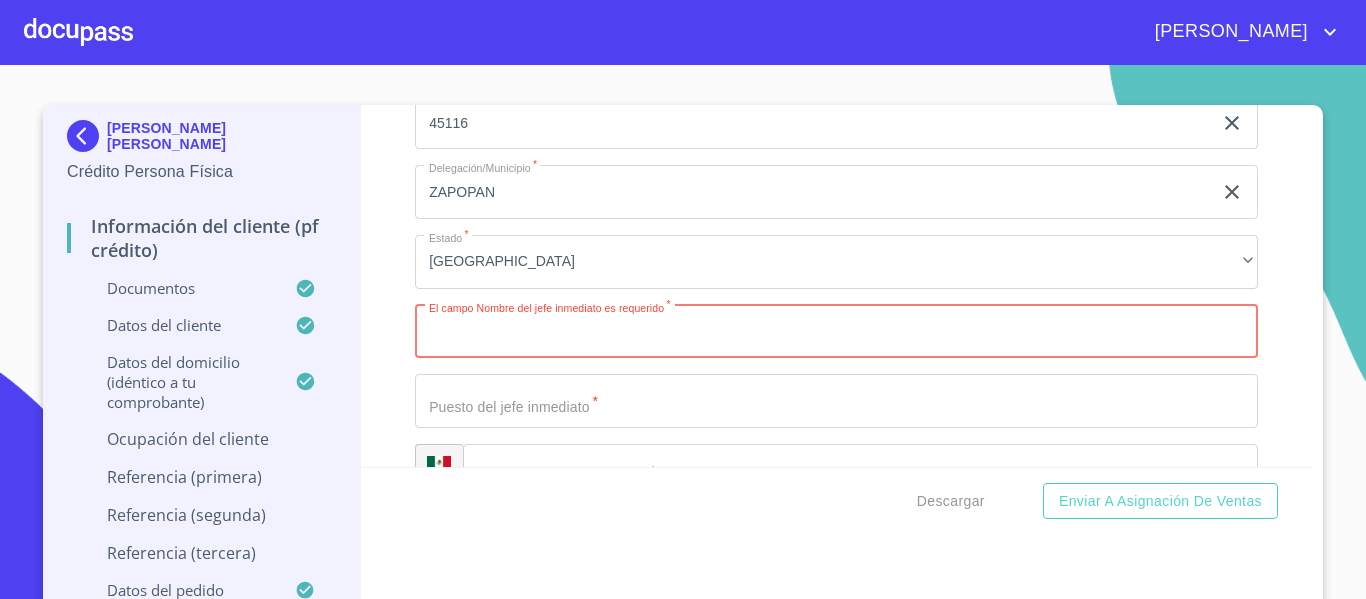 click on "Documento de identificación.   *" at bounding box center (836, 332) 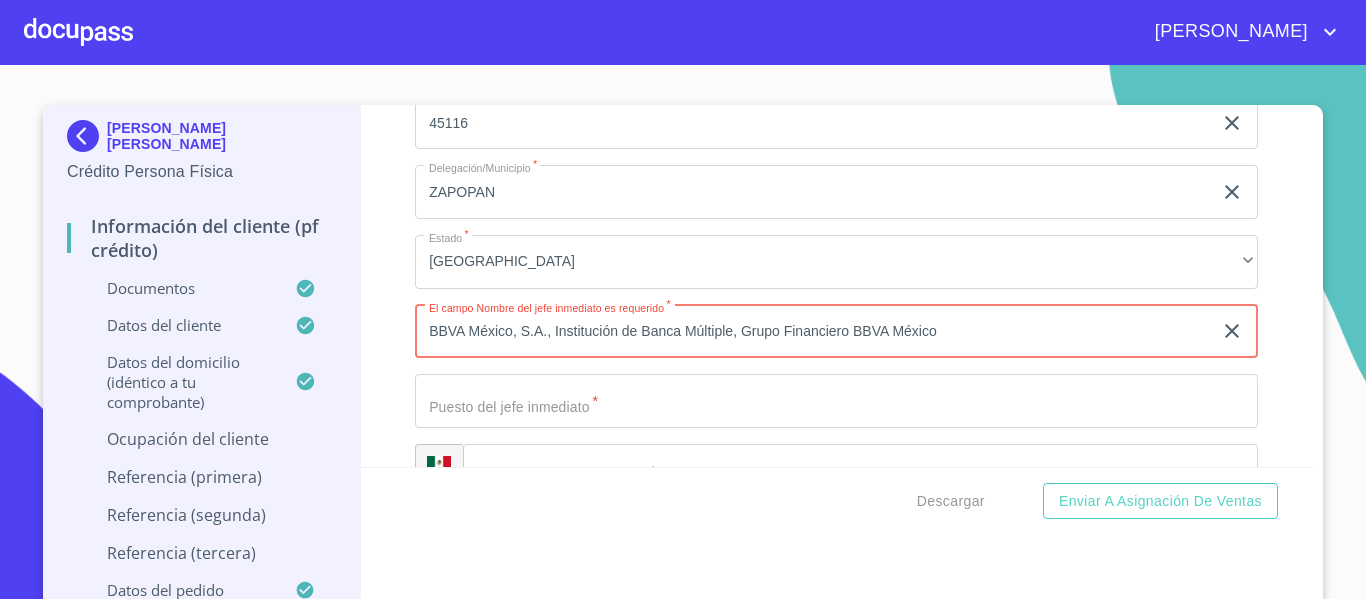 type on "BBVA México, S.A., Institución de Banca Múltiple, Grupo Financiero BBVA México" 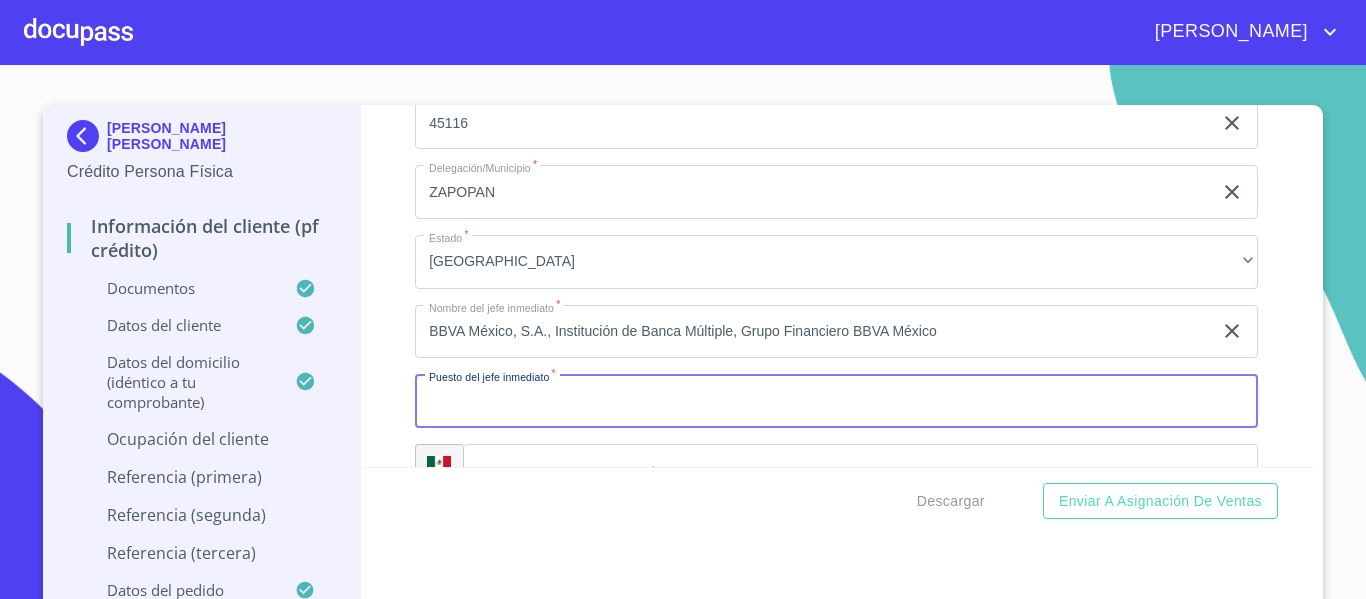 click on "Documento de identificación.   *" at bounding box center (836, 401) 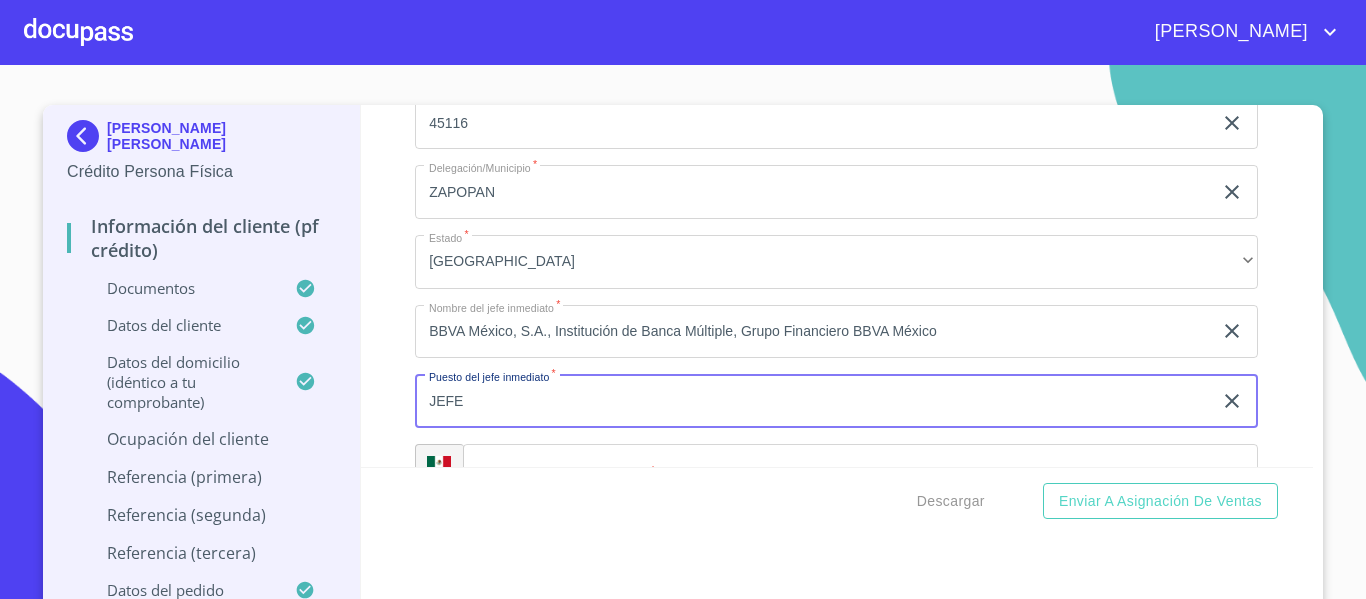 type on "JEFE" 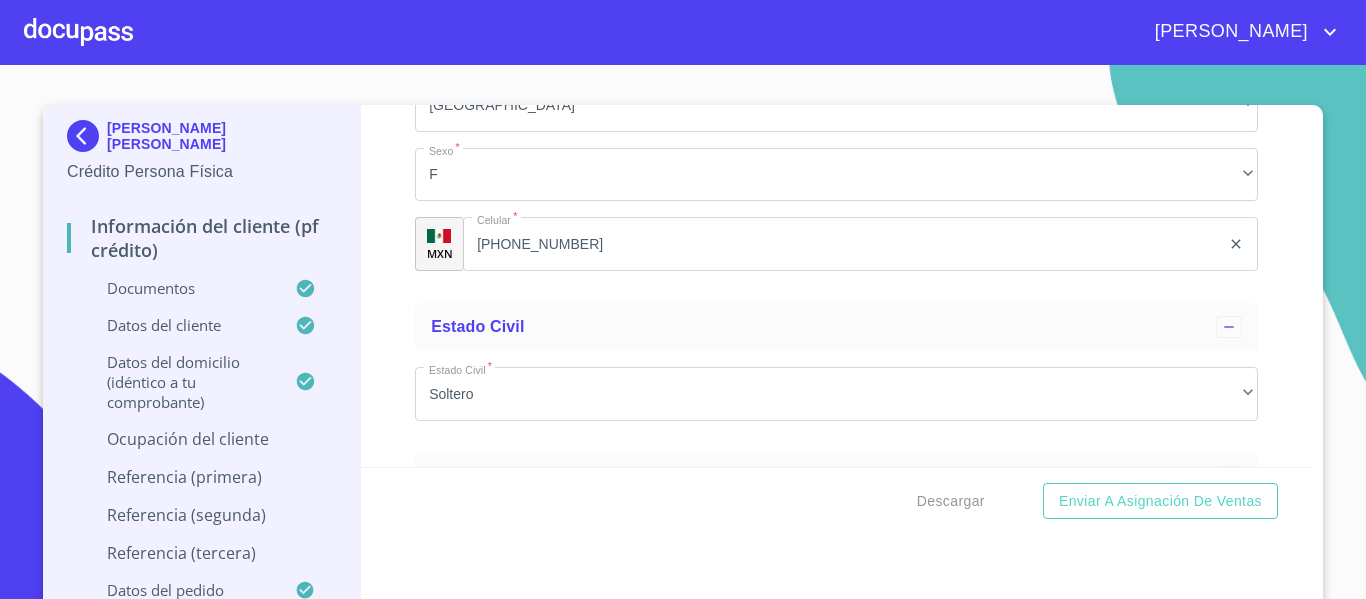 scroll, scrollTop: 5973, scrollLeft: 0, axis: vertical 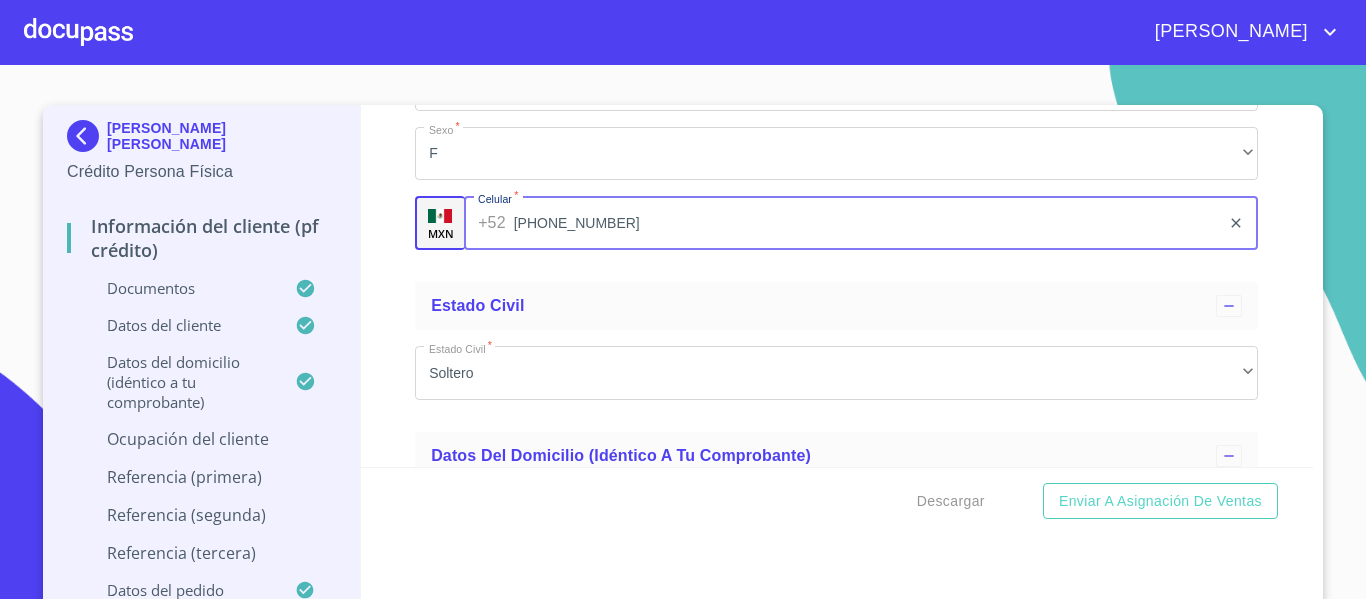 drag, startPoint x: 553, startPoint y: 243, endPoint x: 441, endPoint y: 235, distance: 112.28535 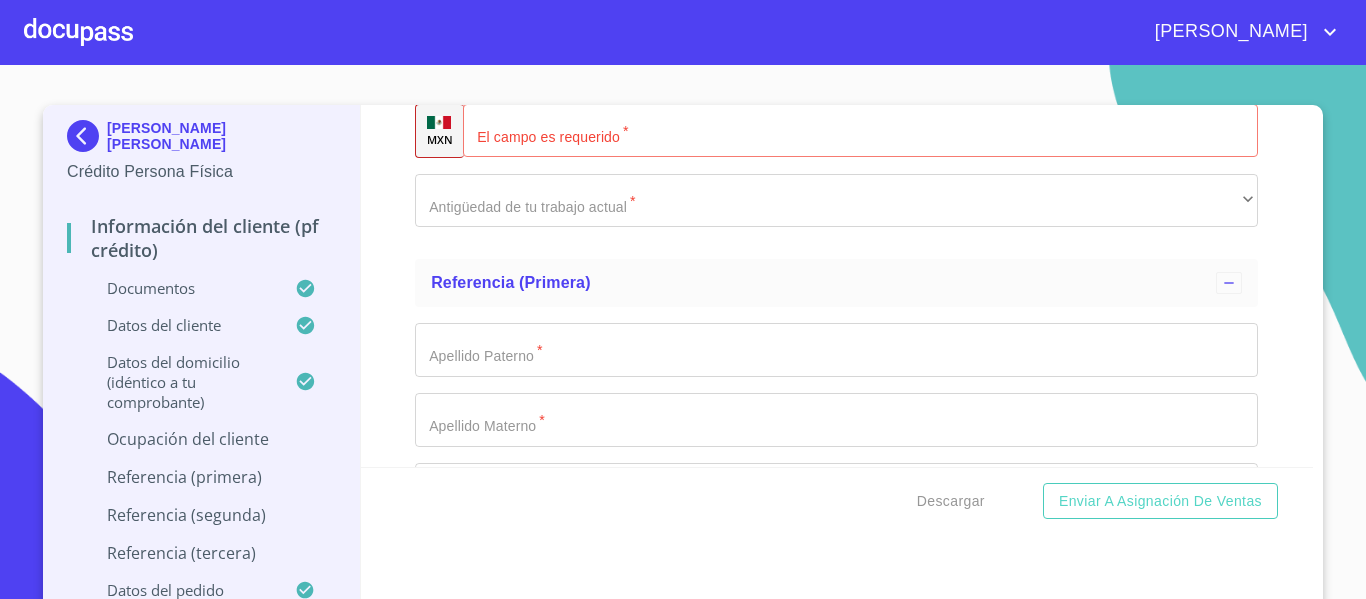 scroll, scrollTop: 8573, scrollLeft: 0, axis: vertical 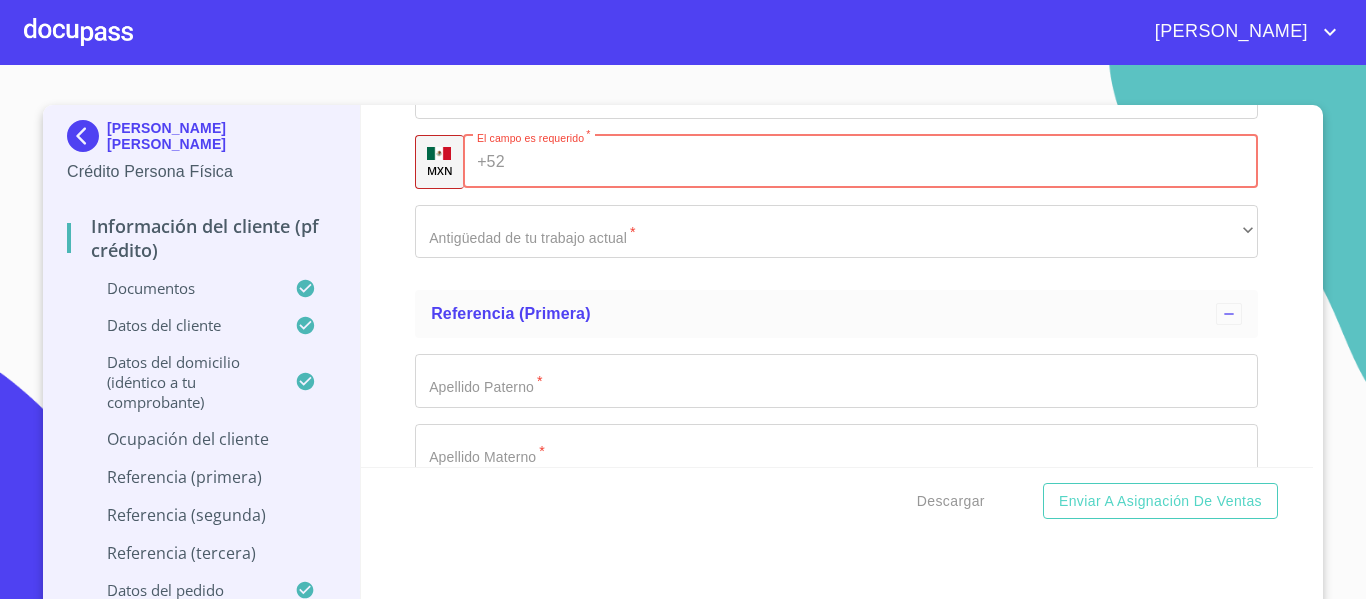 click on "Documento de identificación.   *" at bounding box center [886, 162] 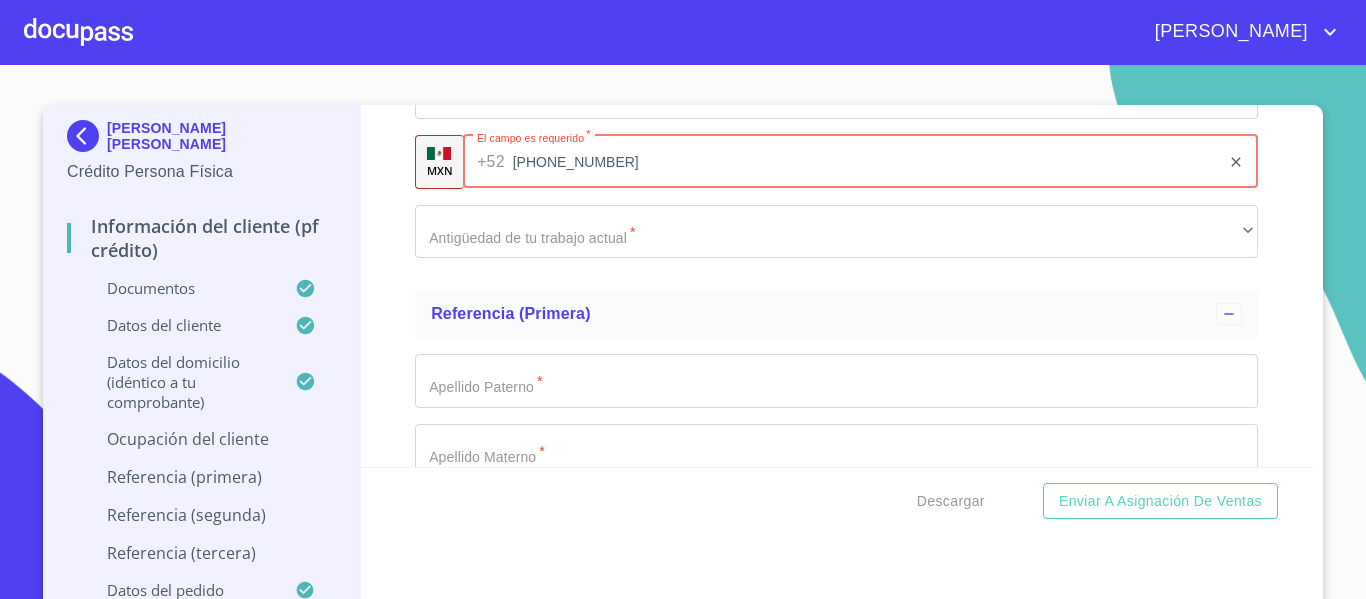 type on "[PHONE_NUMBER]" 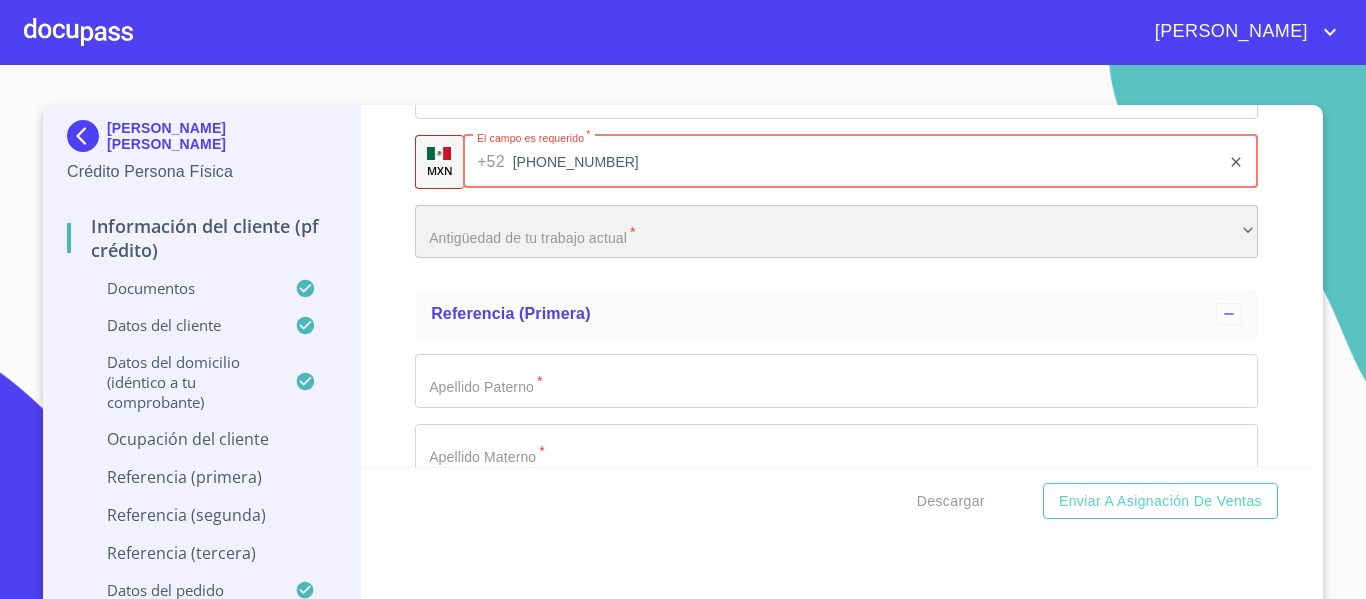 click on "​" at bounding box center [836, 232] 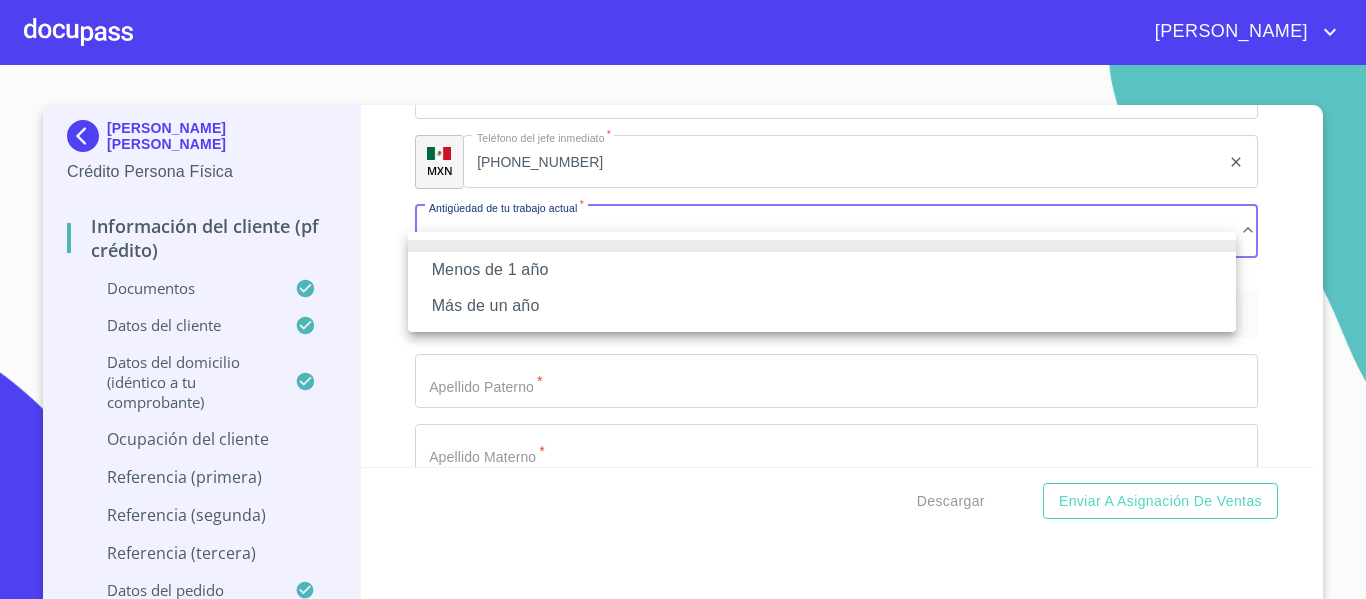 click on "Menos de 1 año" at bounding box center (822, 270) 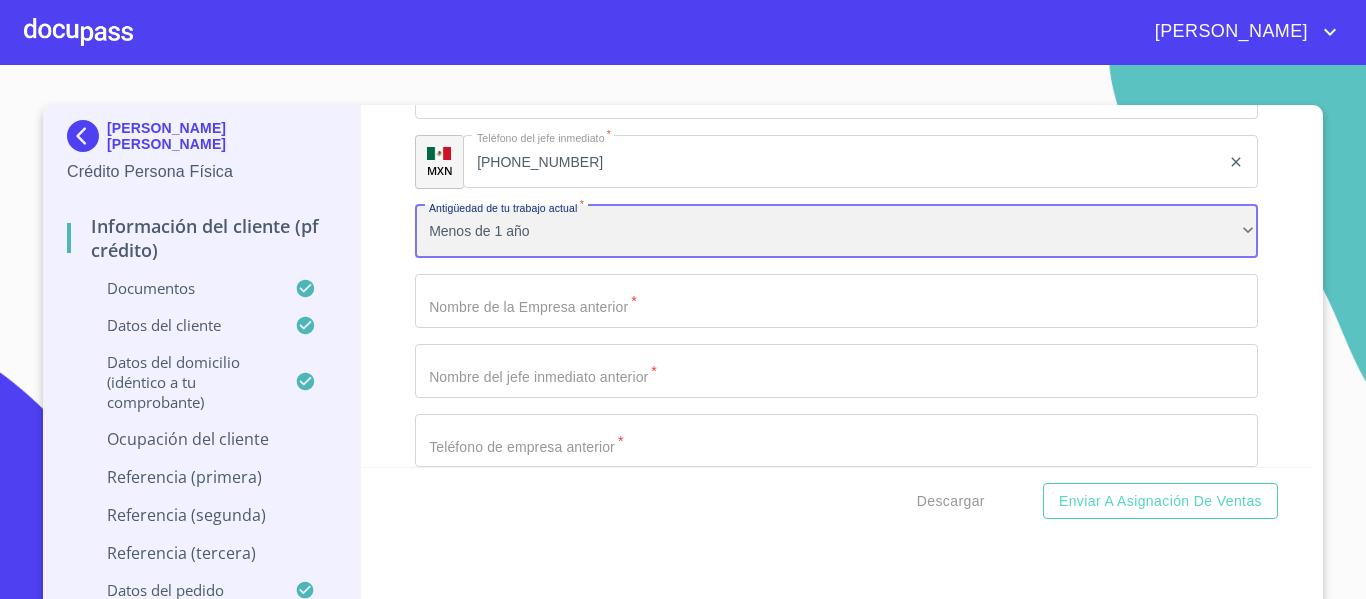 scroll, scrollTop: 8473, scrollLeft: 0, axis: vertical 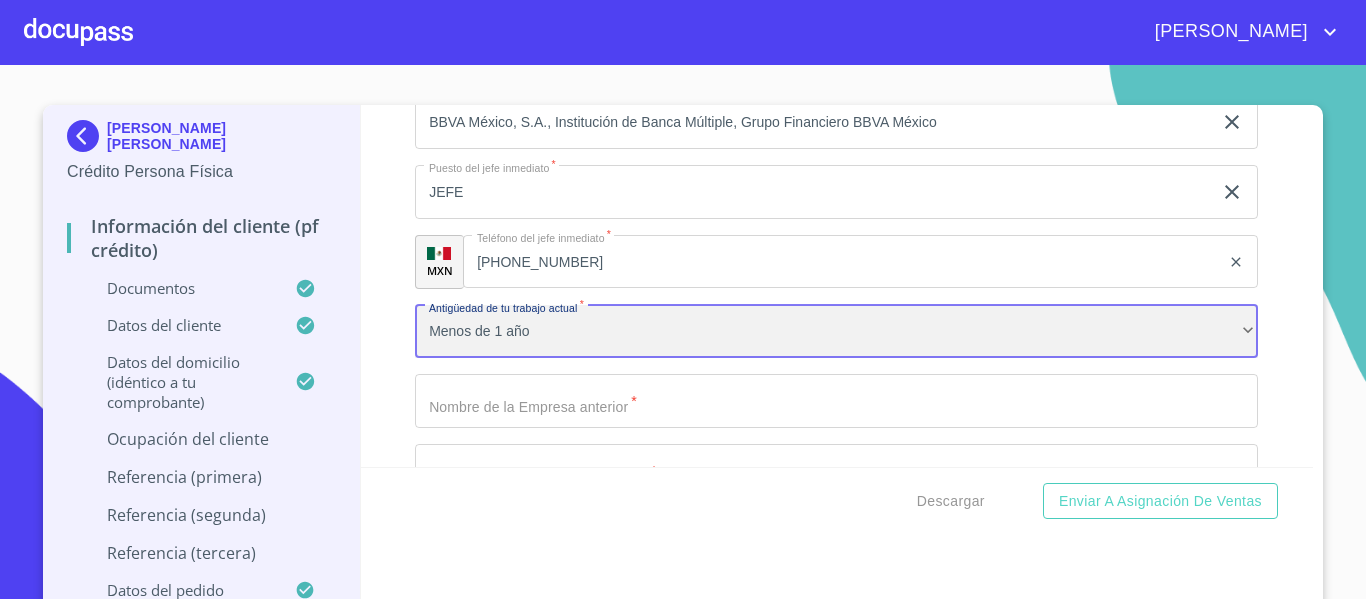 click on "Menos de 1 año" at bounding box center (836, 332) 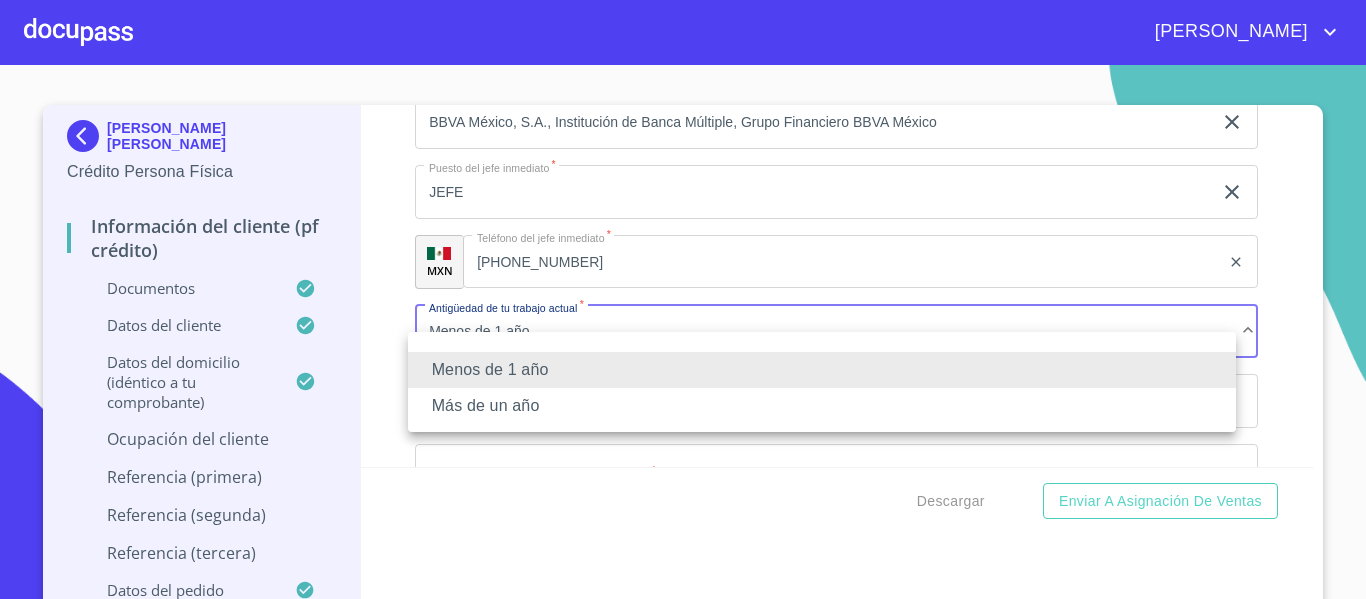 click on "Más de un año" at bounding box center (822, 406) 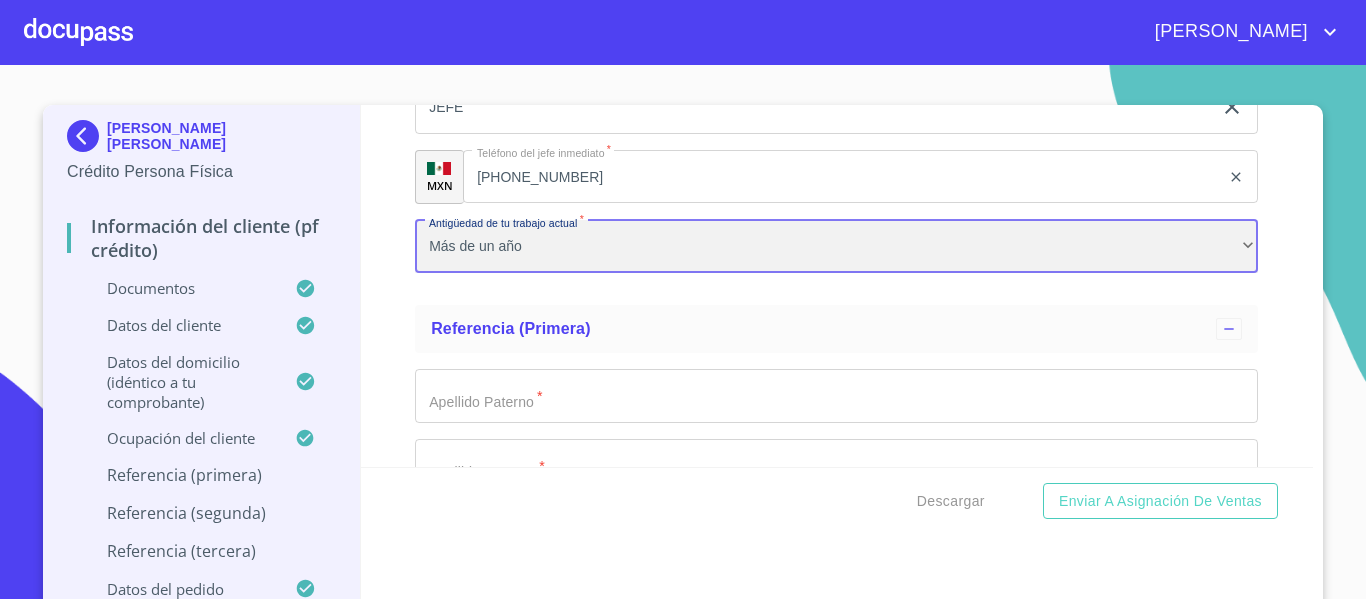 scroll, scrollTop: 8673, scrollLeft: 0, axis: vertical 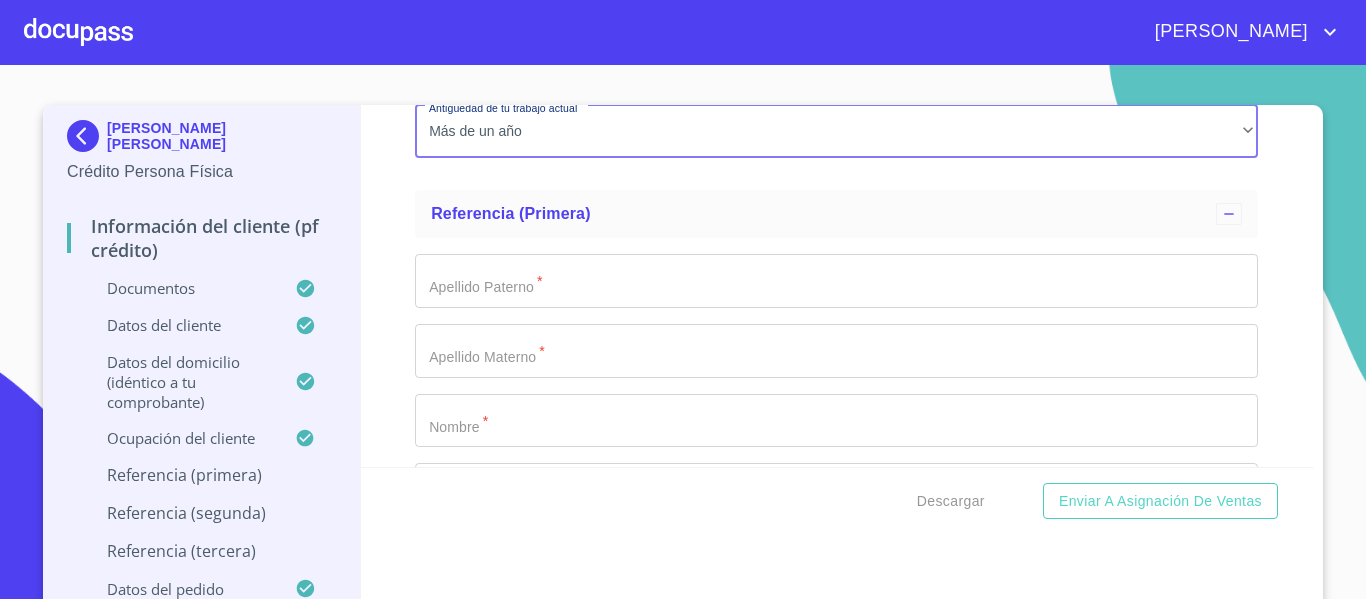click on "Documento de identificación.   *" at bounding box center [813, -3312] 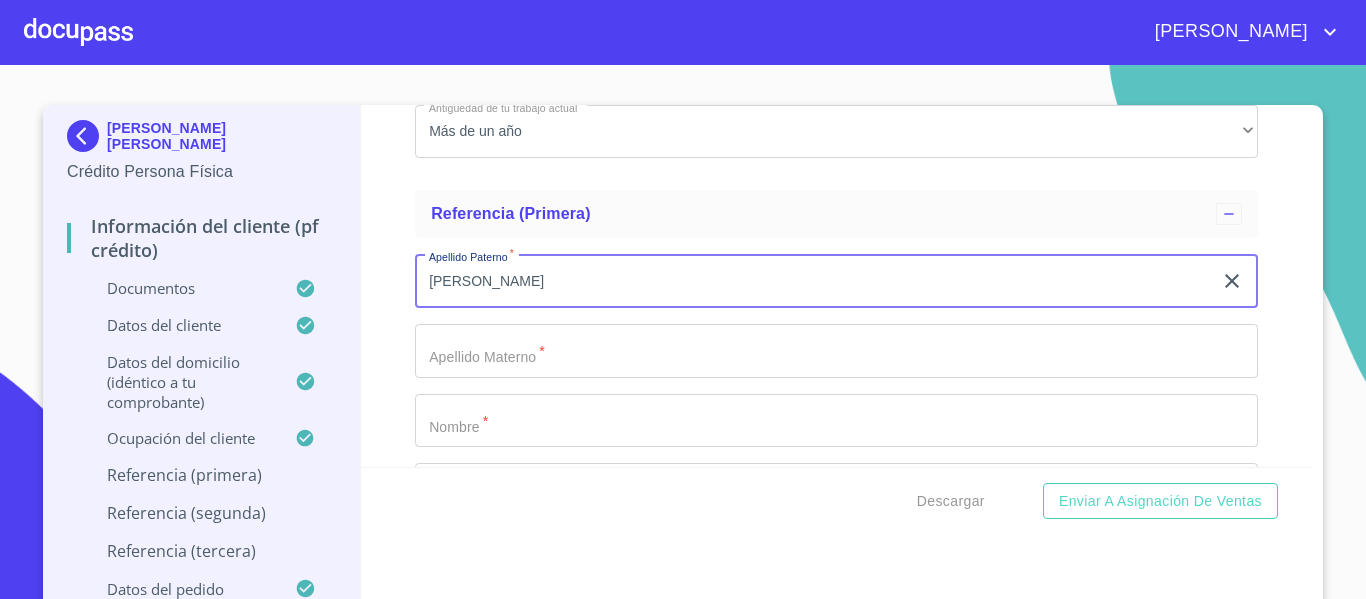 type on "[PERSON_NAME]" 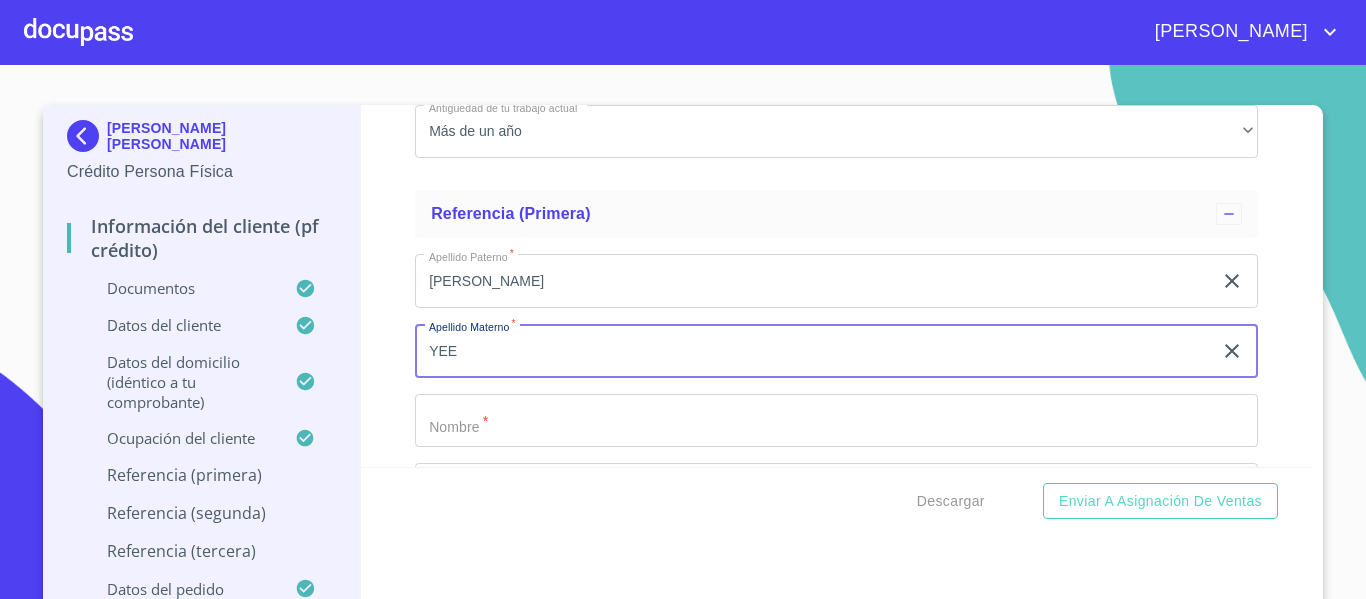 type on "YEE" 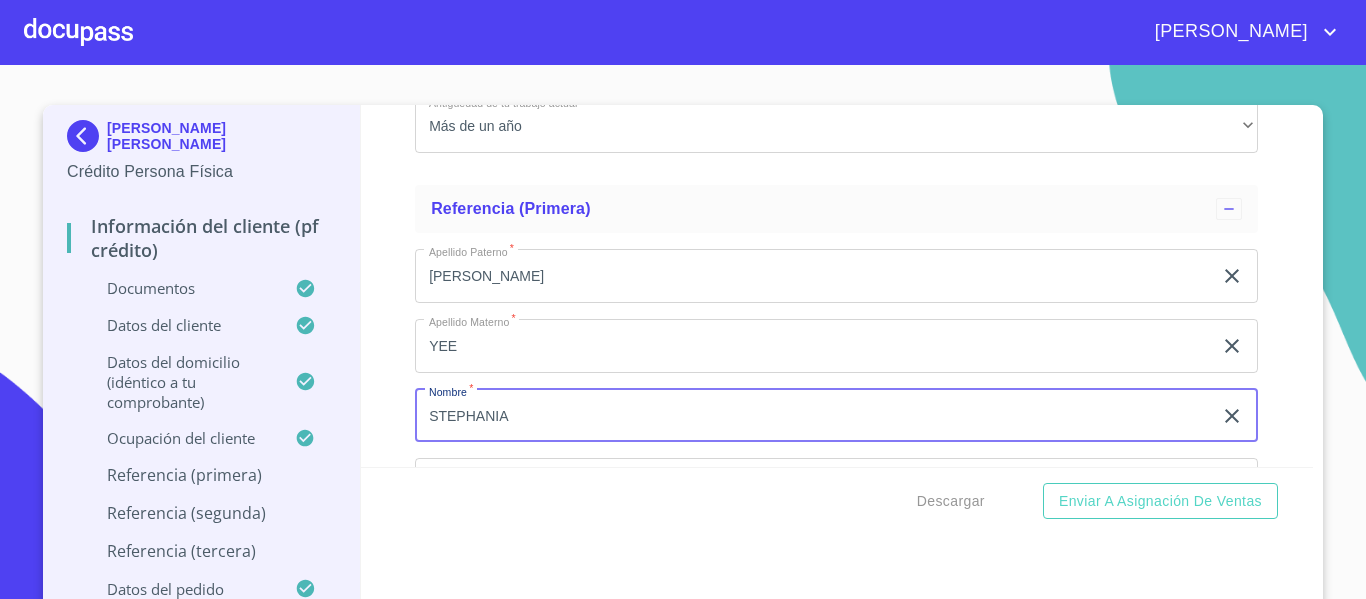 type on "STEPHANIA" 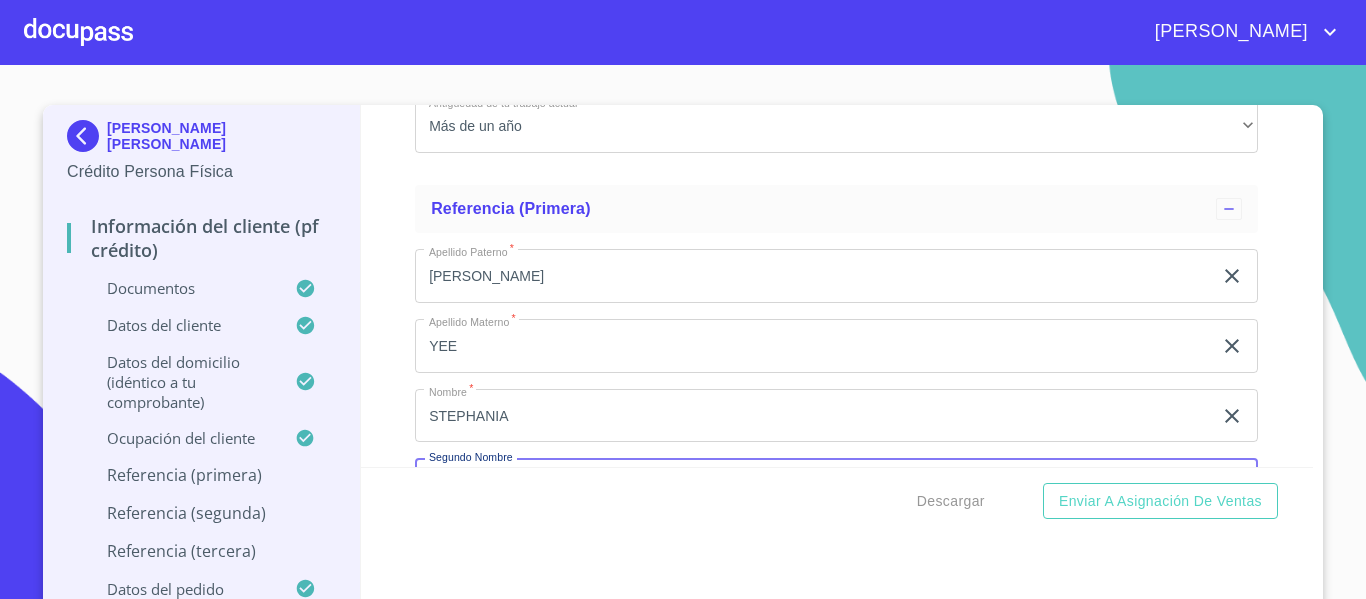 scroll, scrollTop: 8901, scrollLeft: 0, axis: vertical 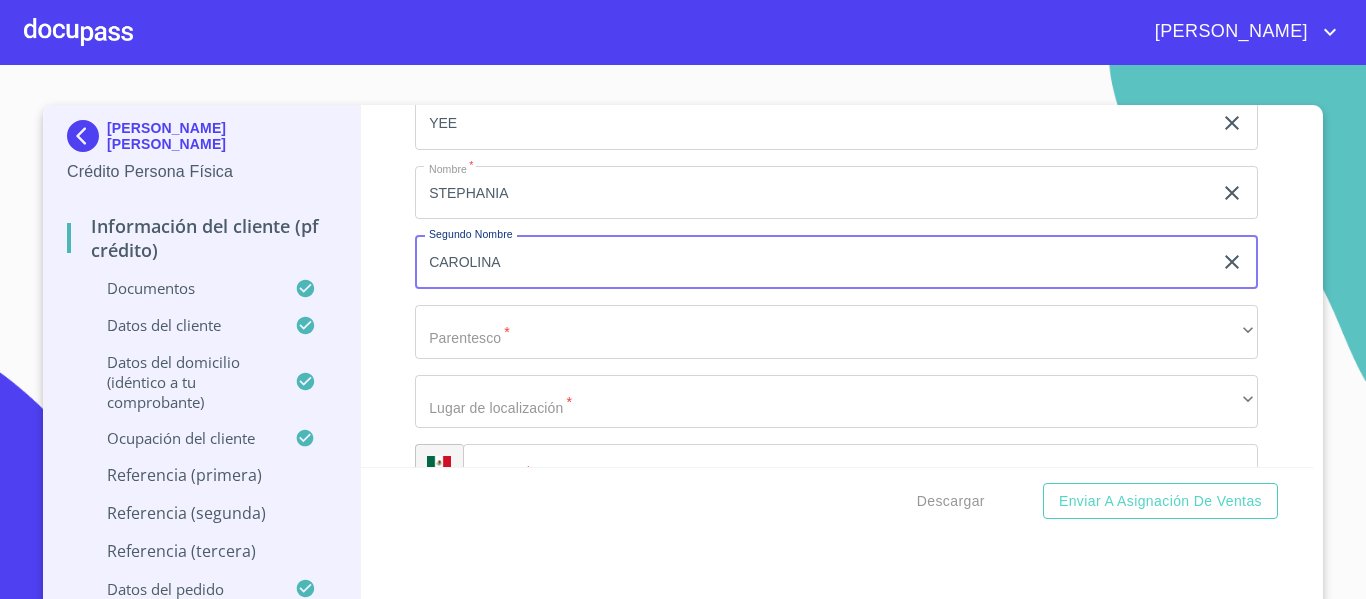 type on "CAROLINA" 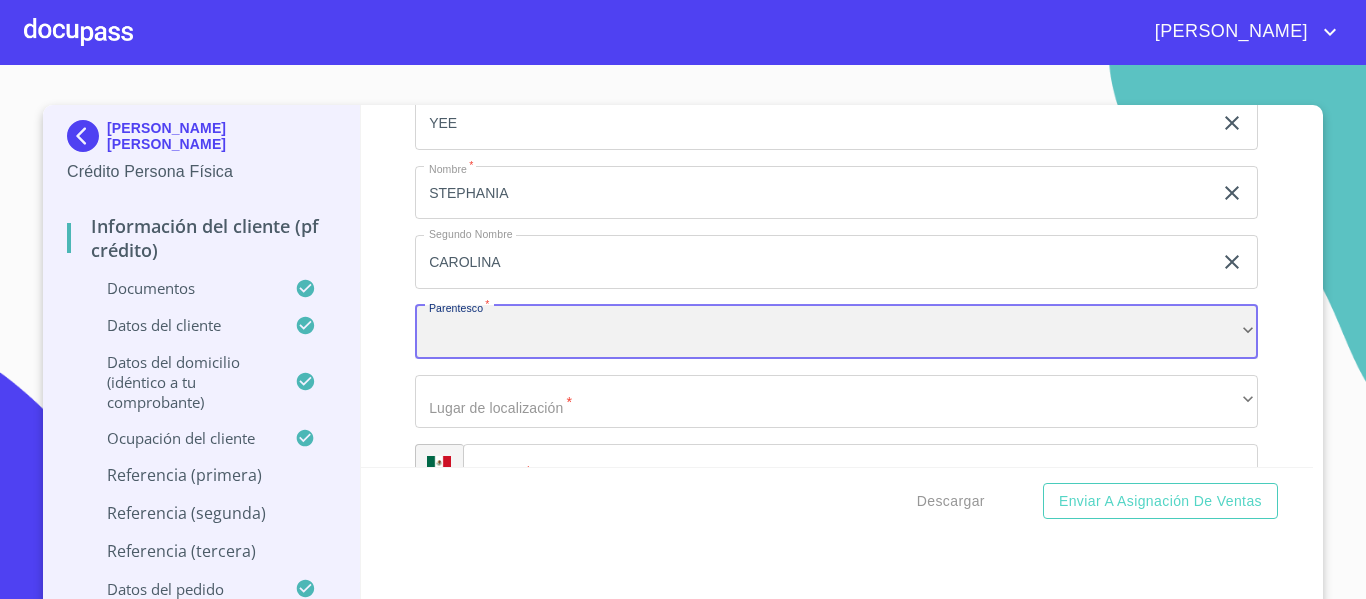 click on "​" at bounding box center [836, 332] 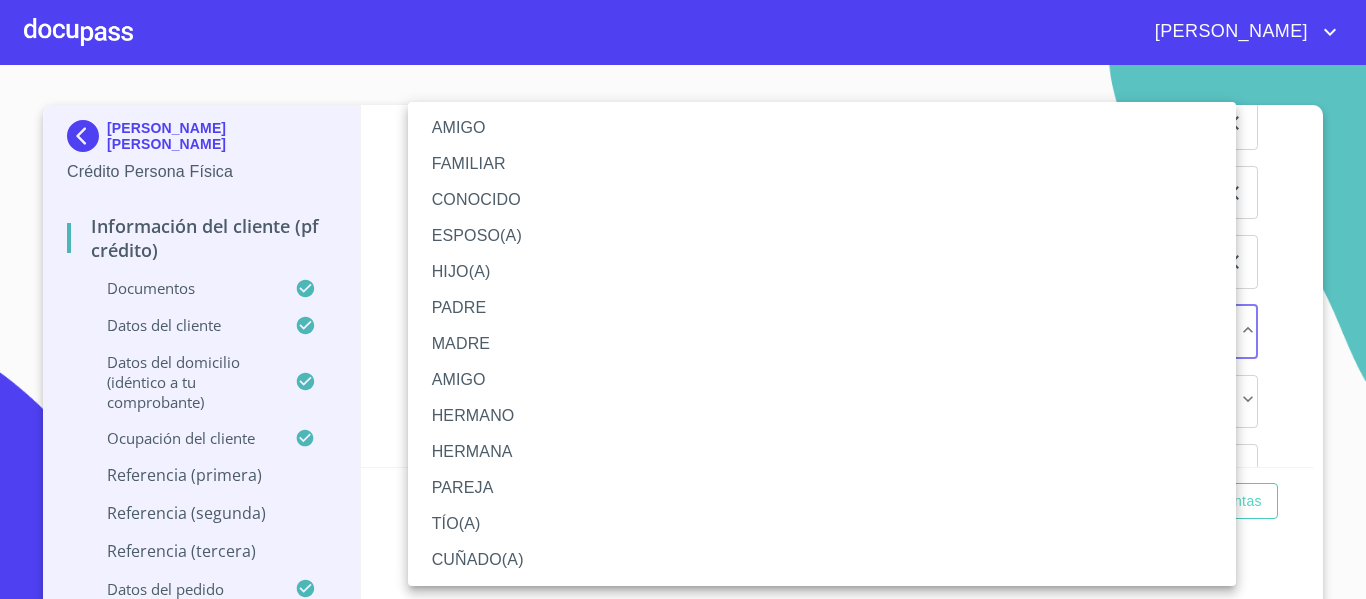 click on "HERMANA" at bounding box center [822, 452] 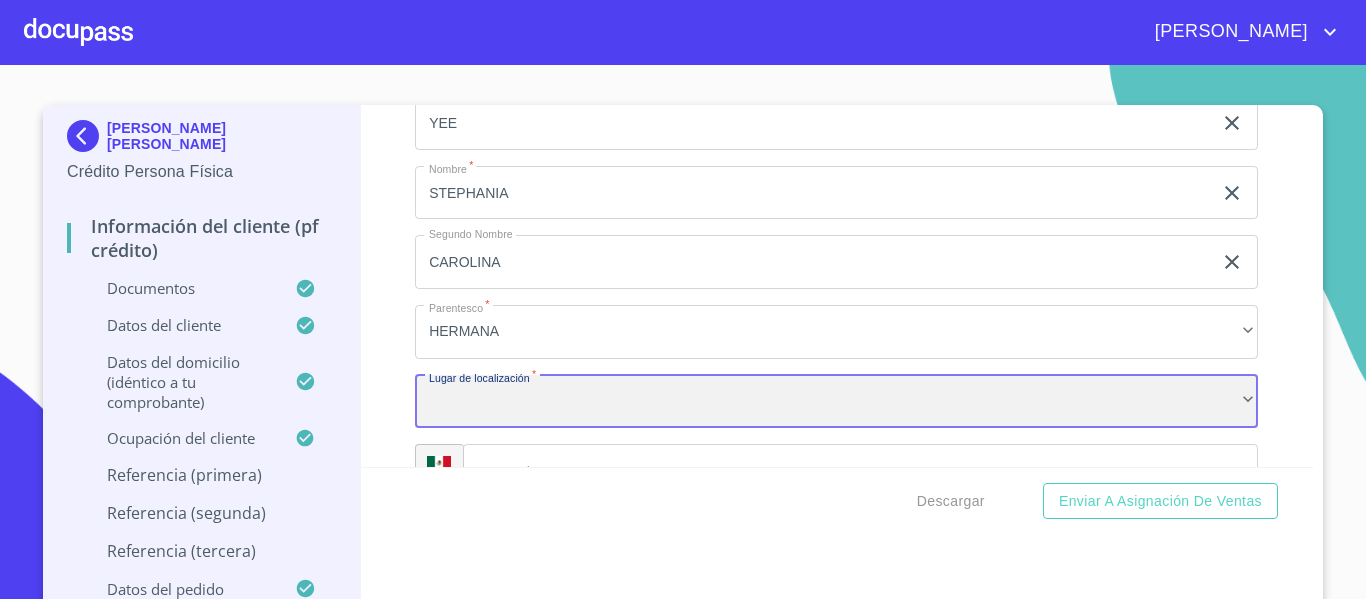 click on "​" at bounding box center [836, 402] 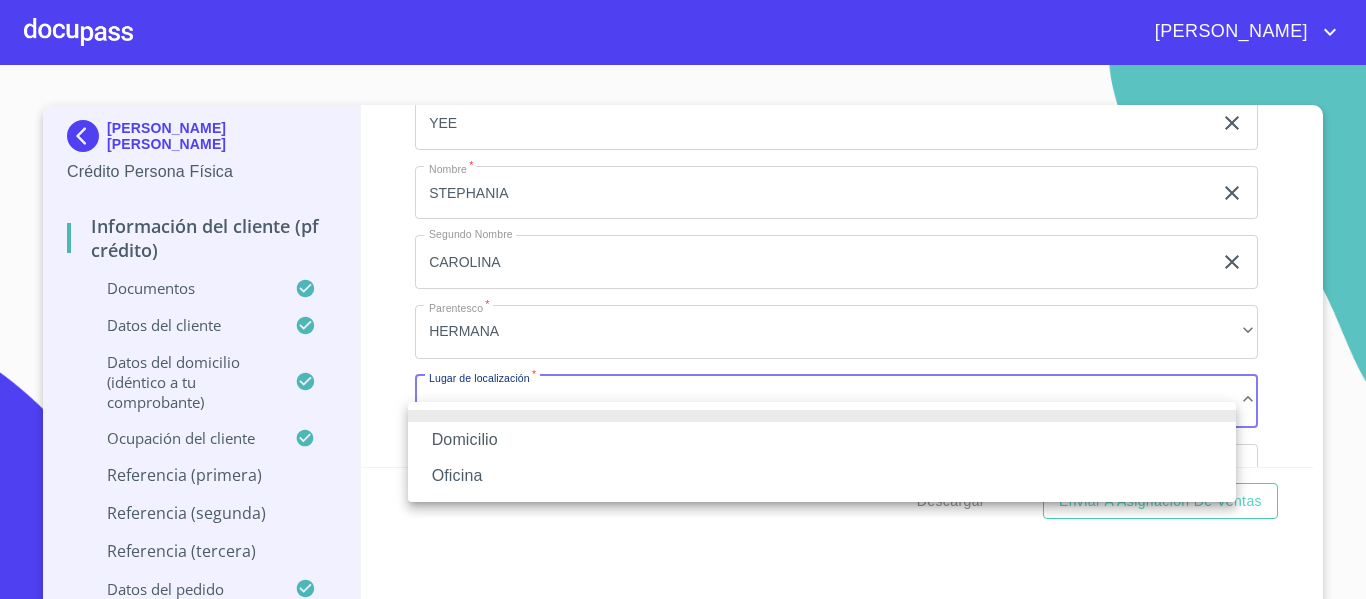 click on "Domicilio" at bounding box center [822, 440] 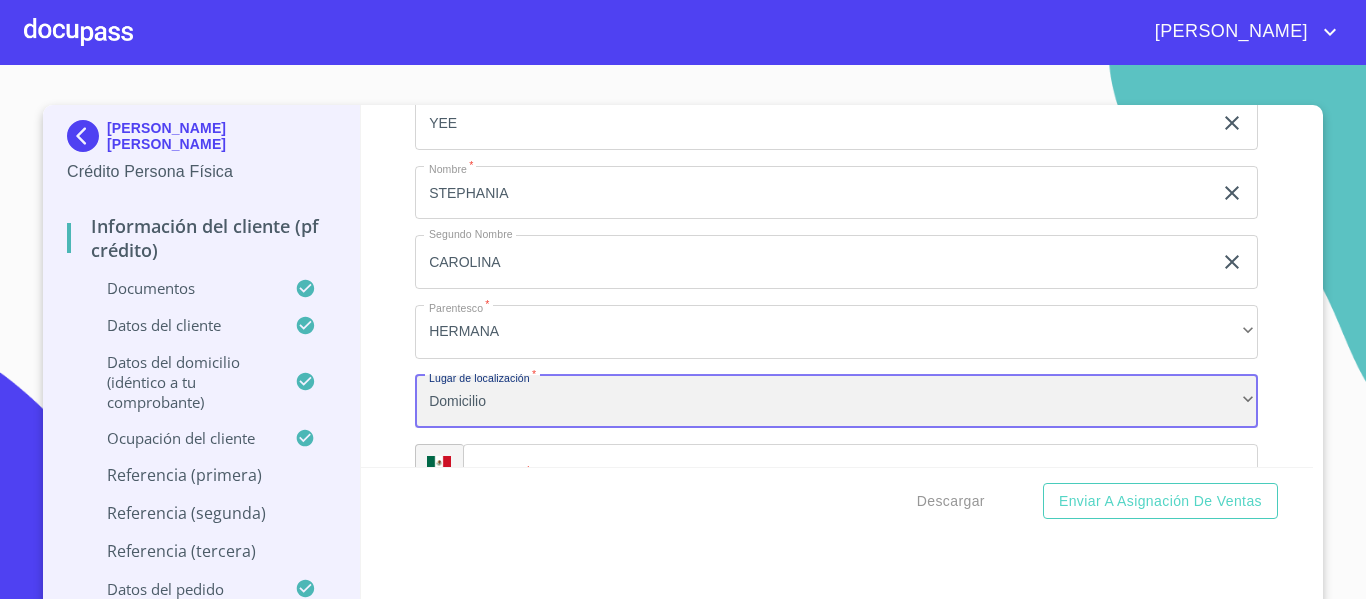 scroll, scrollTop: 9101, scrollLeft: 0, axis: vertical 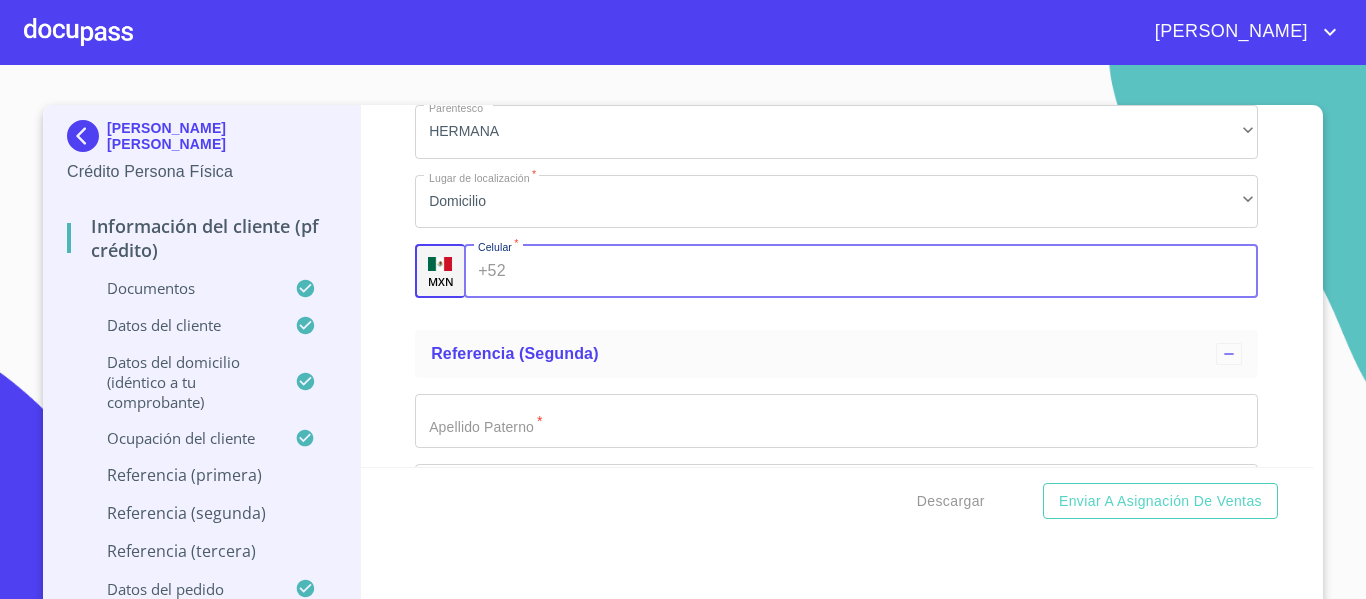 click on "Documento de identificación.   *" at bounding box center (886, 271) 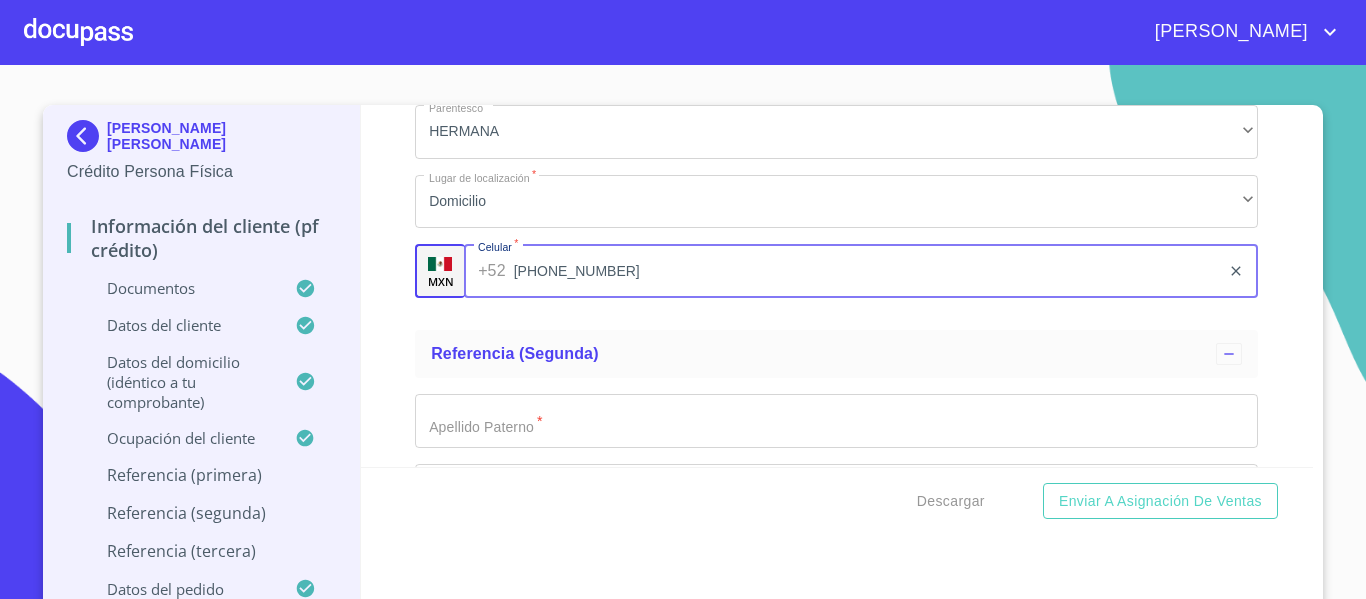 type on "[PHONE_NUMBER]" 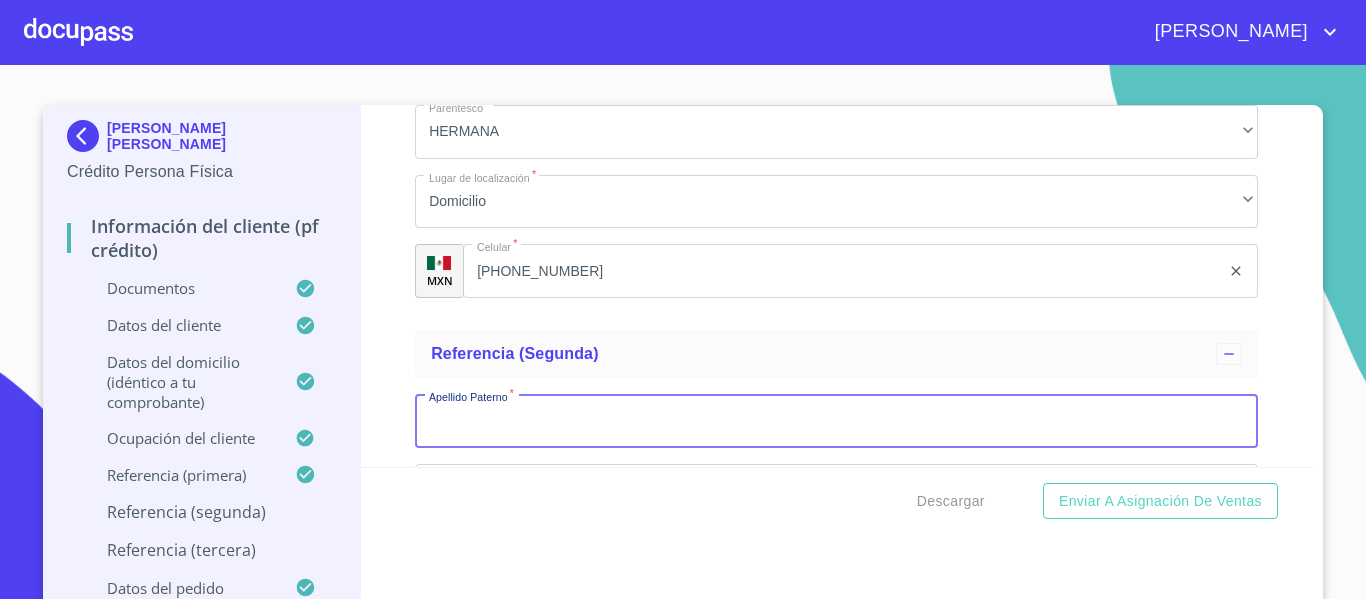 scroll, scrollTop: 9106, scrollLeft: 0, axis: vertical 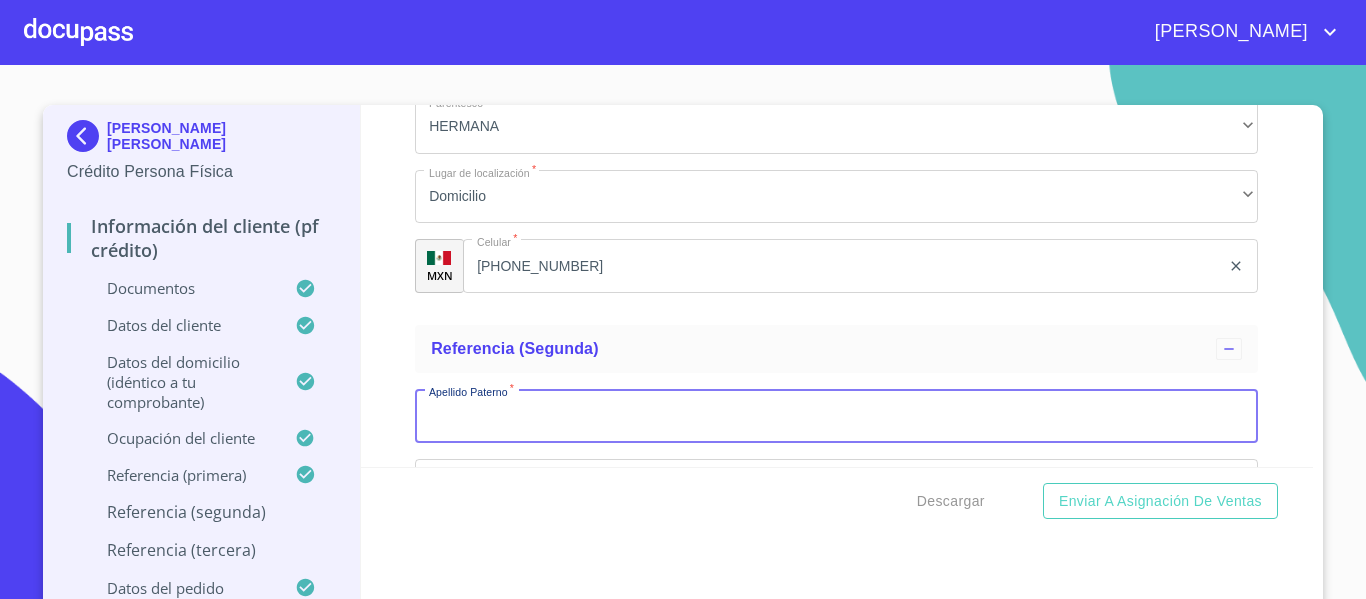 type on "E" 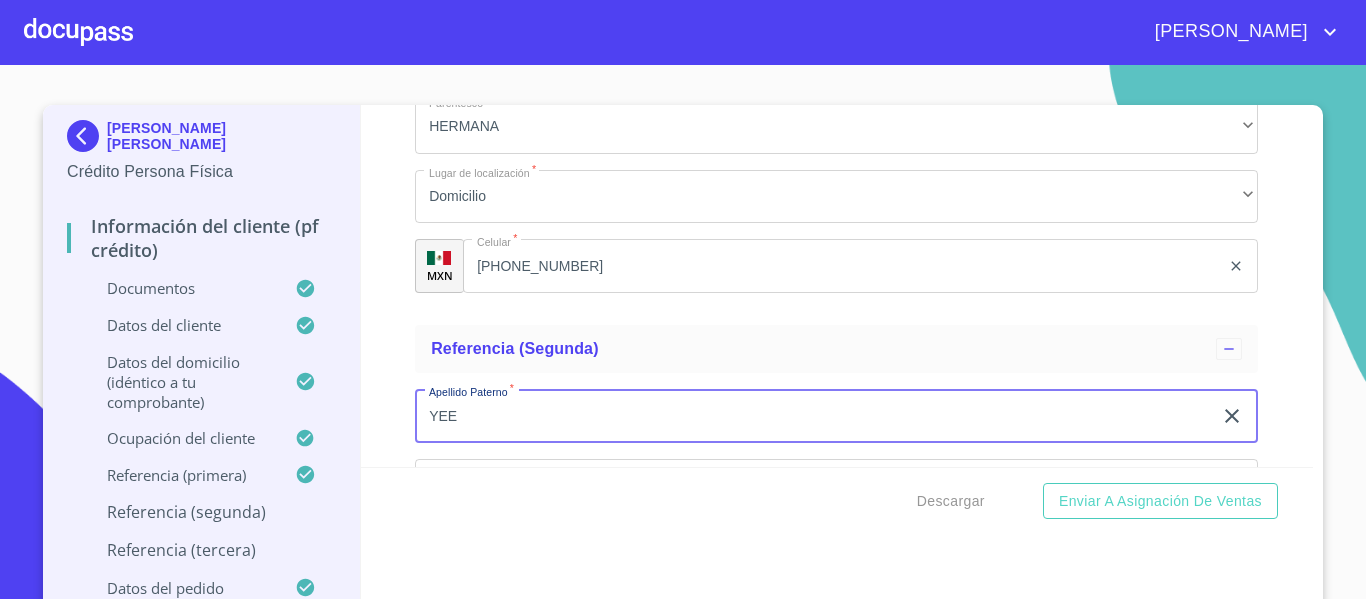 type on "YEE" 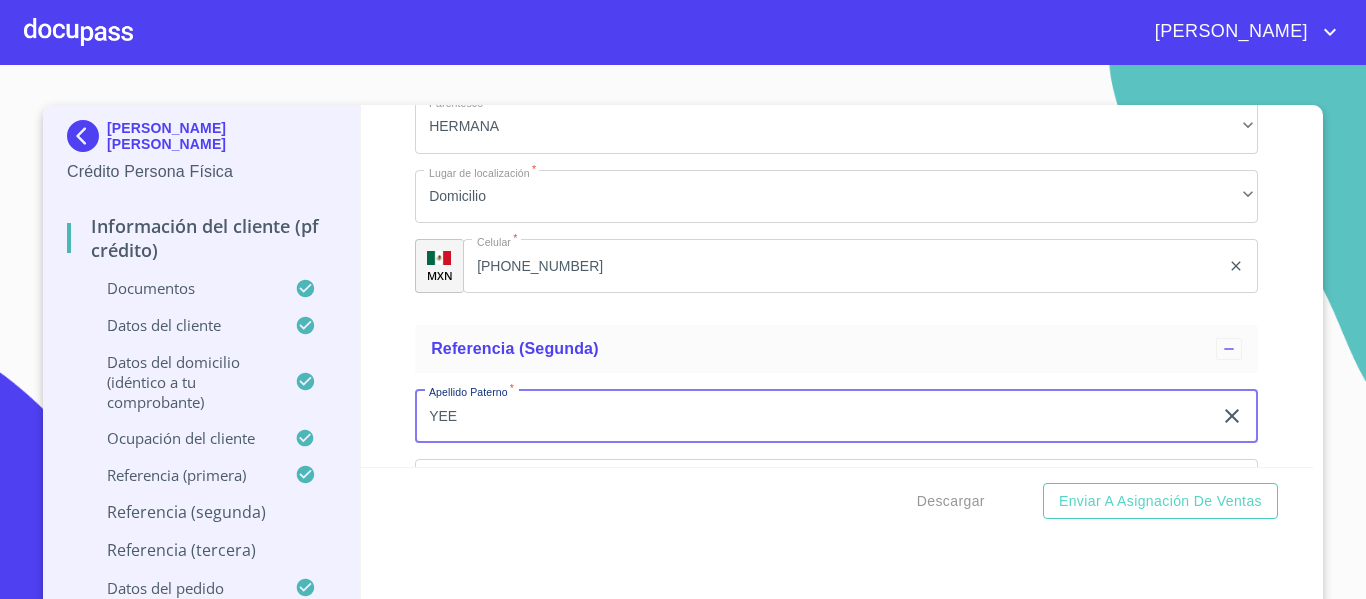 type on "Q" 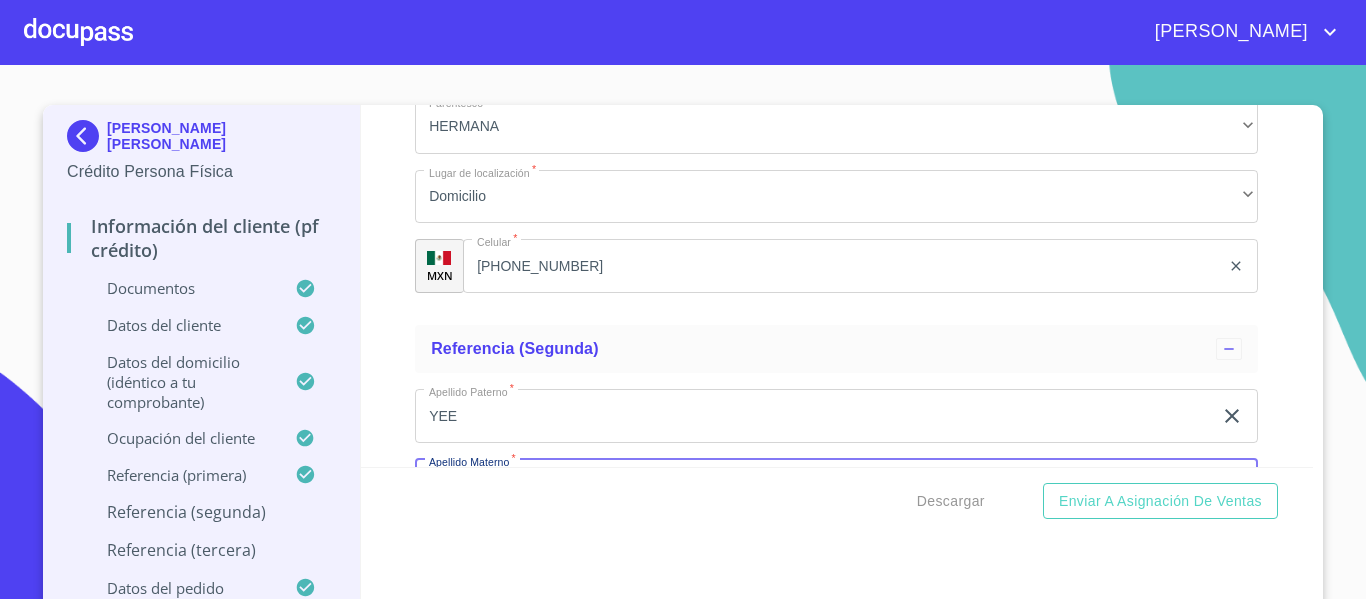 scroll, scrollTop: 9330, scrollLeft: 0, axis: vertical 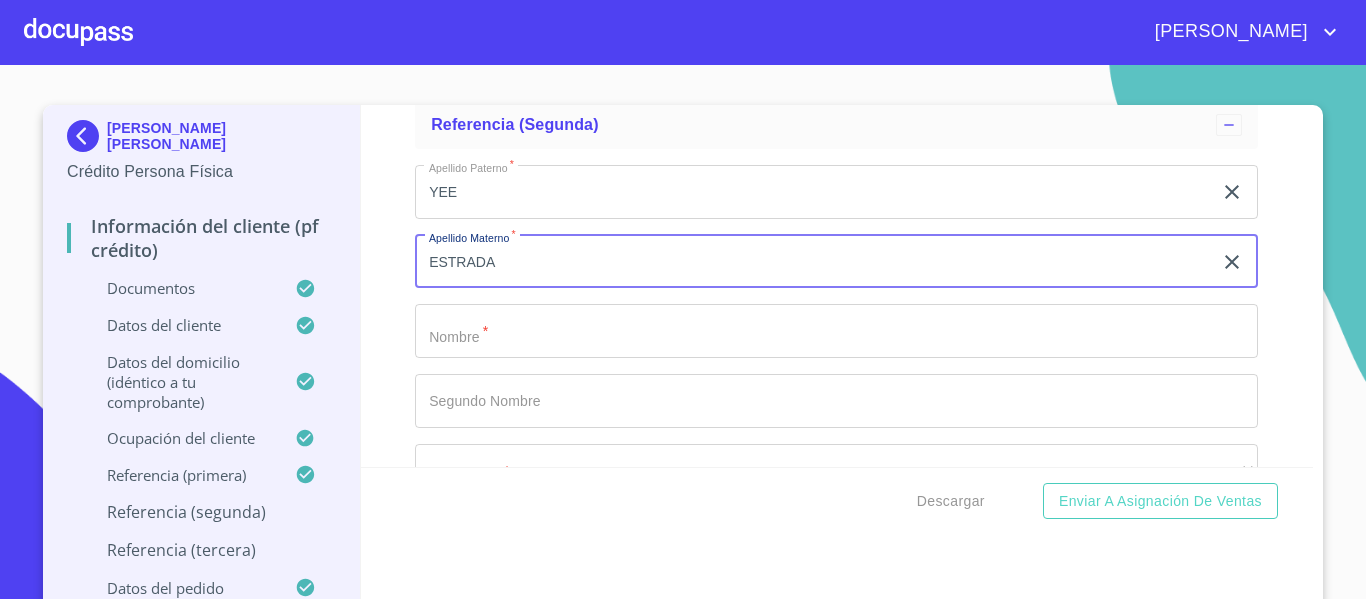 type on "ESTRADA" 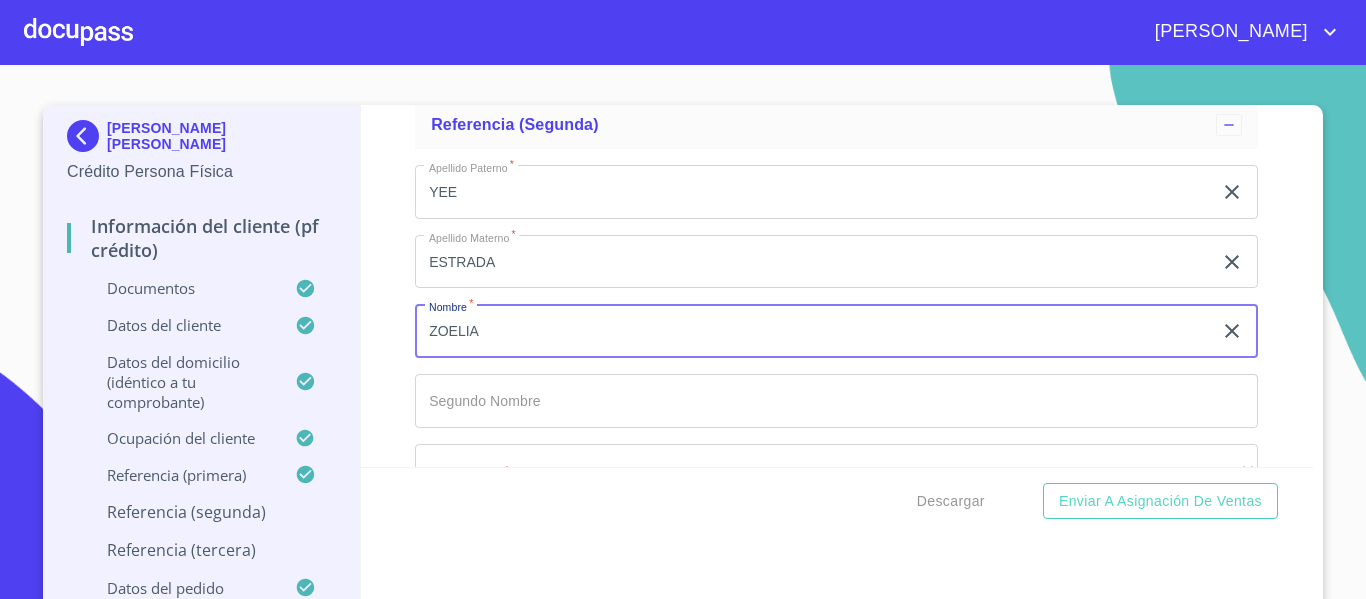 type on "ZOELIA" 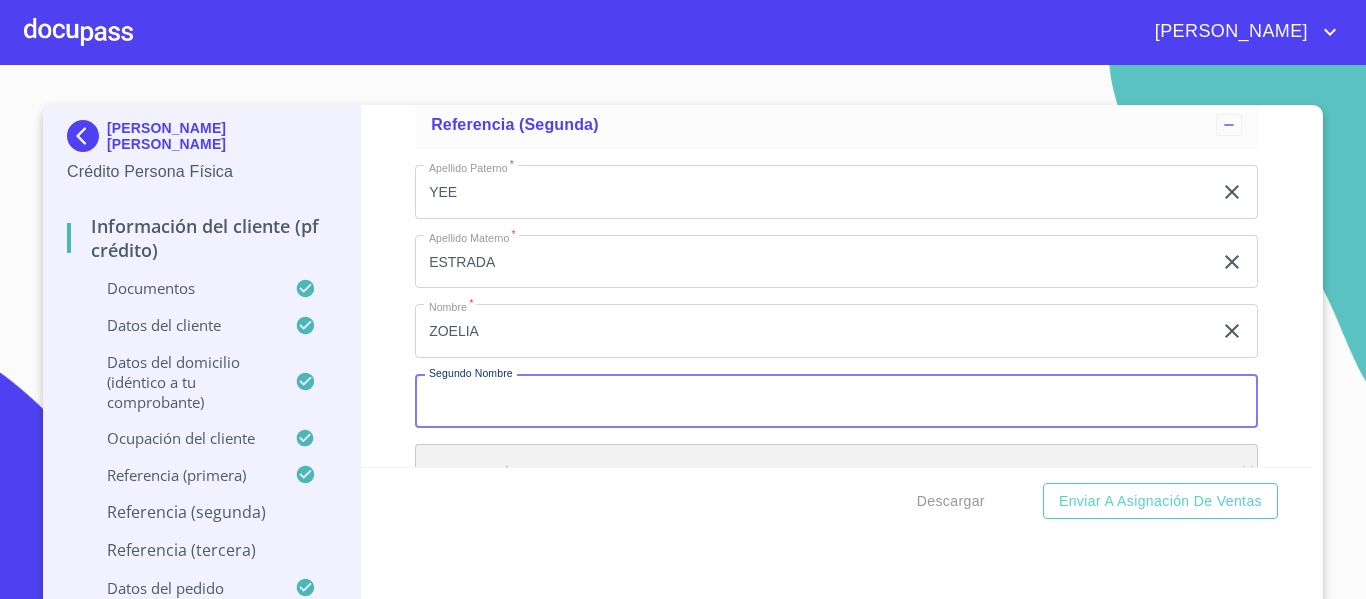 scroll, scrollTop: 9539, scrollLeft: 0, axis: vertical 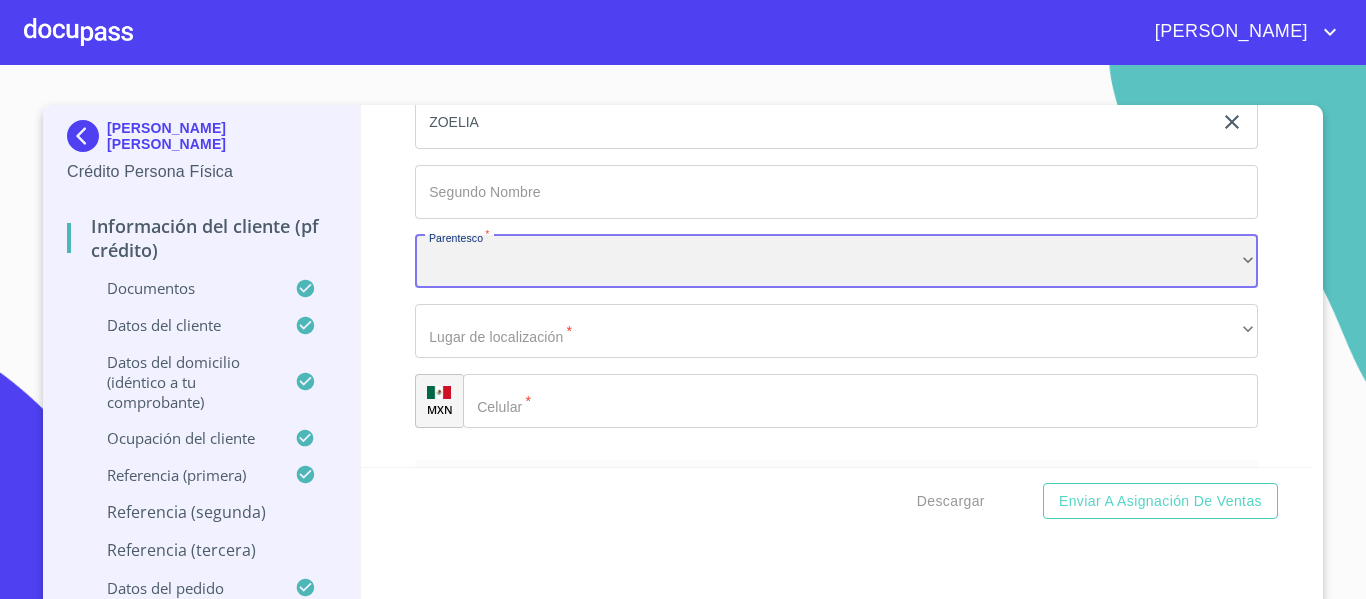 click on "​" at bounding box center (836, 262) 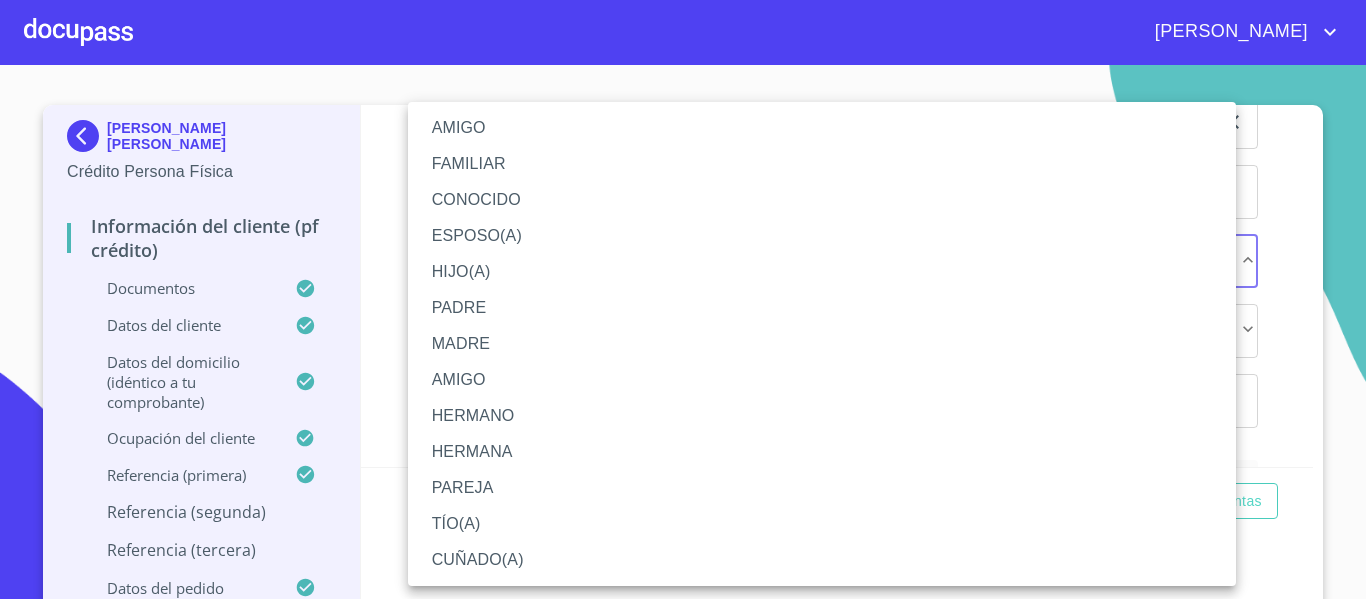 click on "MADRE" at bounding box center (822, 344) 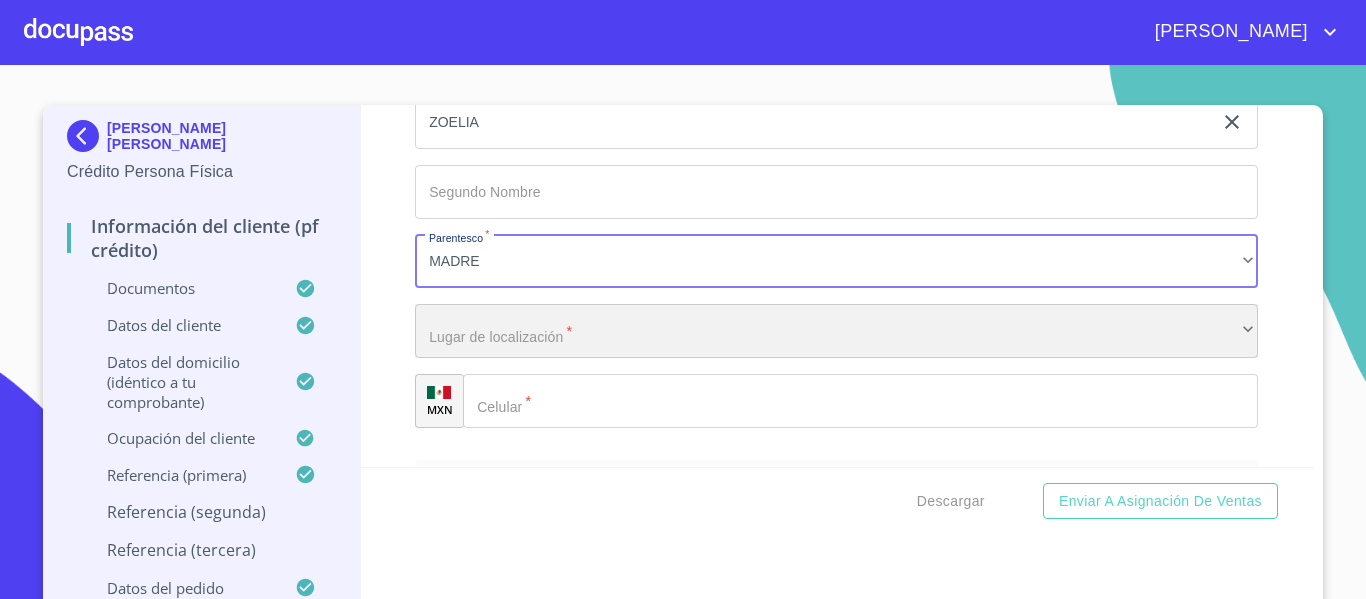 click on "​" at bounding box center [836, 331] 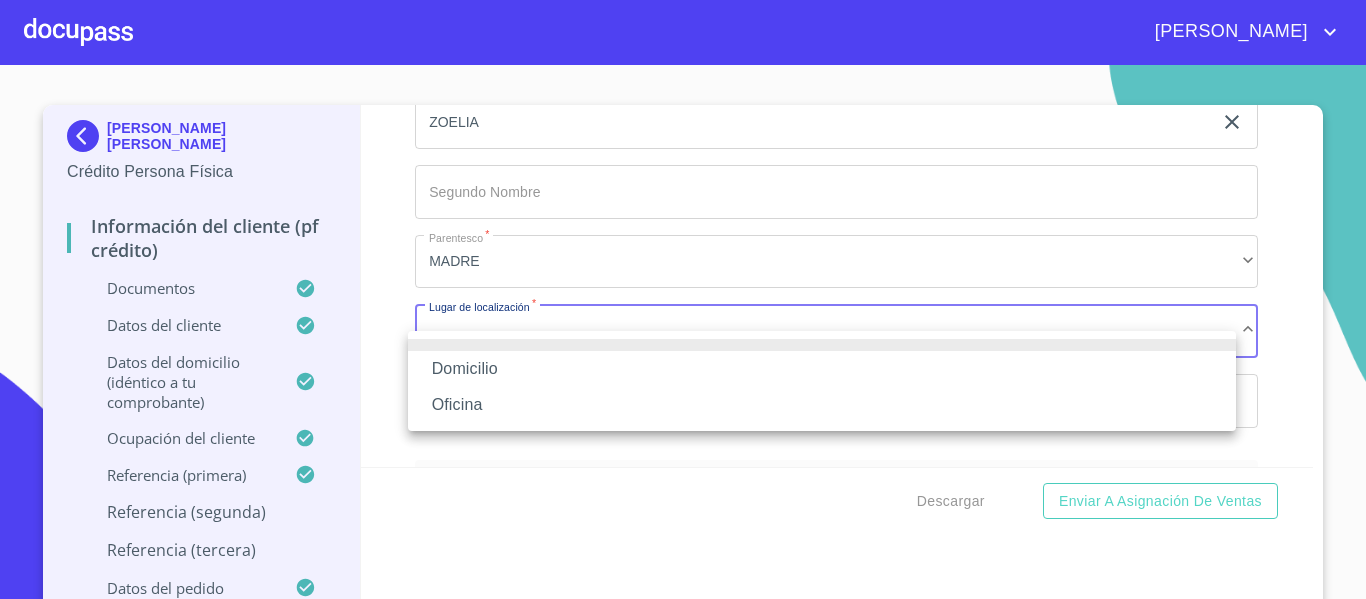 click on "Domicilio" at bounding box center [822, 369] 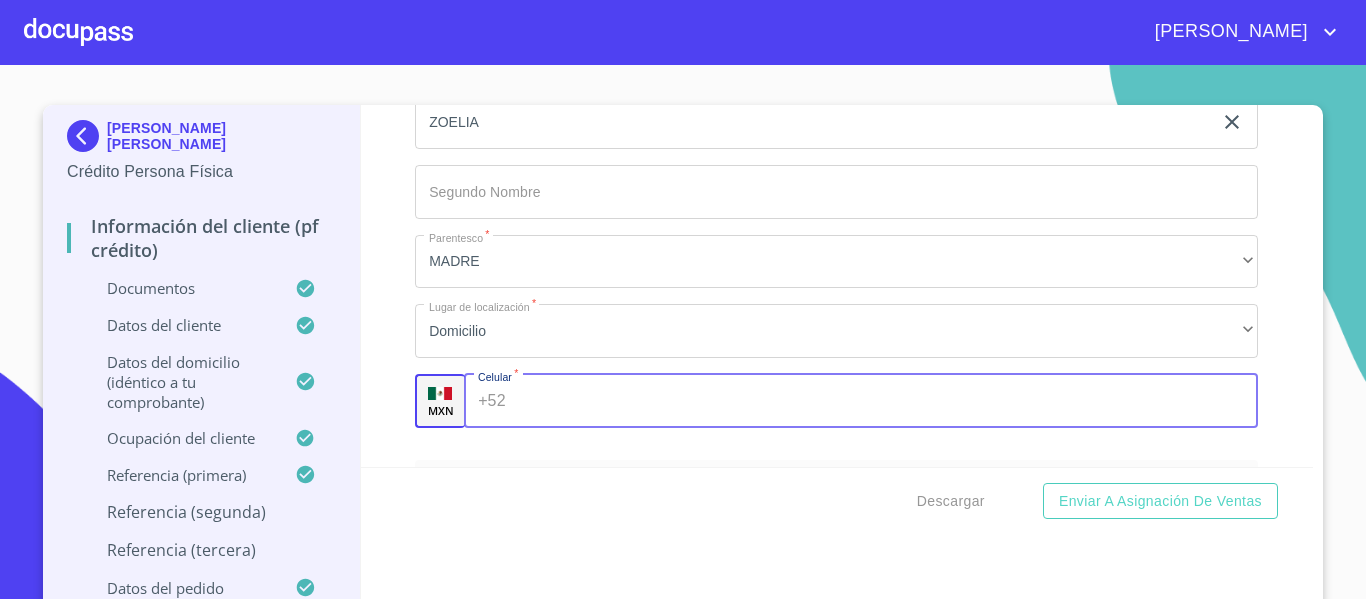 click on "Documento de identificación.   *" at bounding box center (886, 401) 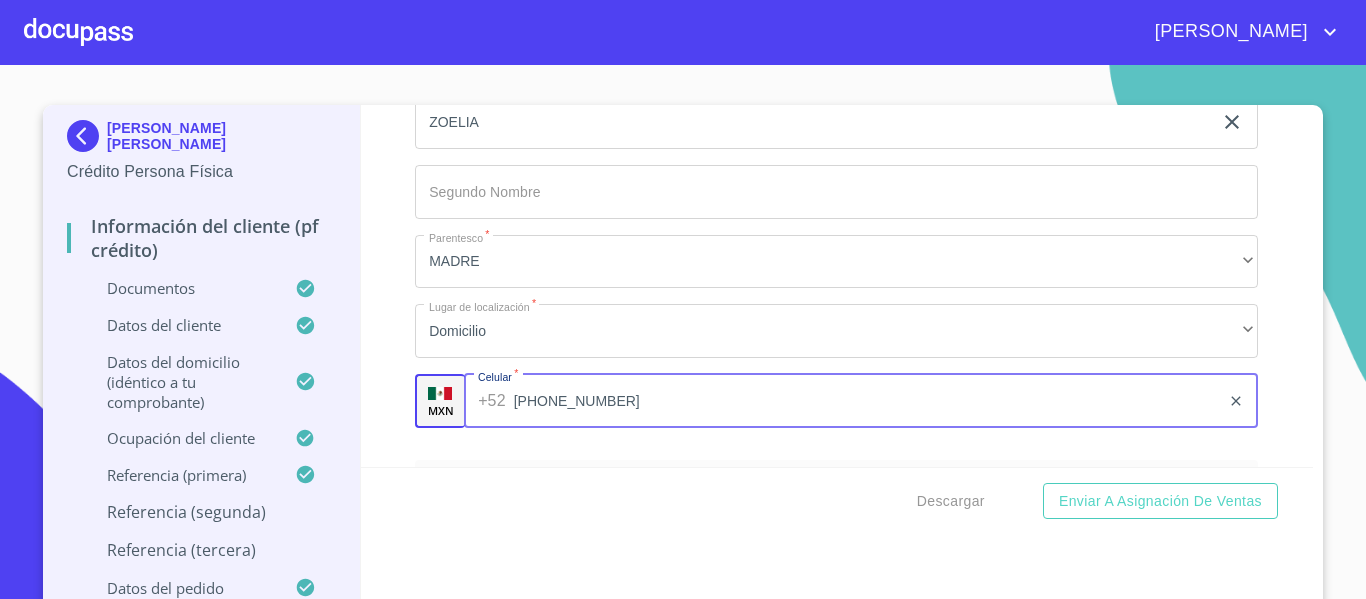 type on "[PHONE_NUMBER]" 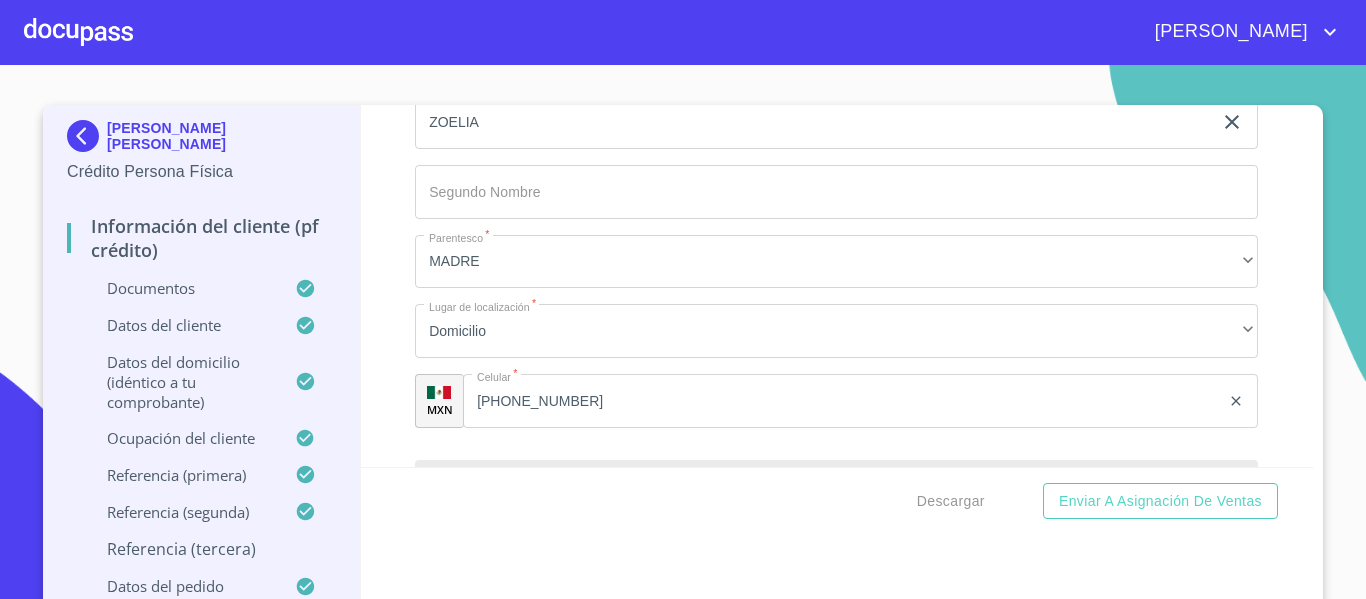 scroll, scrollTop: 9761, scrollLeft: 0, axis: vertical 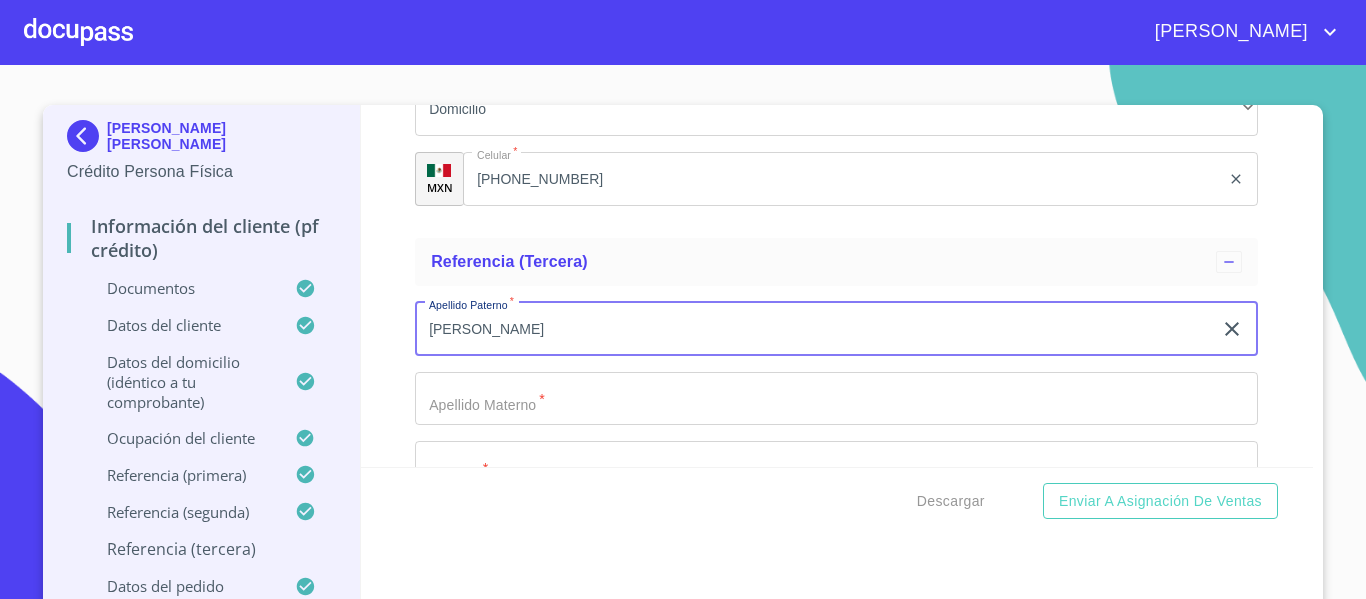 type on "[PERSON_NAME]" 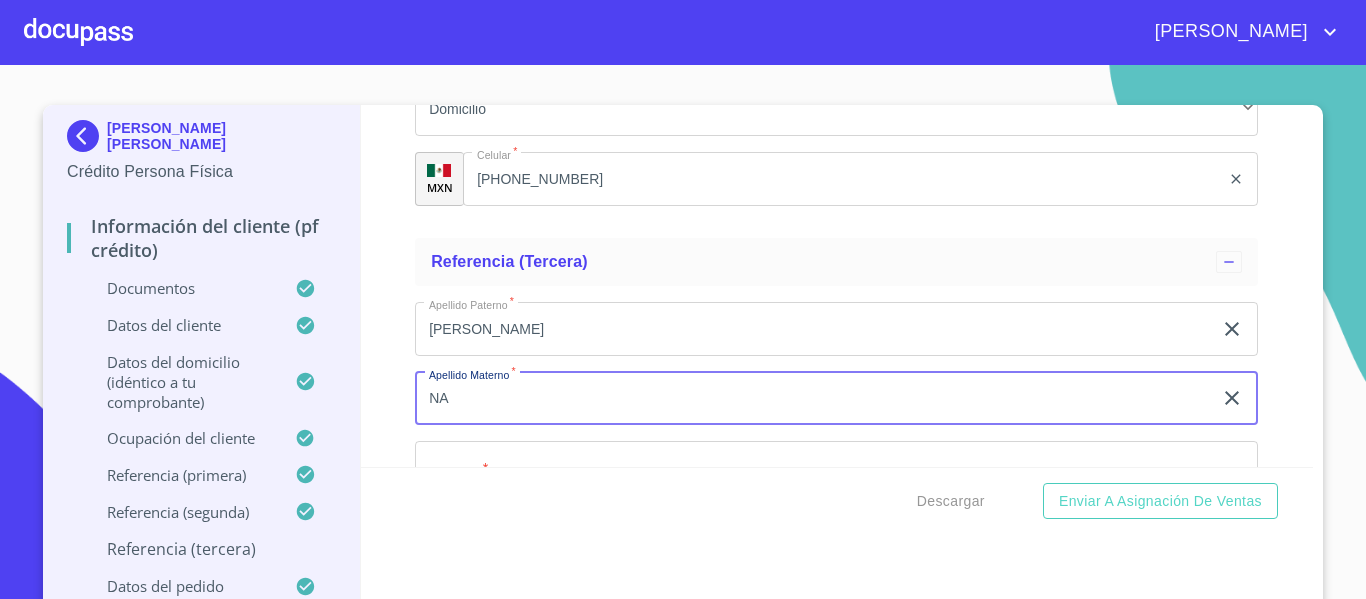 type on "NA" 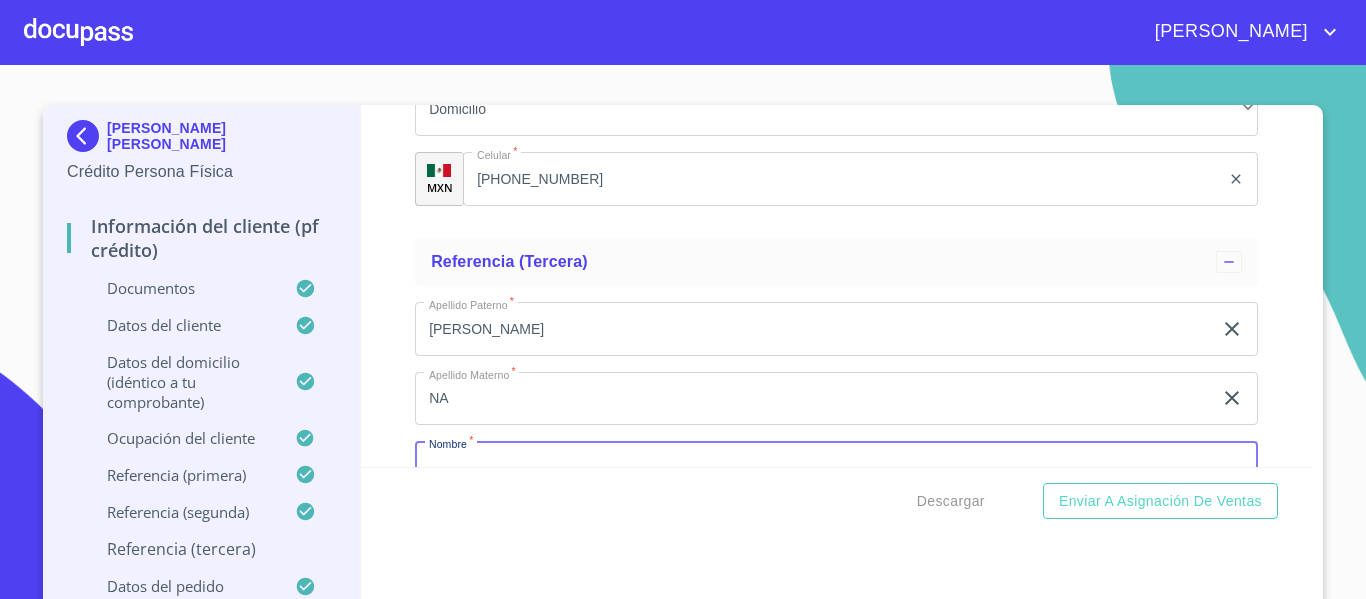 scroll, scrollTop: 9813, scrollLeft: 0, axis: vertical 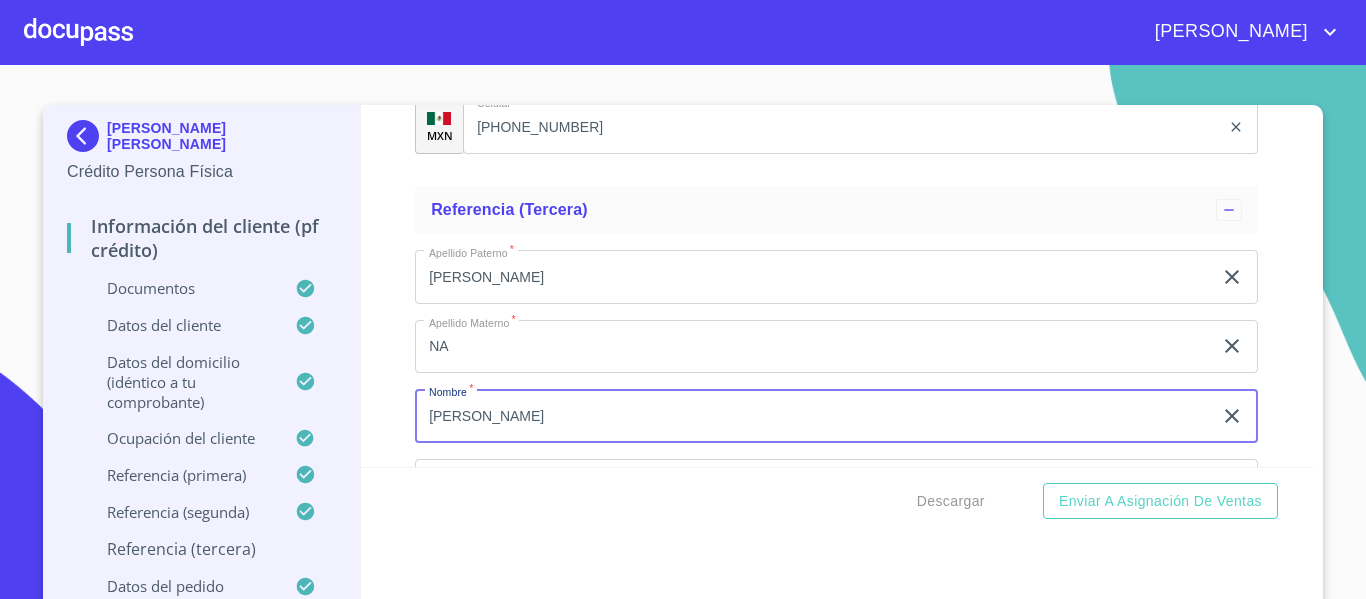 type on "[PERSON_NAME]" 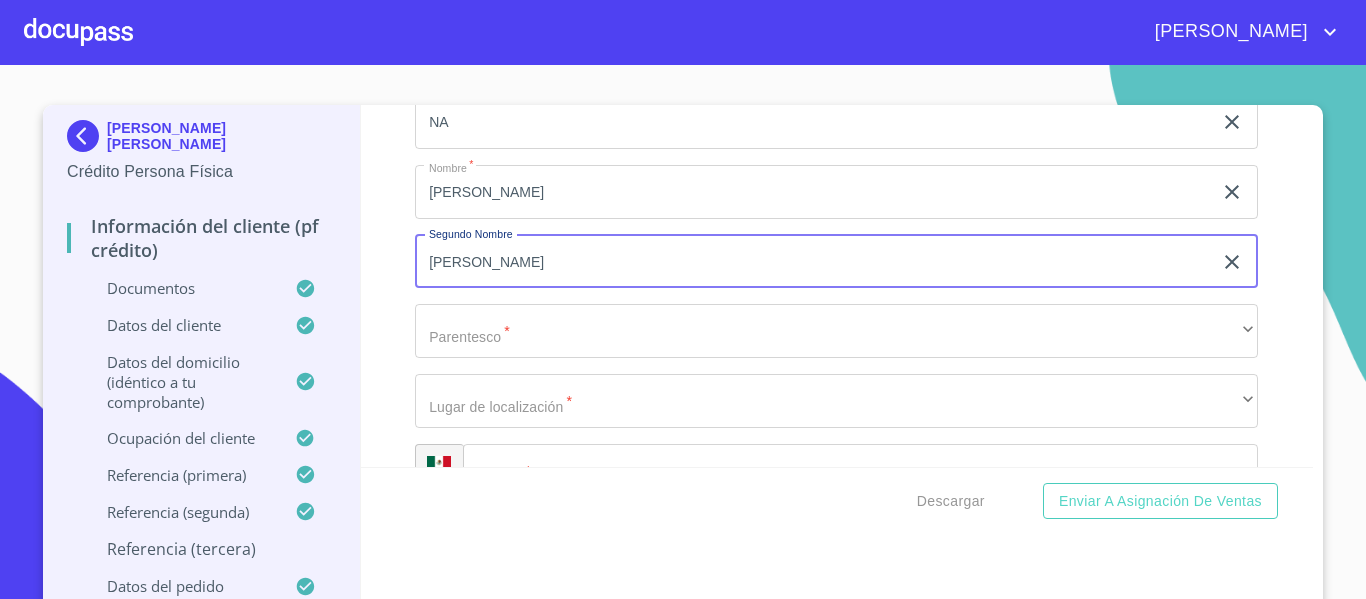 type on "[PERSON_NAME]" 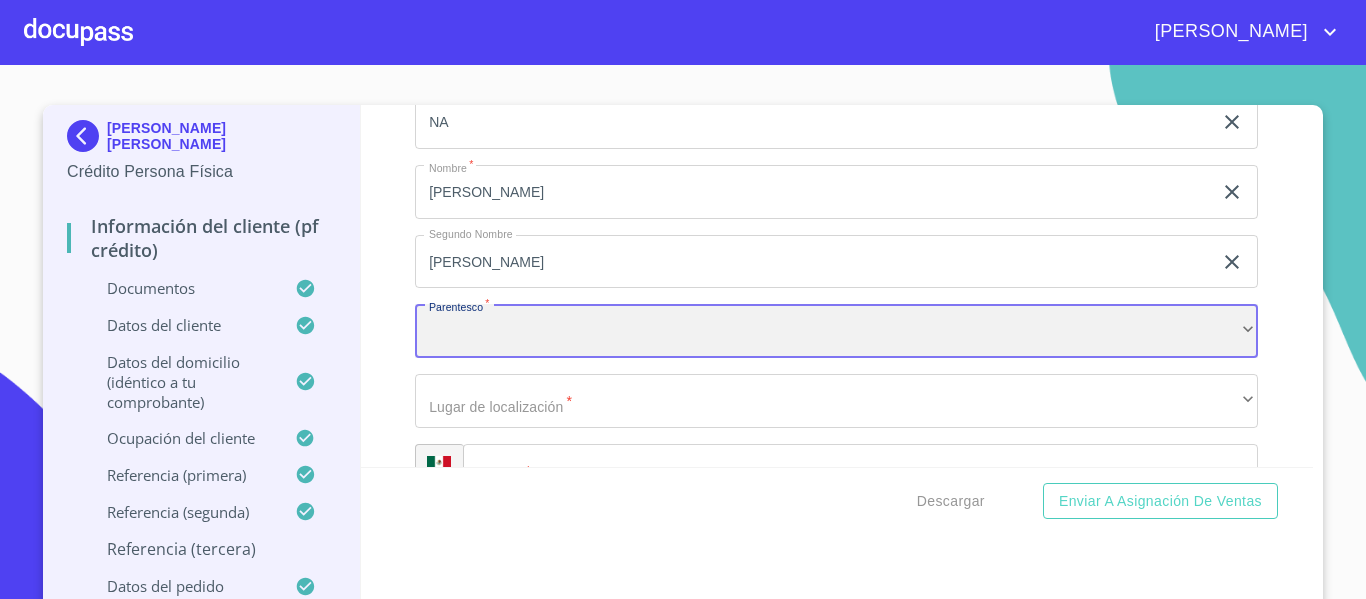 click on "​" at bounding box center (836, 331) 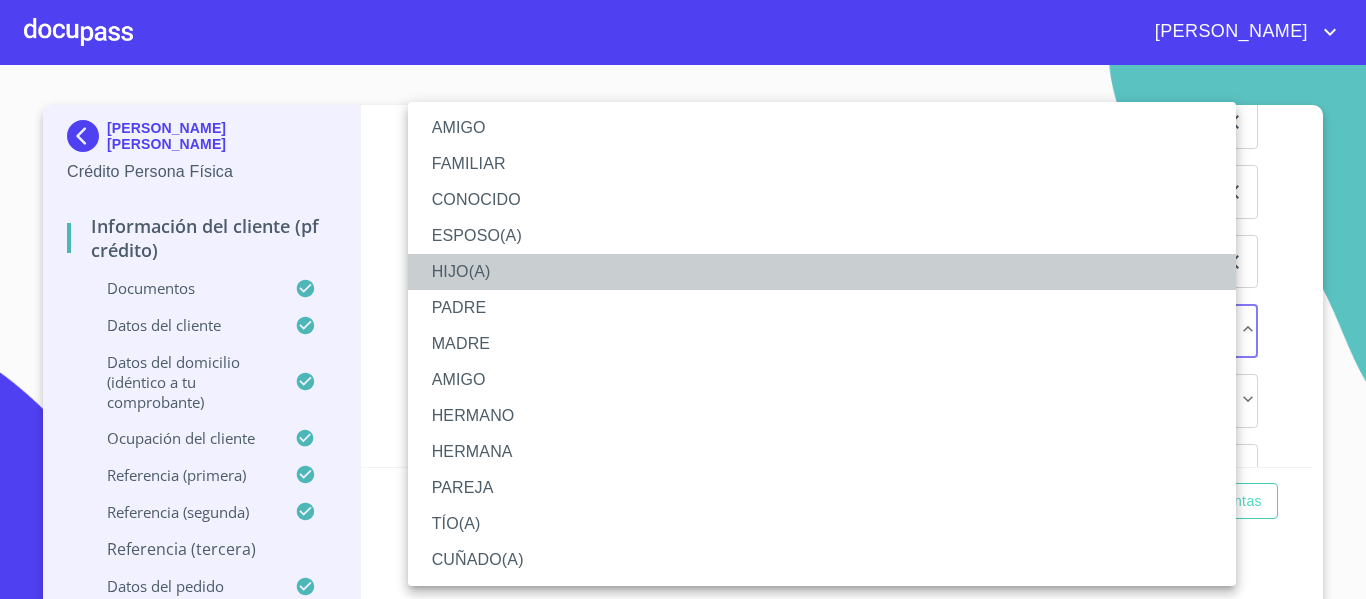 click on "HIJO(A)" at bounding box center (822, 272) 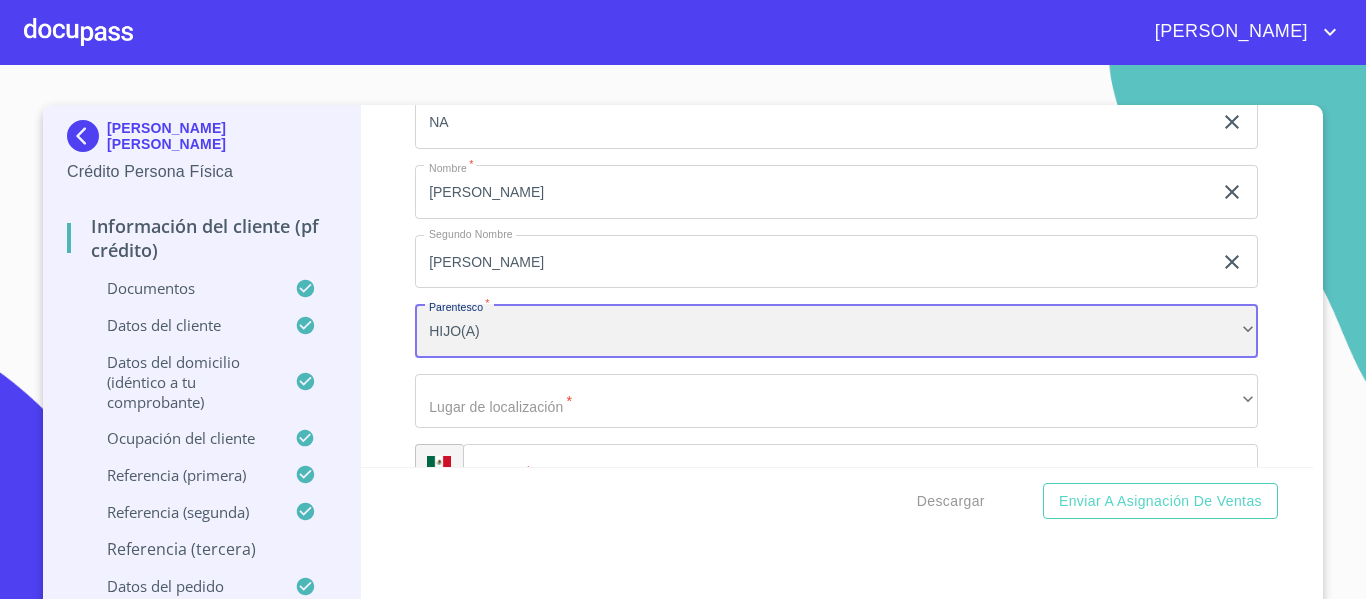 click on "HIJO(A)" at bounding box center (836, 331) 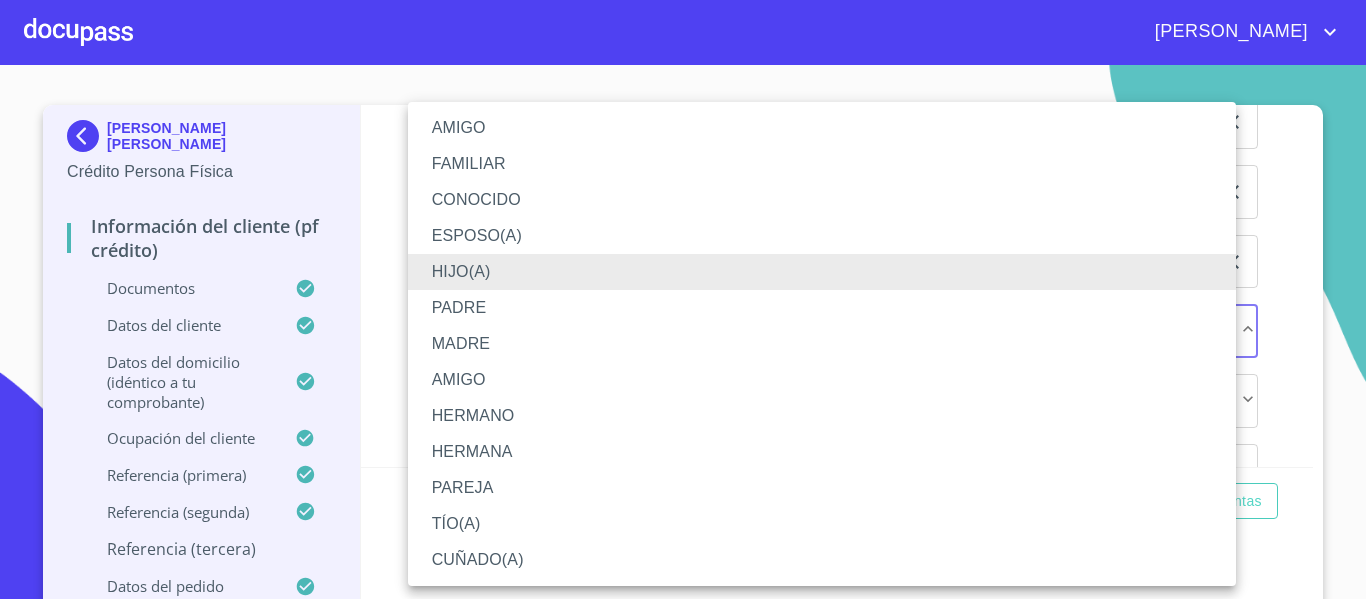 click on "PADRE" at bounding box center (822, 308) 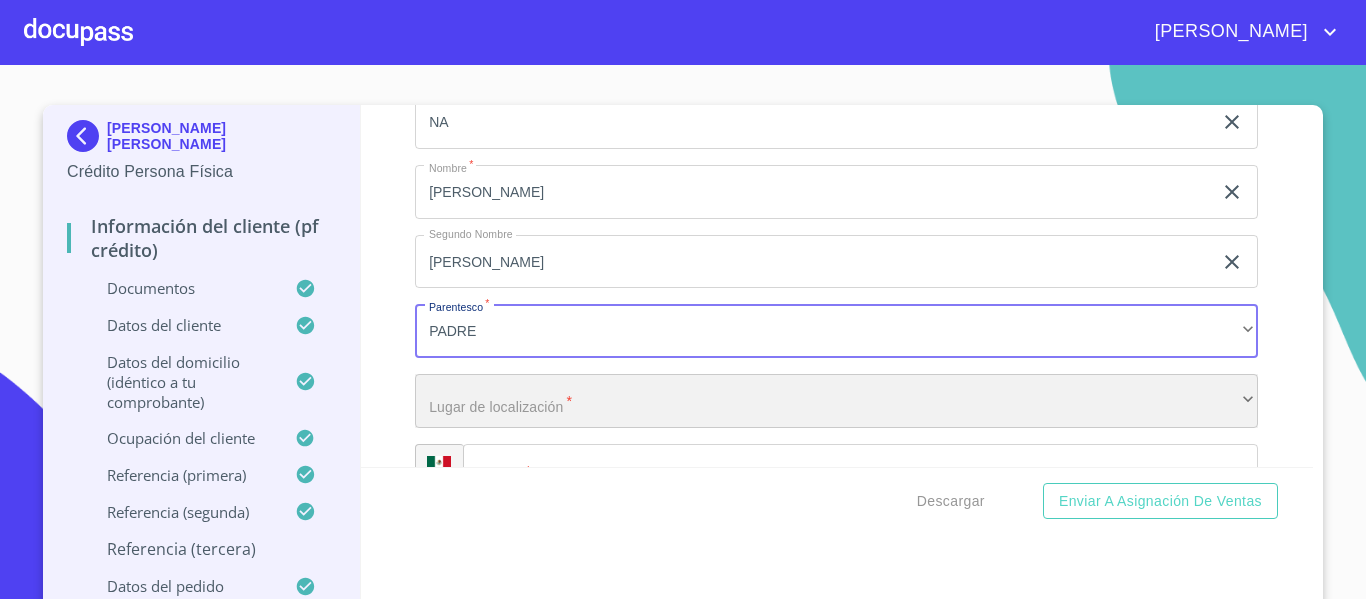 click on "​" at bounding box center [836, 401] 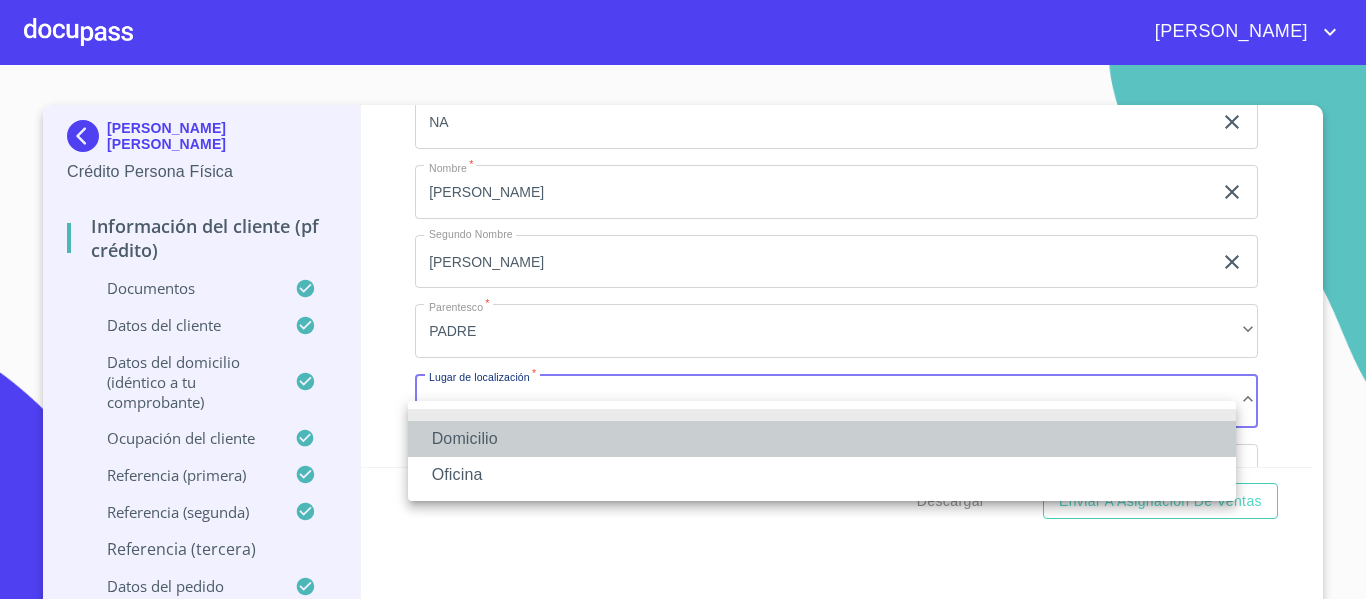 click on "Domicilio" at bounding box center (822, 439) 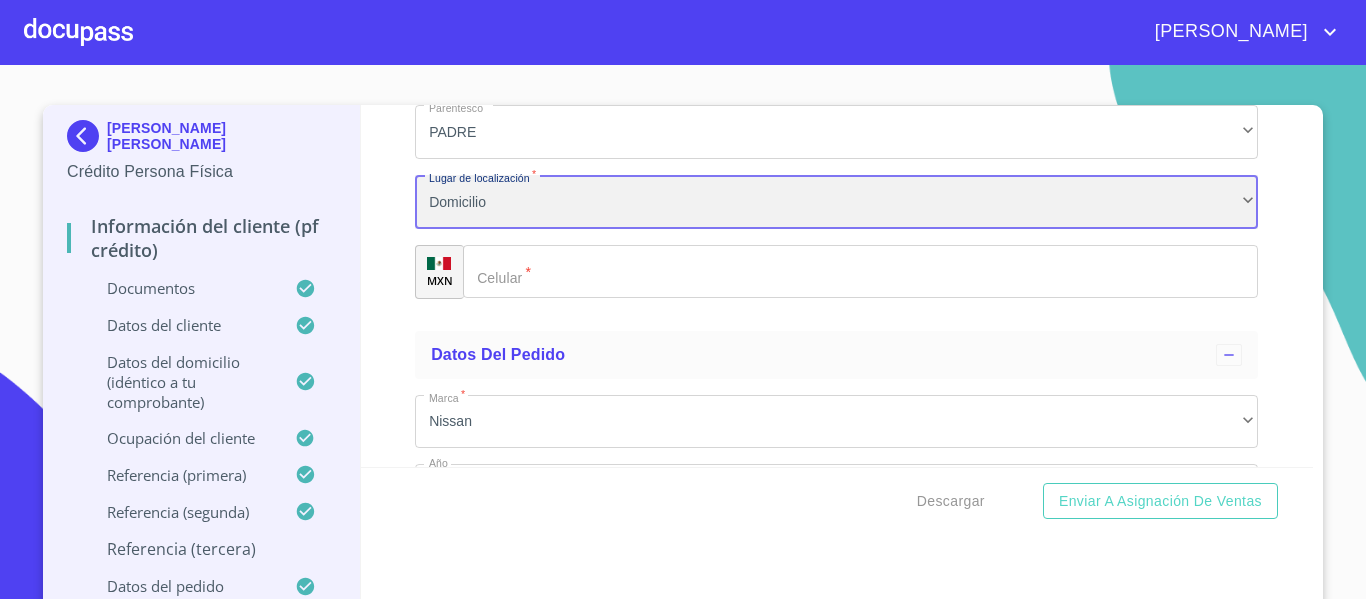 scroll, scrollTop: 10237, scrollLeft: 0, axis: vertical 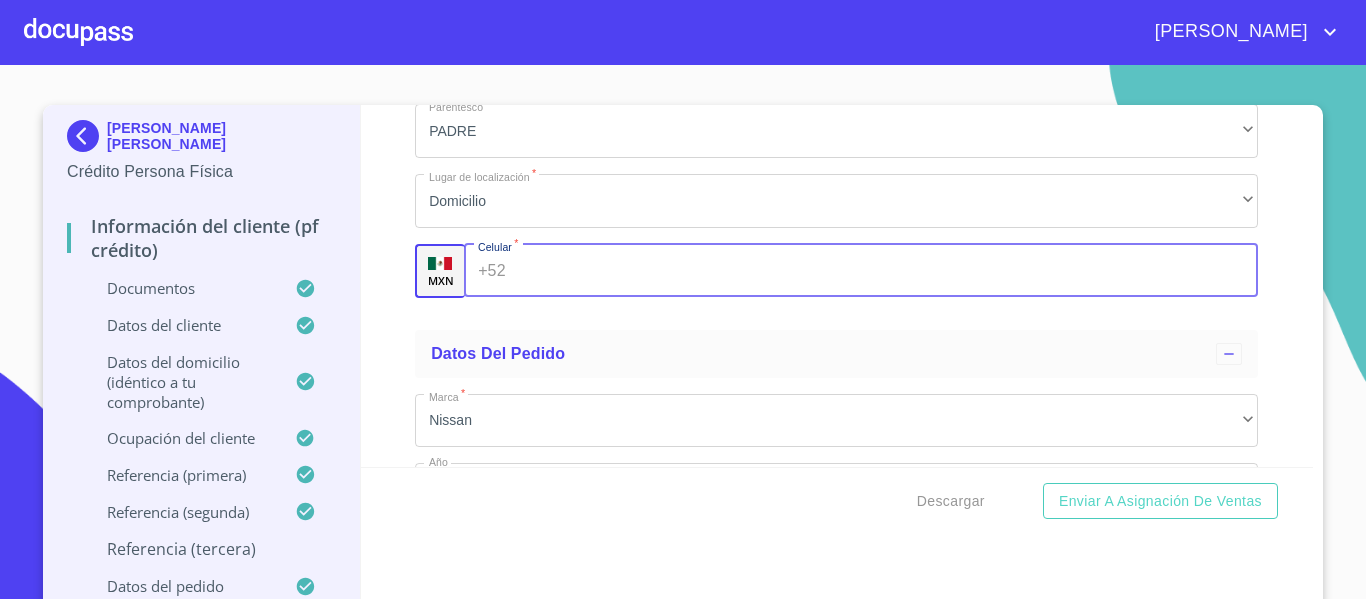 click on "Documento de identificación.   *" at bounding box center (886, 271) 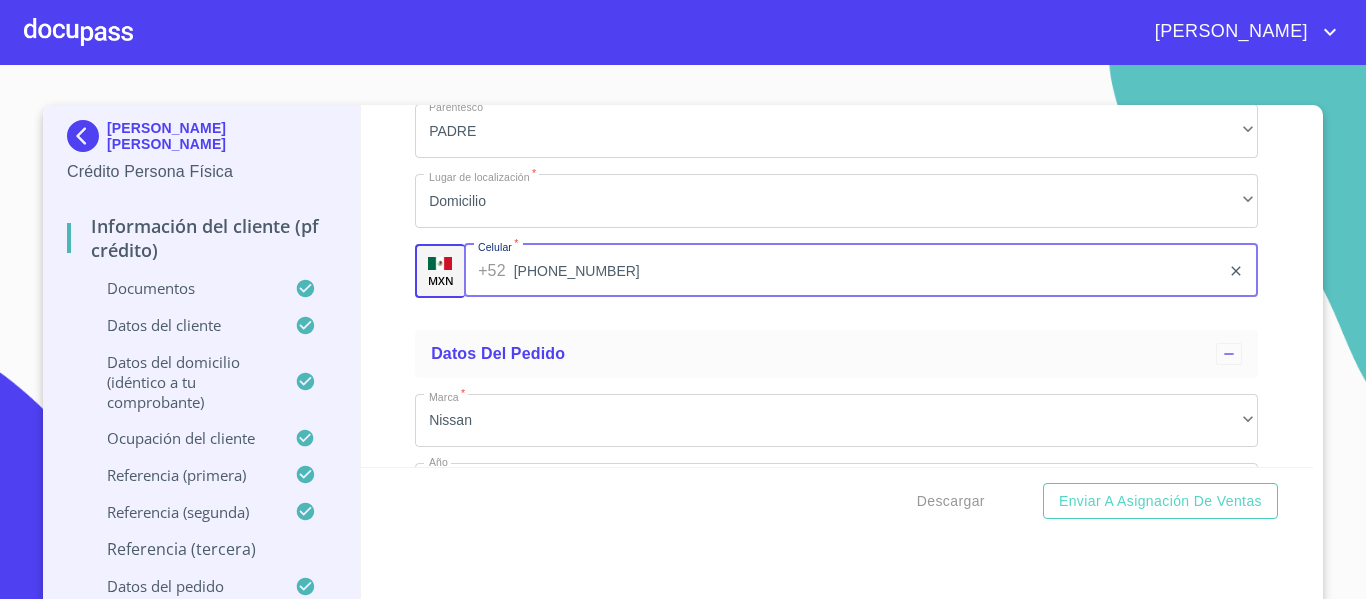 type on "[PHONE_NUMBER]" 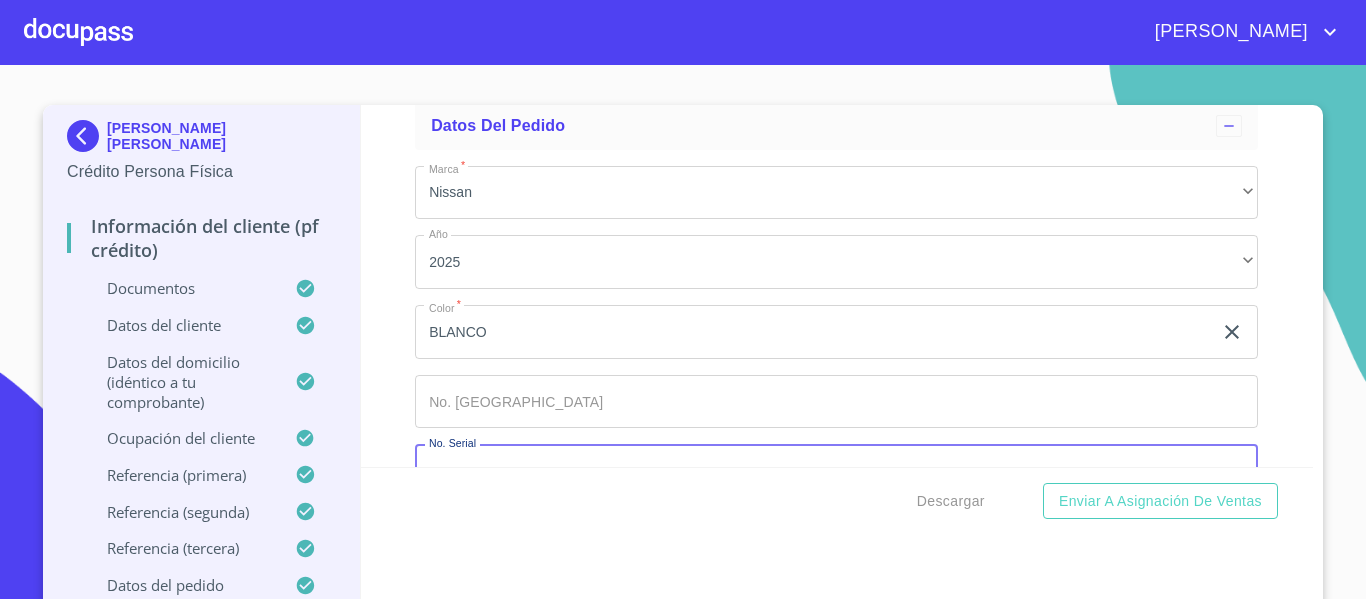 scroll, scrollTop: 10544, scrollLeft: 0, axis: vertical 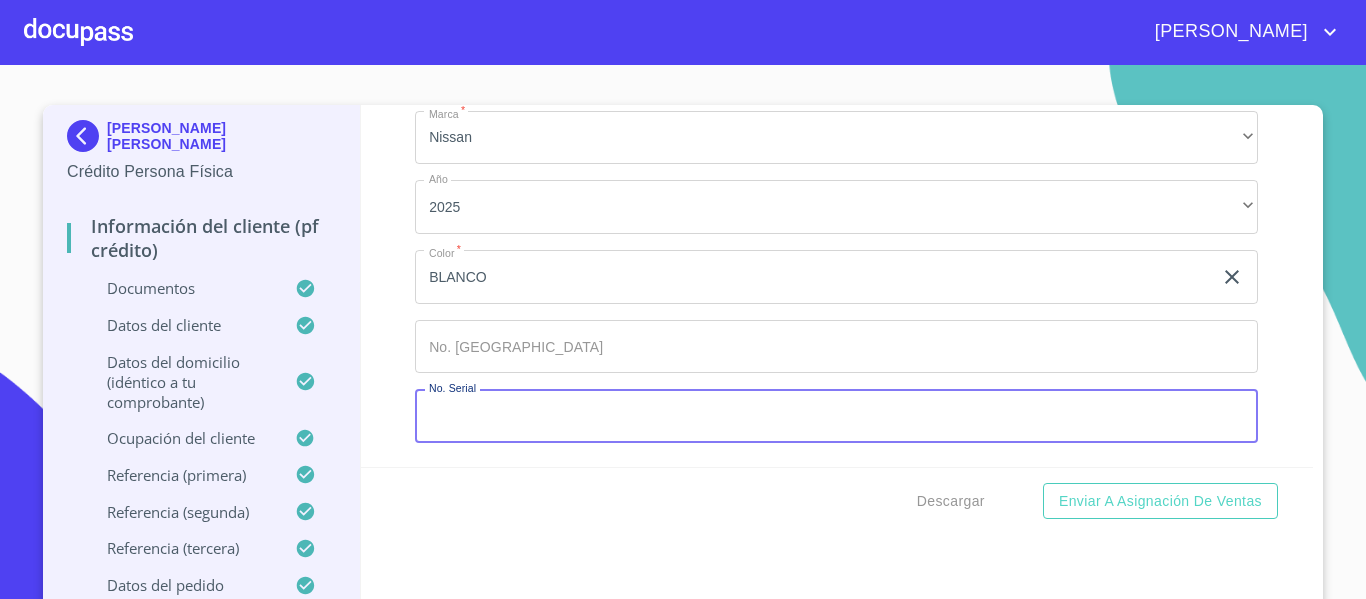 type 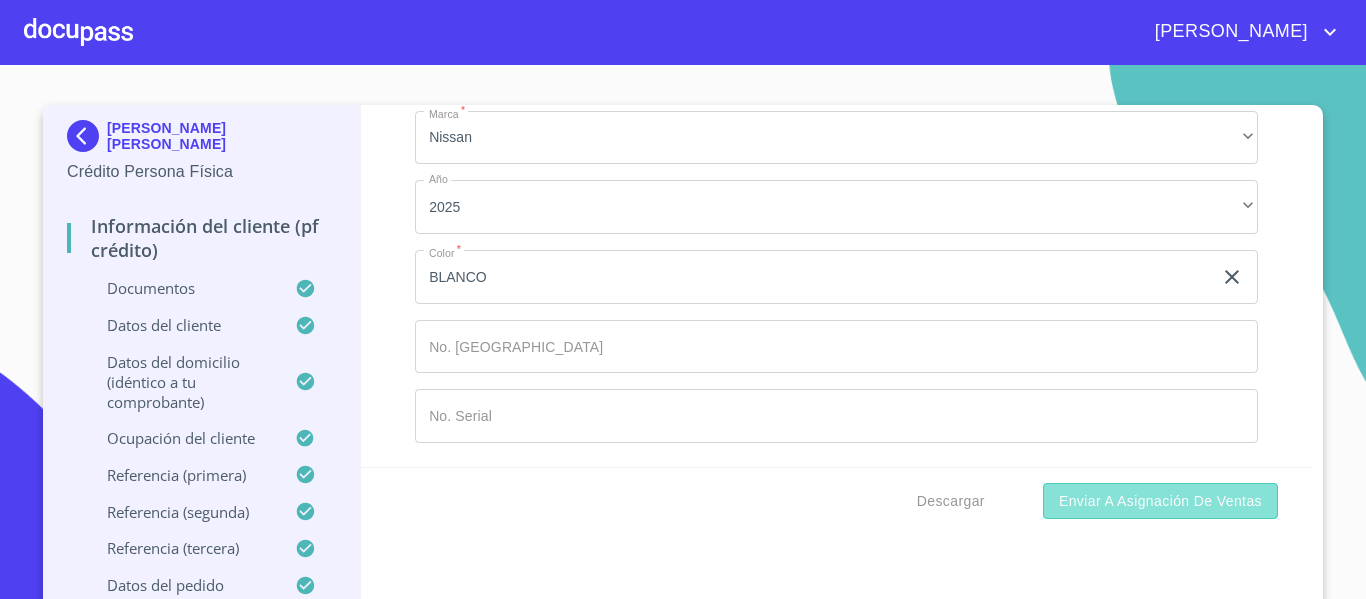 click on "Enviar a Asignación de Ventas" at bounding box center (1160, 501) 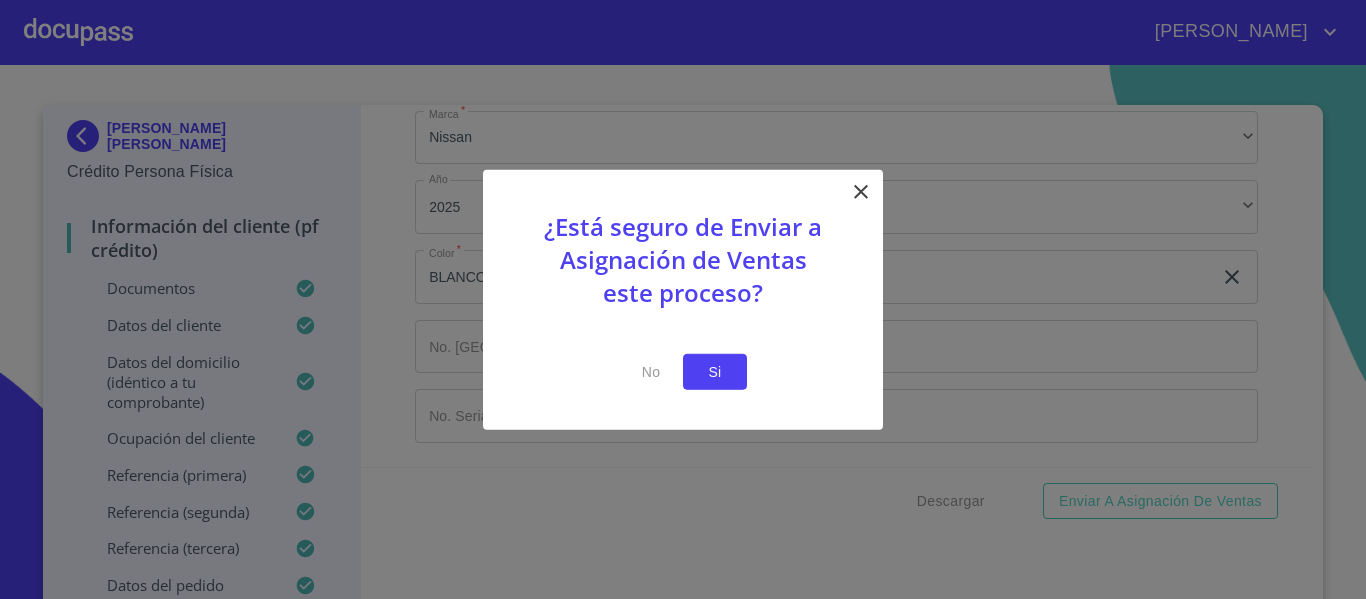 click on "Si" at bounding box center (715, 371) 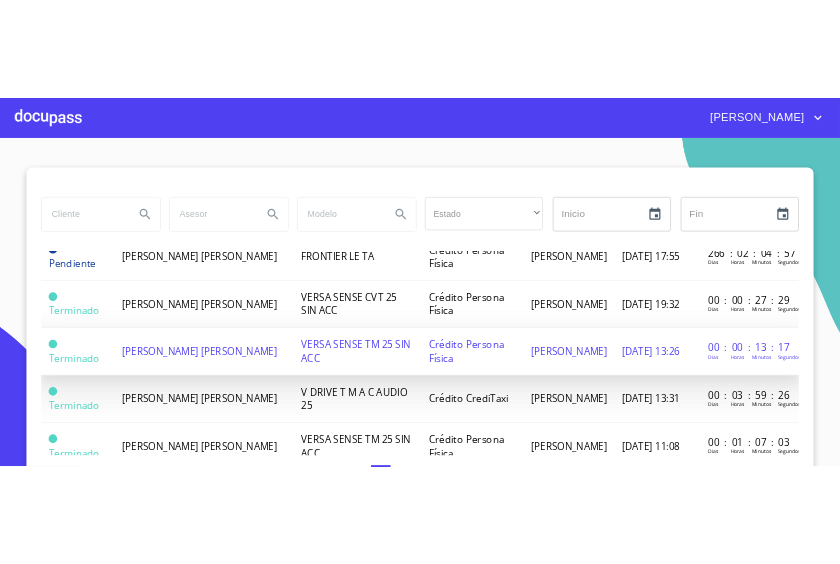 scroll, scrollTop: 700, scrollLeft: 0, axis: vertical 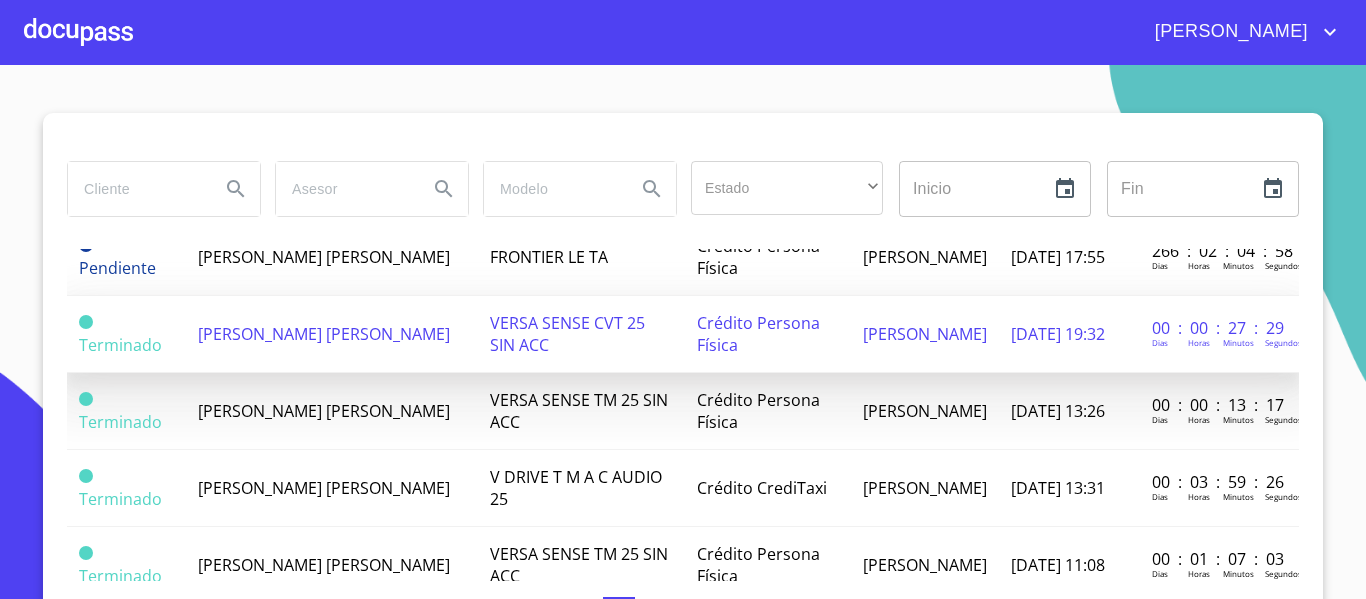 click on "[PERSON_NAME] [PERSON_NAME]" at bounding box center (332, 334) 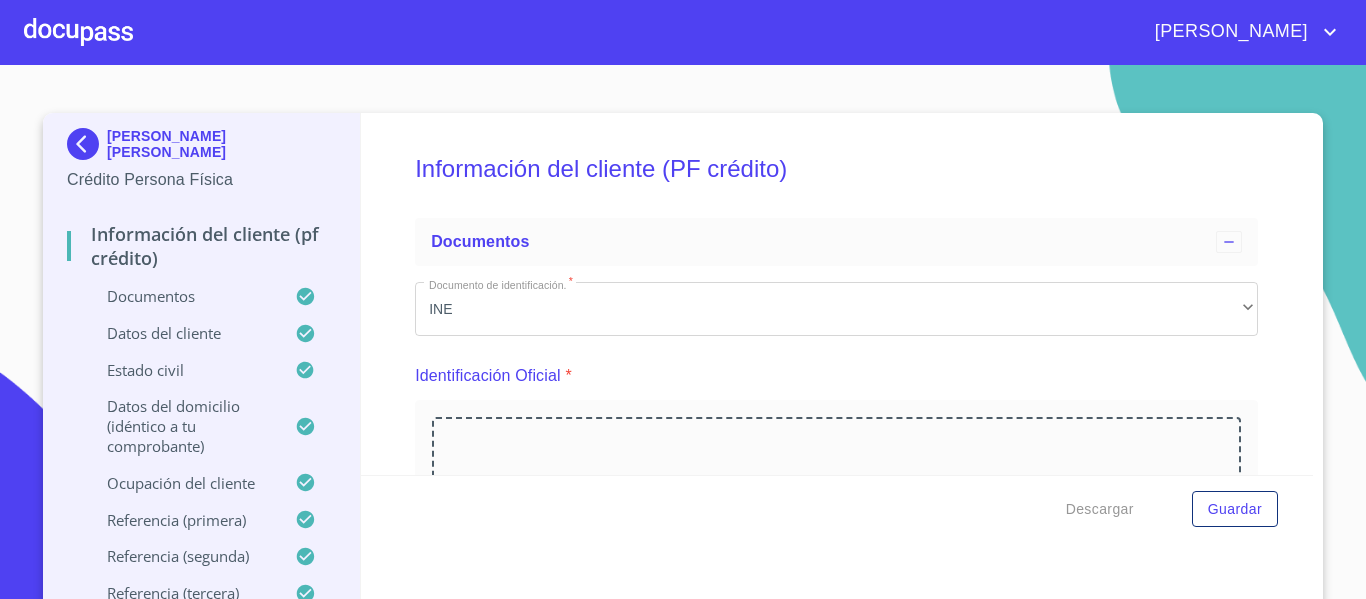 click on "[PERSON_NAME]" at bounding box center (683, 32) 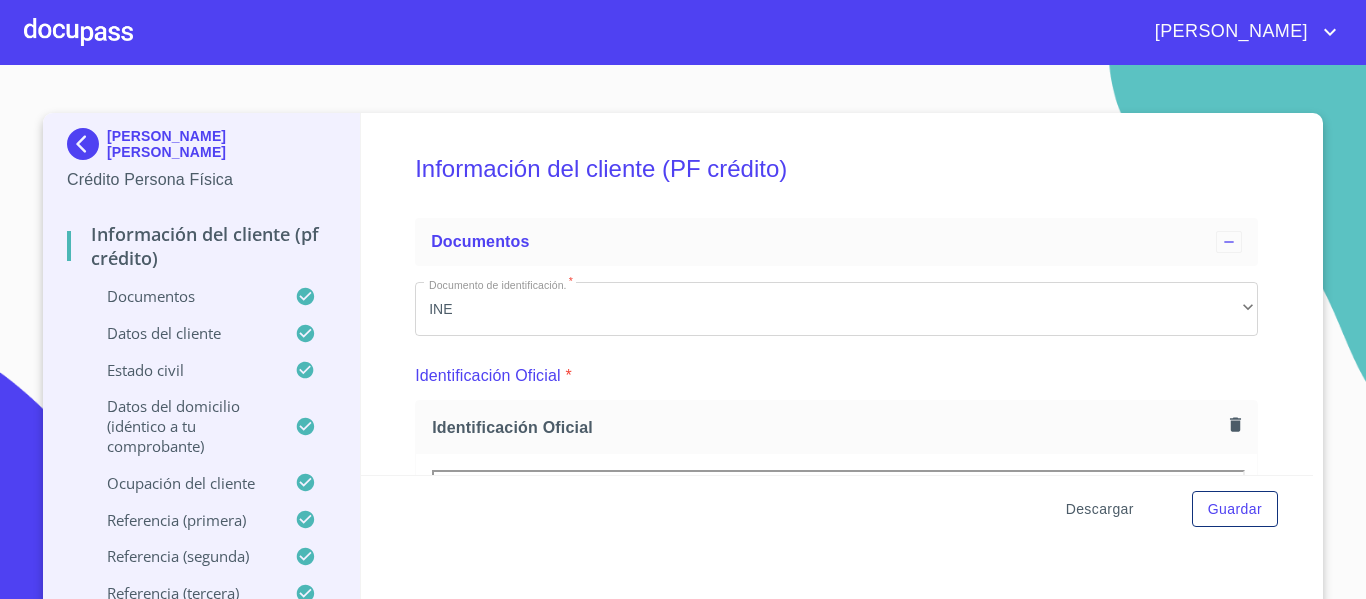 click on "Descargar" at bounding box center [1100, 509] 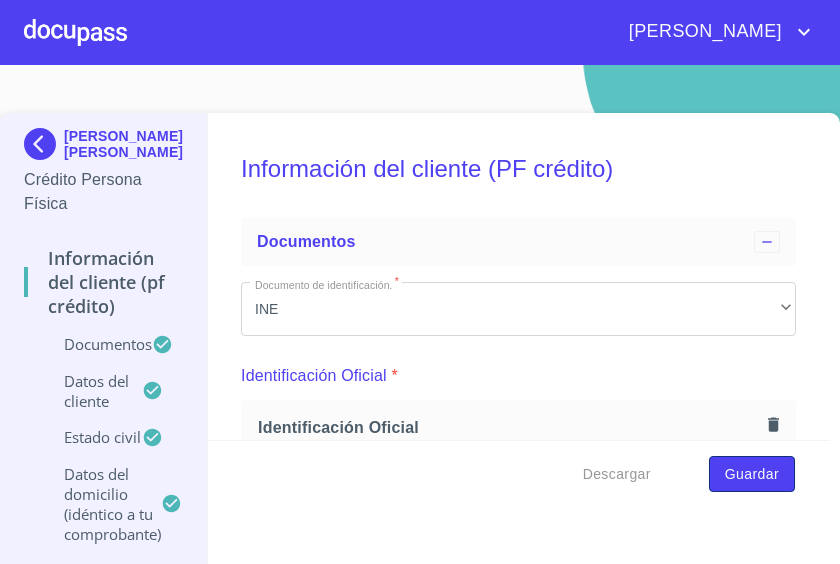 click on "Guardar" at bounding box center (752, 474) 